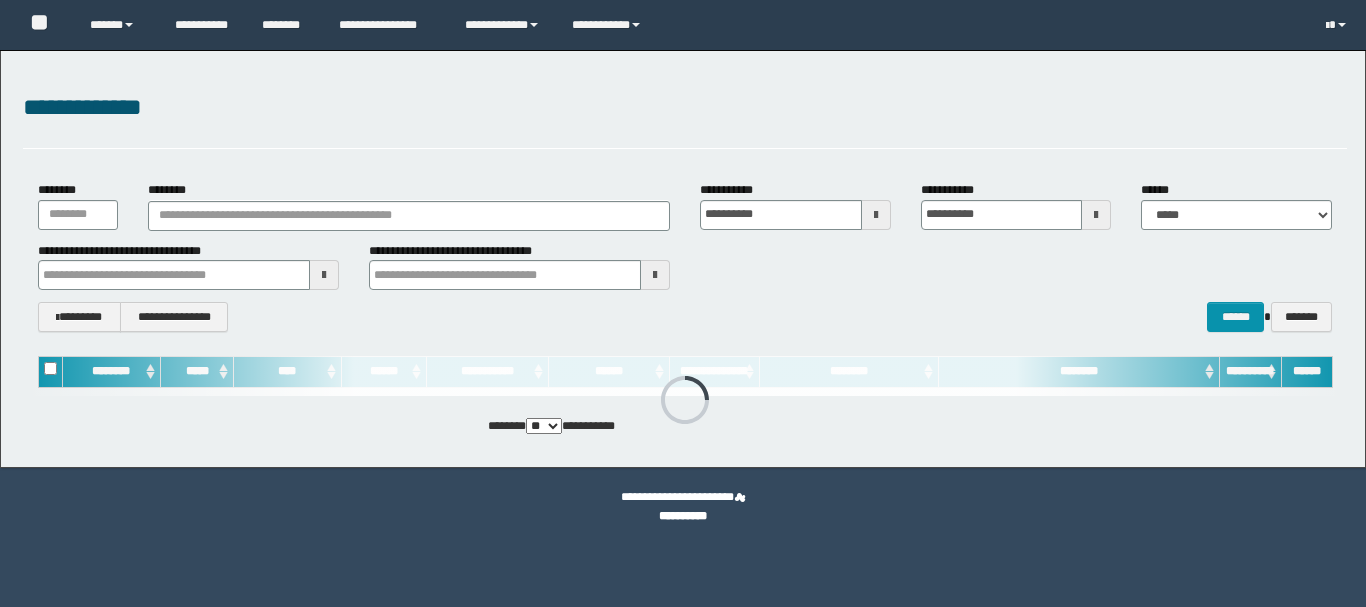 scroll, scrollTop: 0, scrollLeft: 0, axis: both 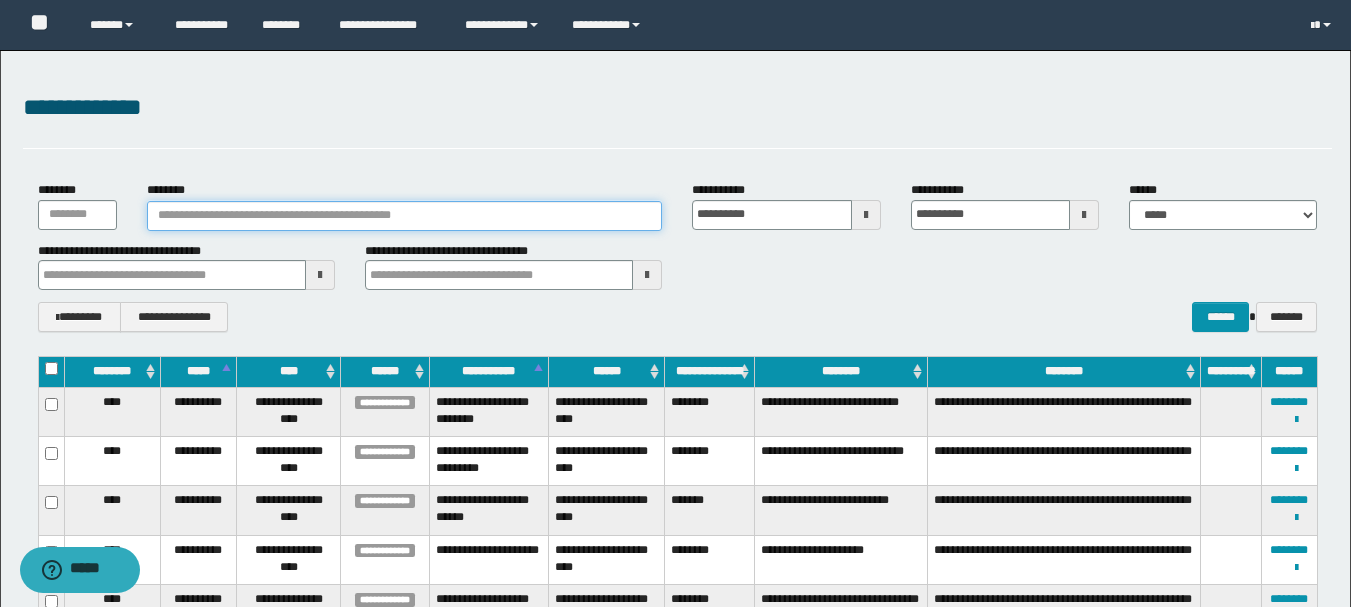 paste on "**********" 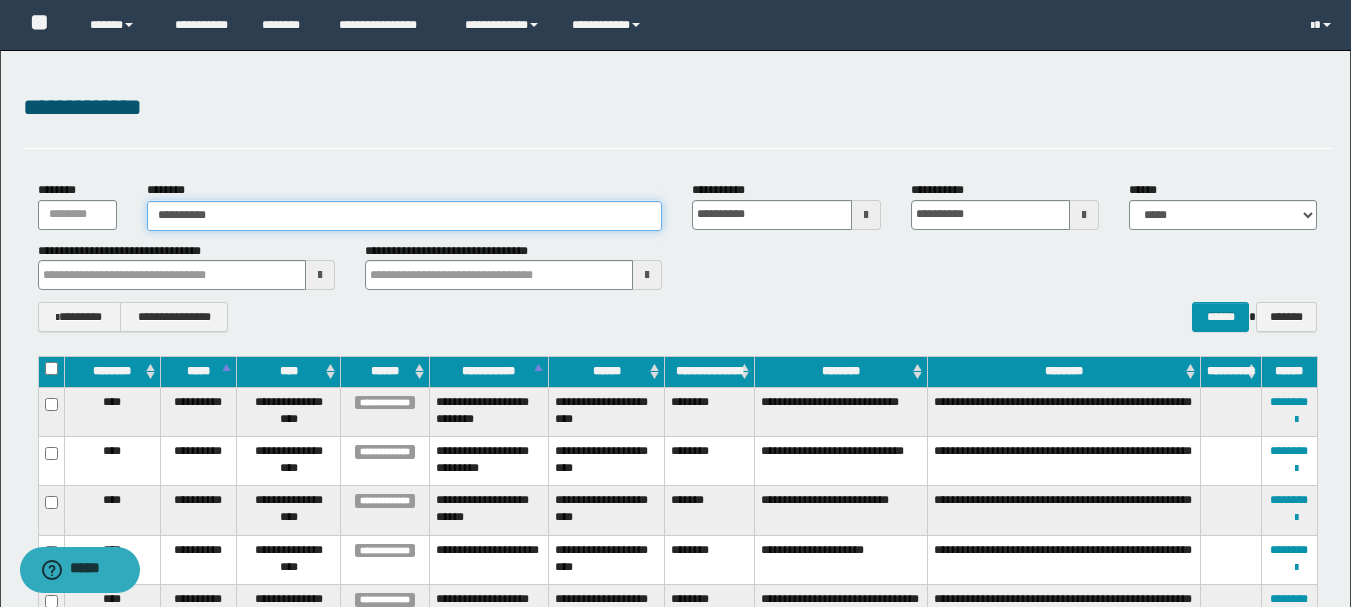 type on "**********" 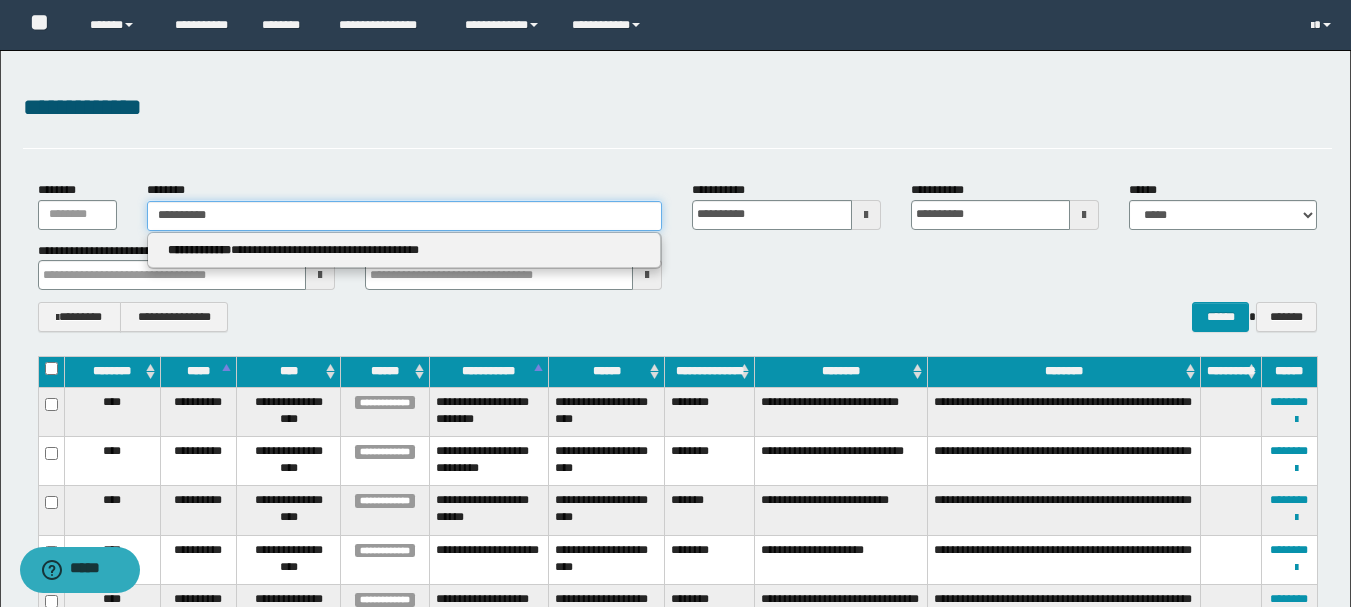 type 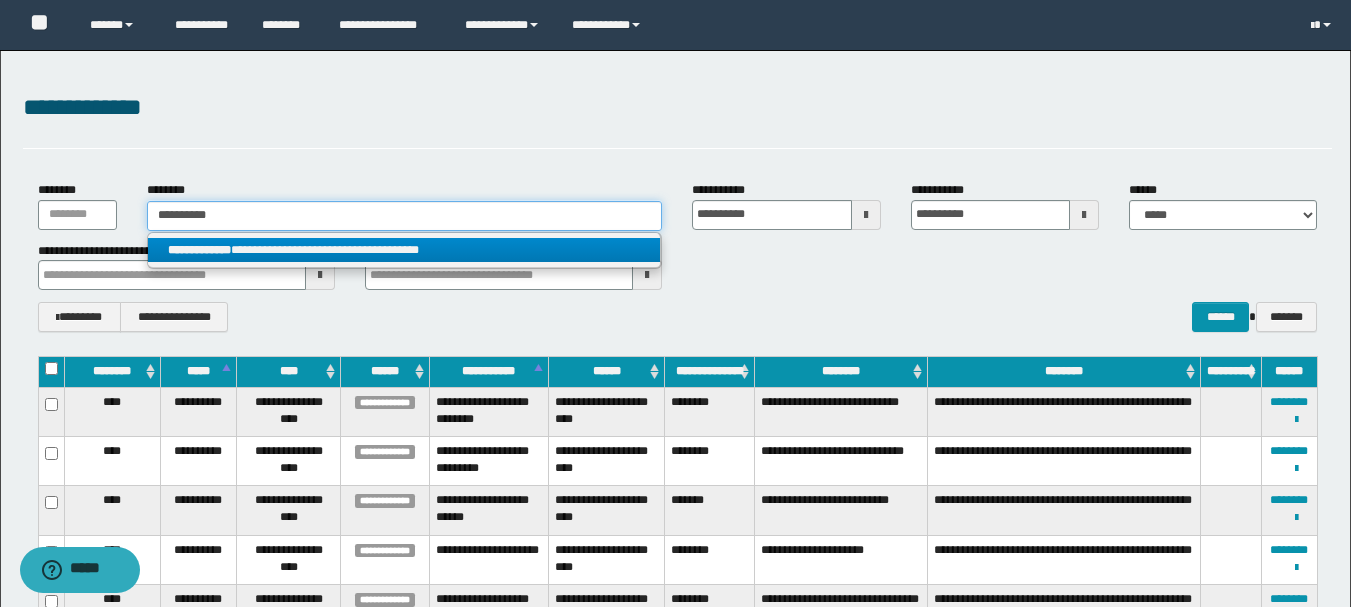 type on "**********" 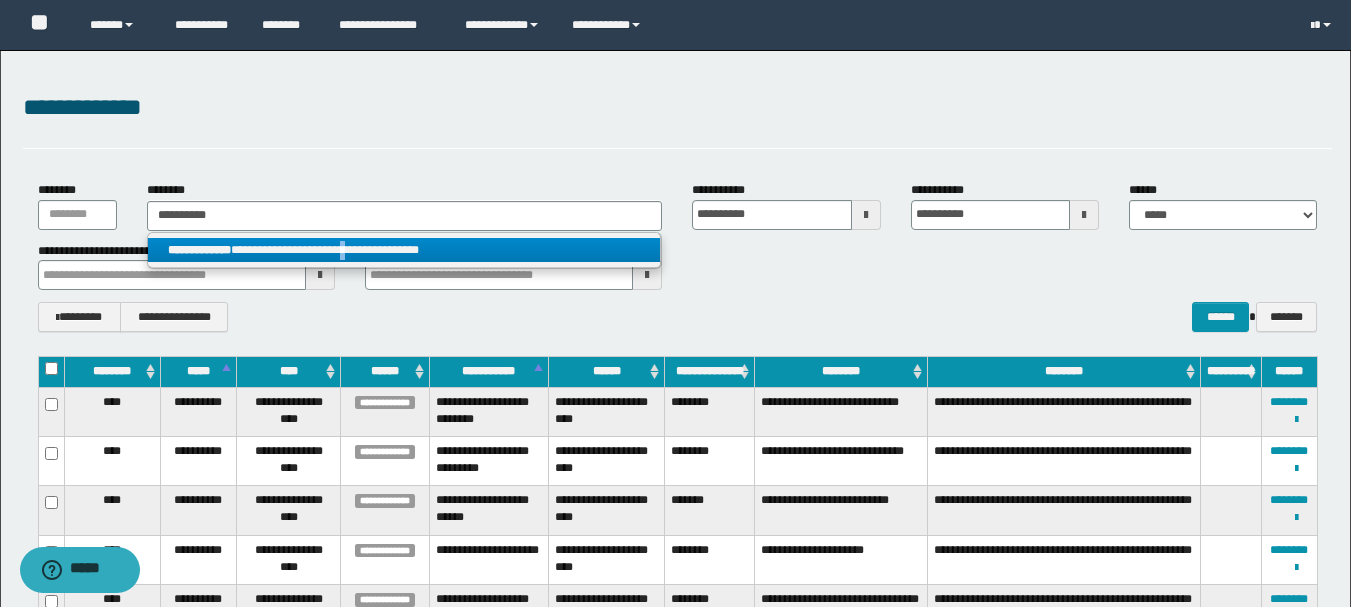click on "**********" at bounding box center (404, 250) 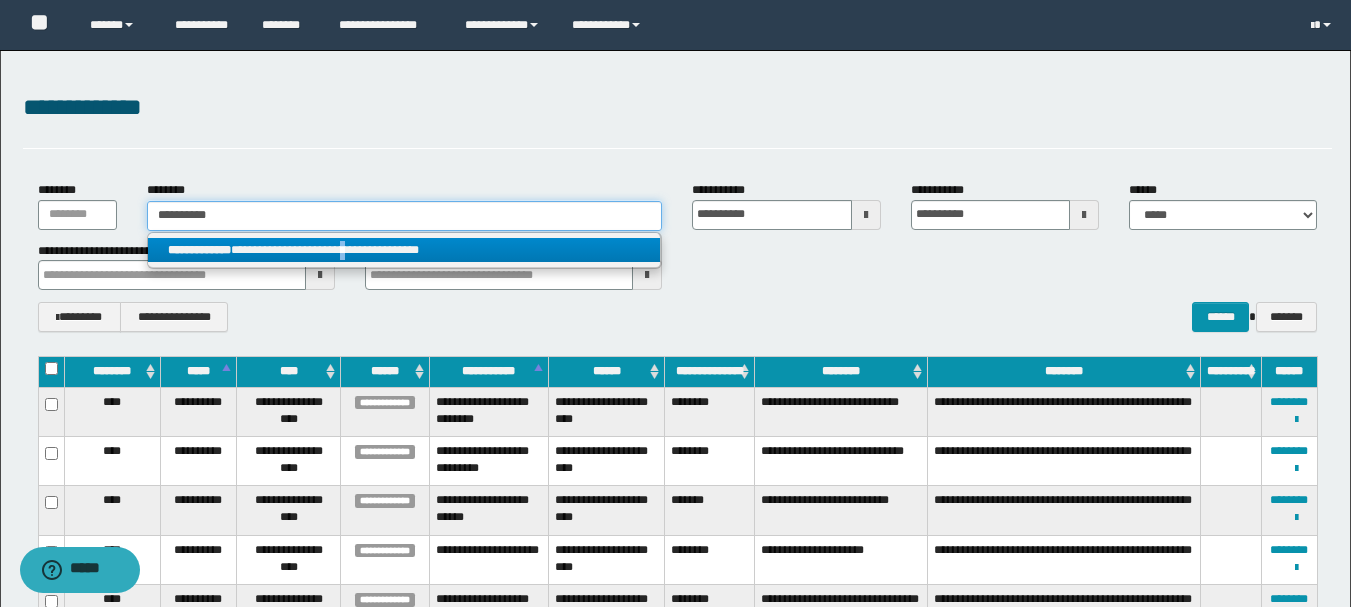 type 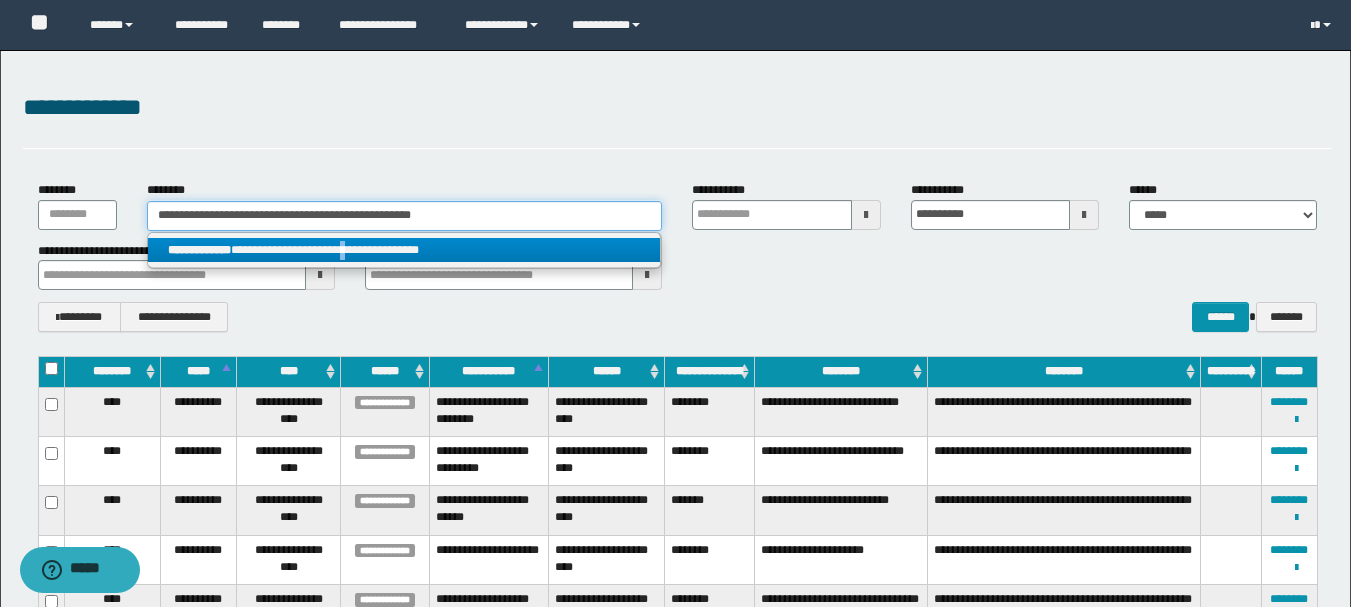 type 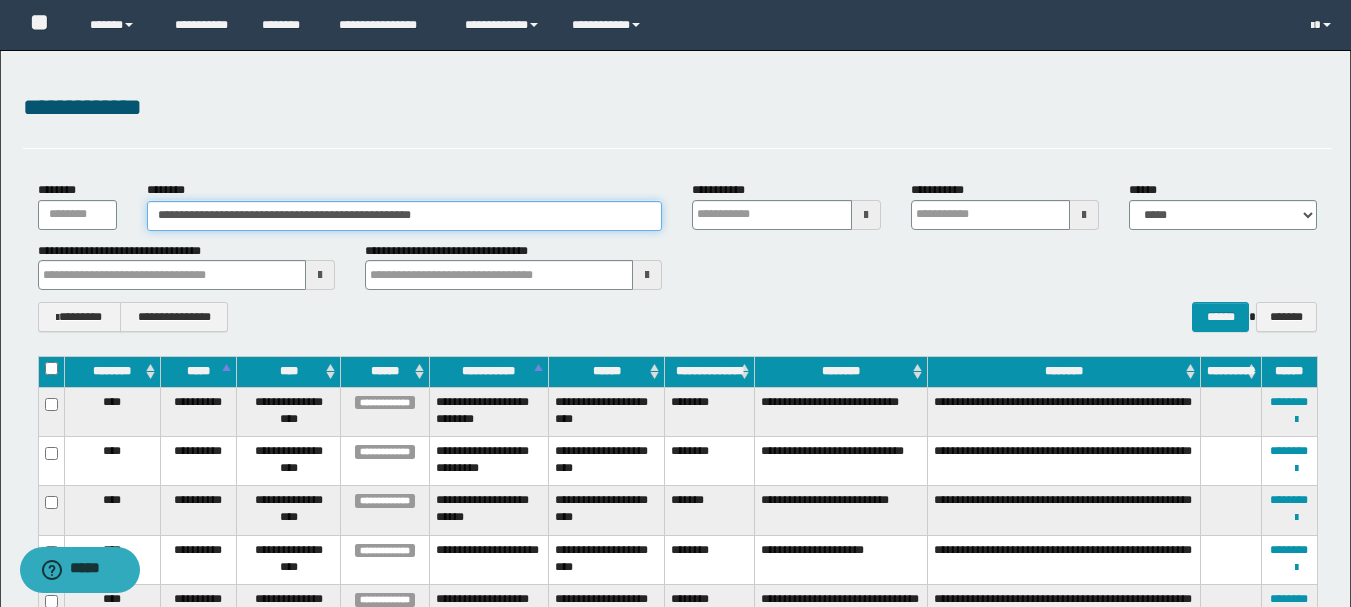 type 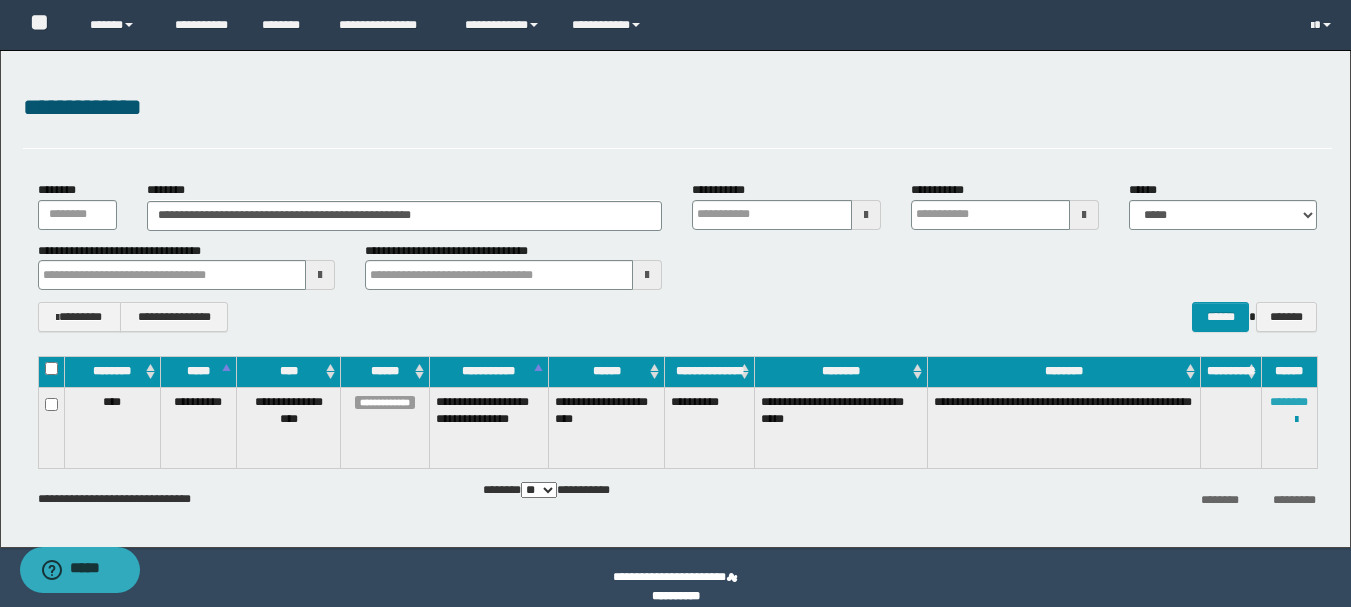 click on "********" at bounding box center (1289, 402) 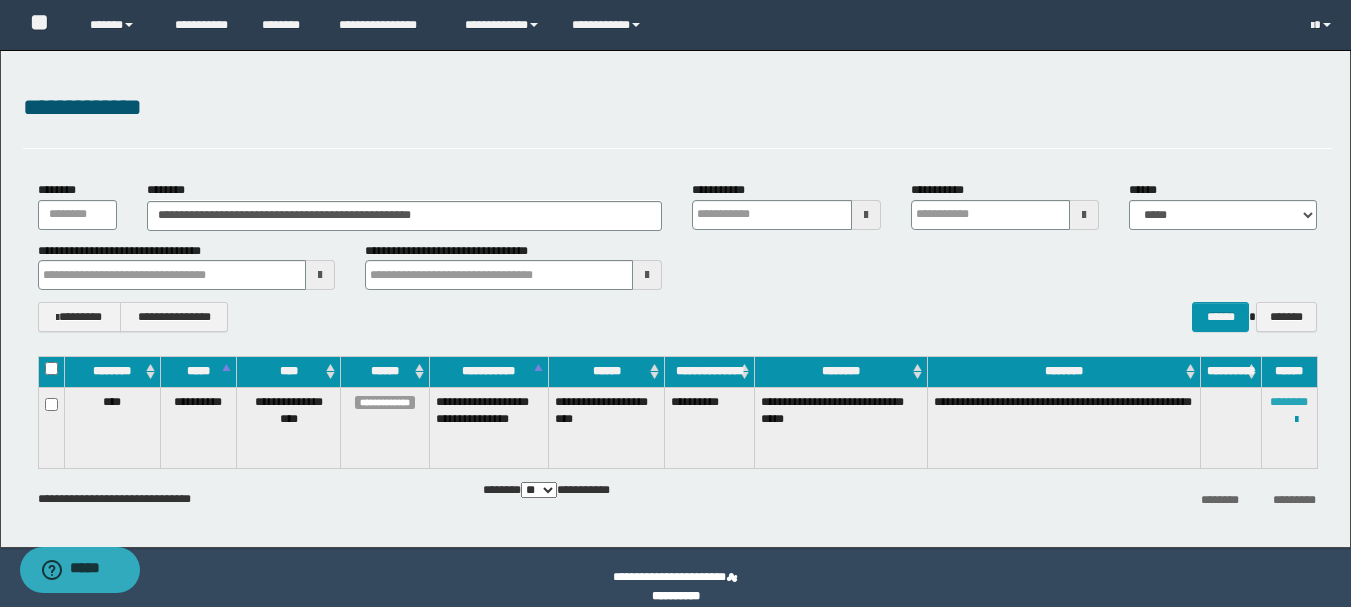 type 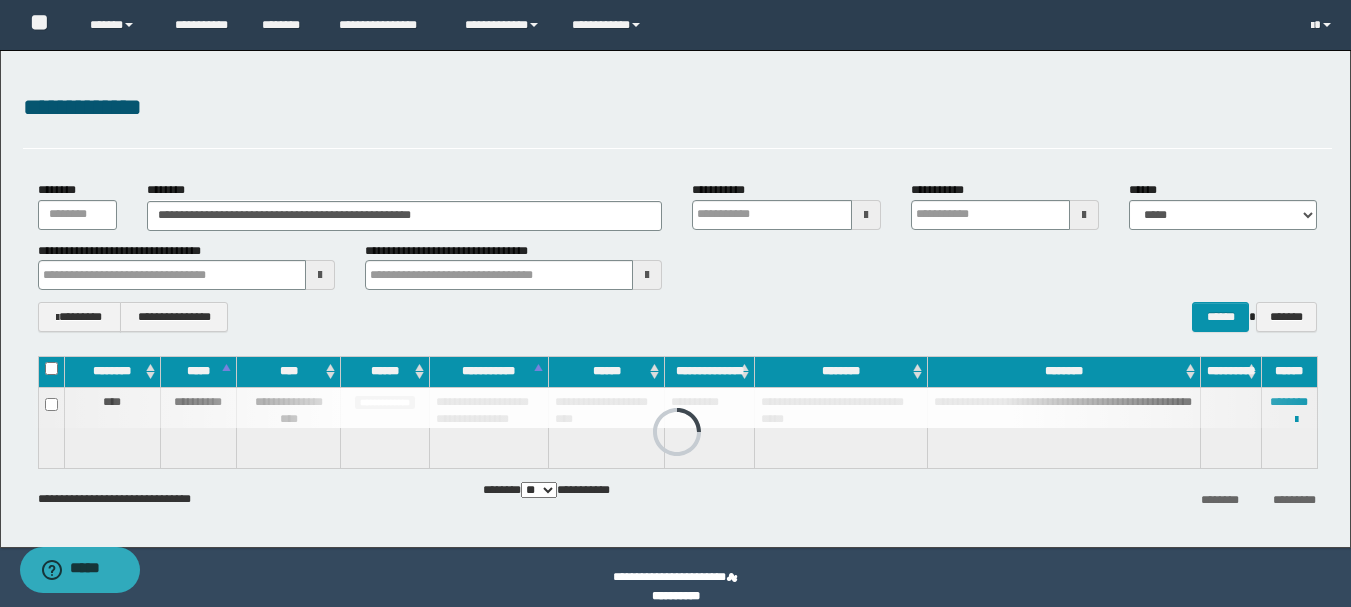 type 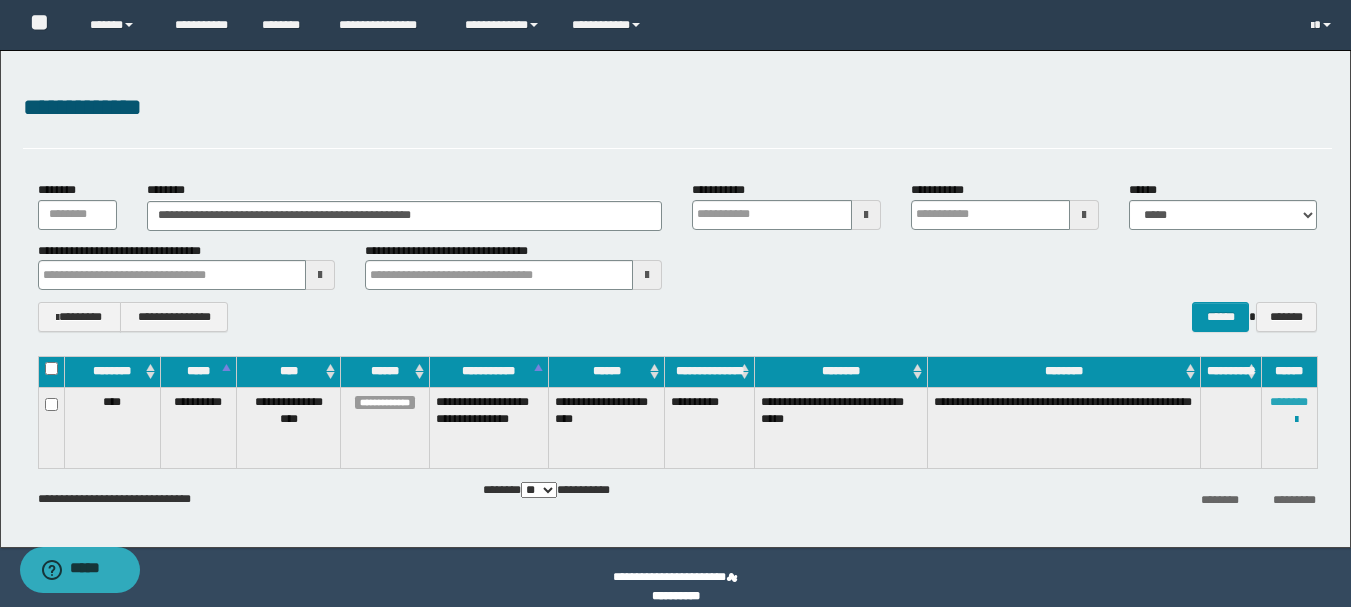 click on "********" at bounding box center [1289, 402] 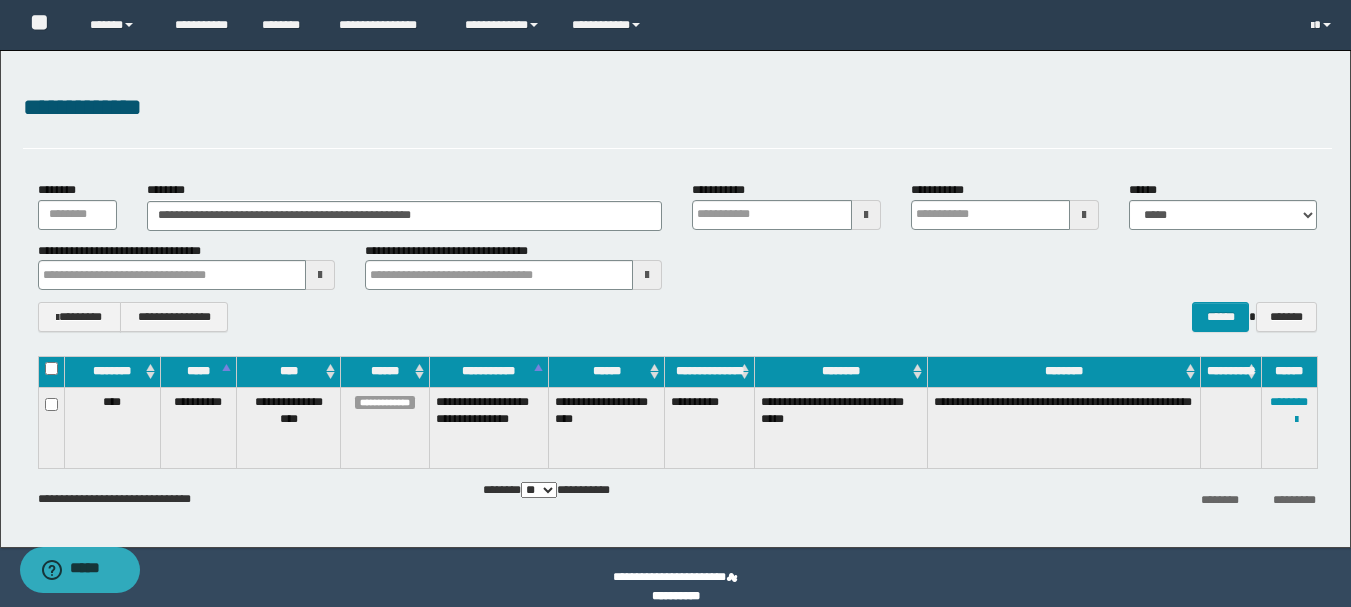 type 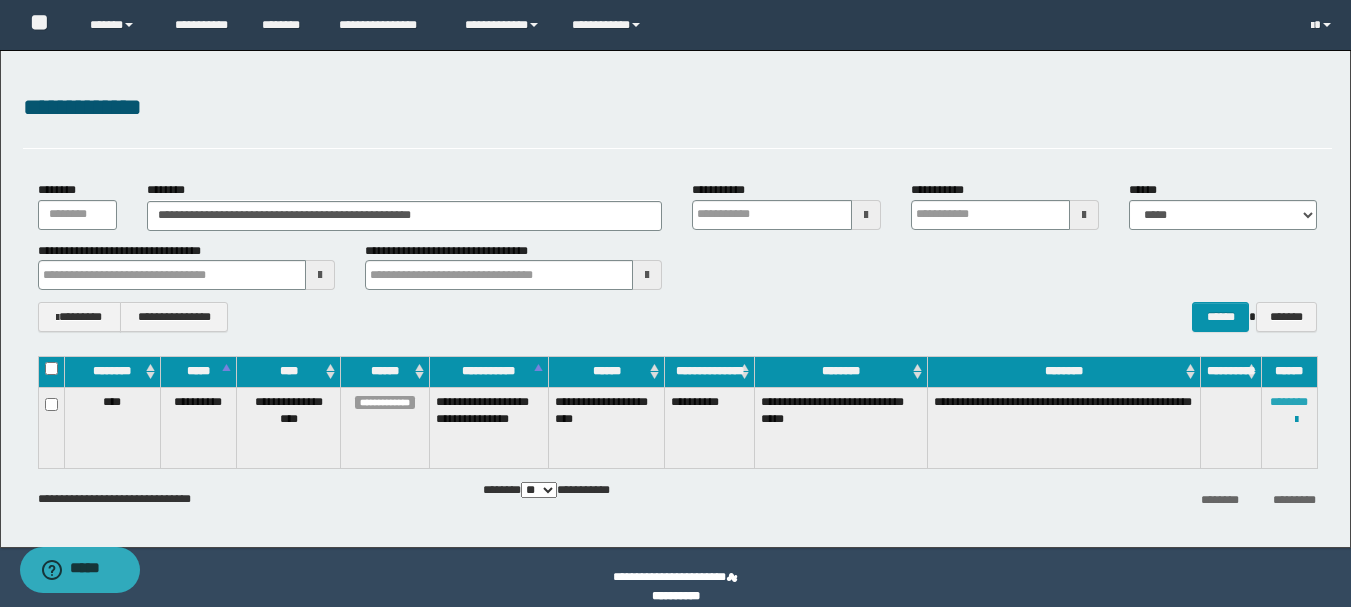 click on "********" at bounding box center [1289, 402] 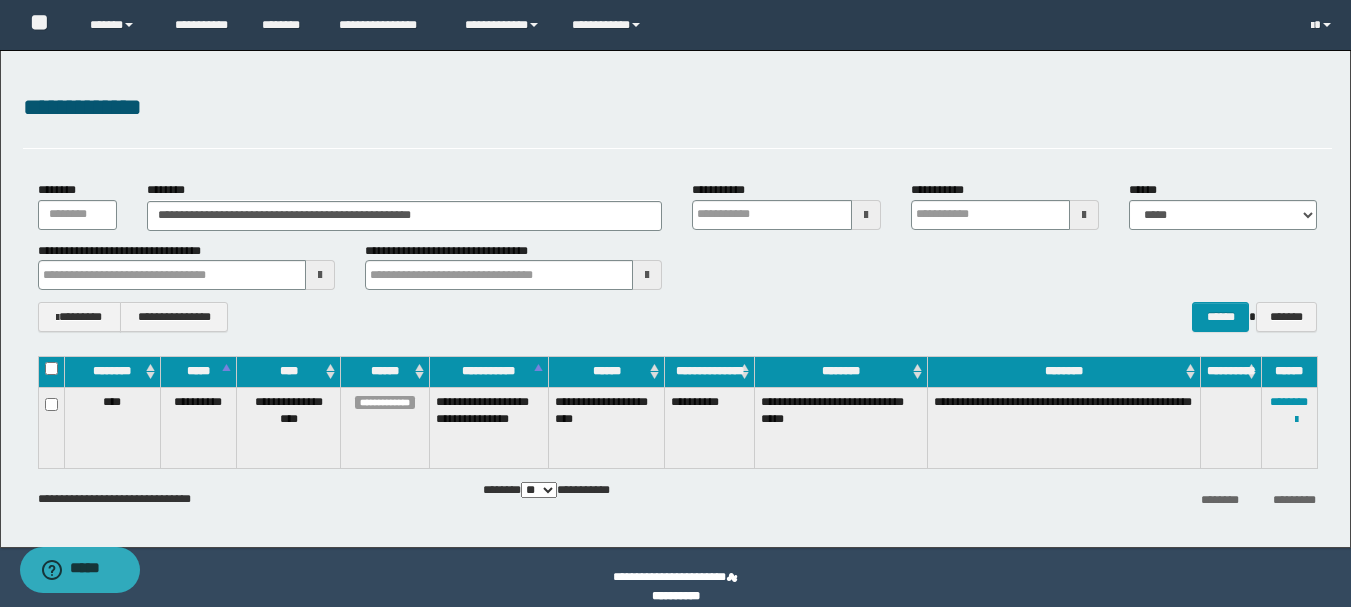 type 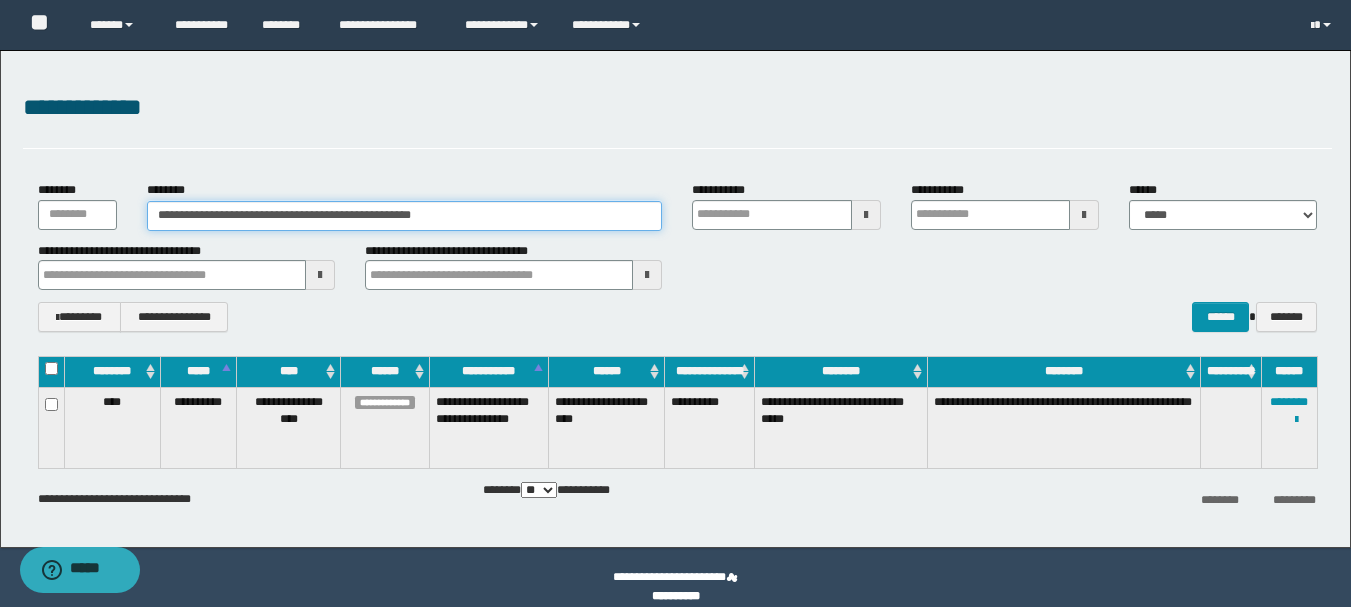 drag, startPoint x: 476, startPoint y: 212, endPoint x: 117, endPoint y: 243, distance: 360.33597 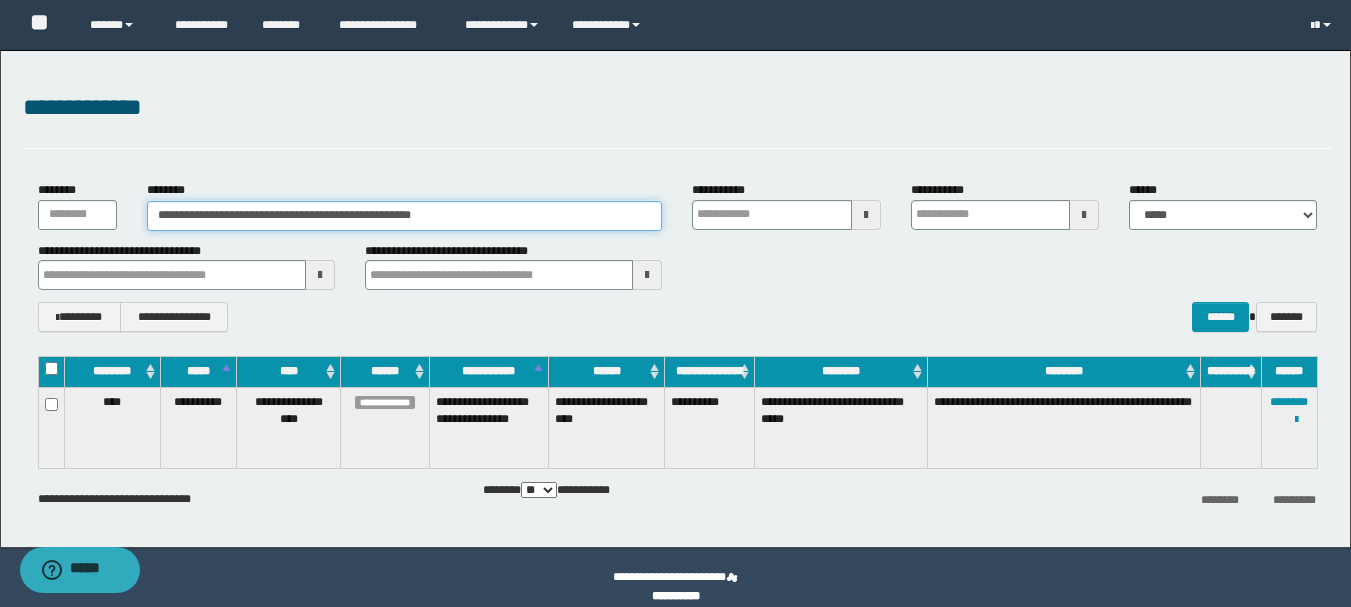 paste 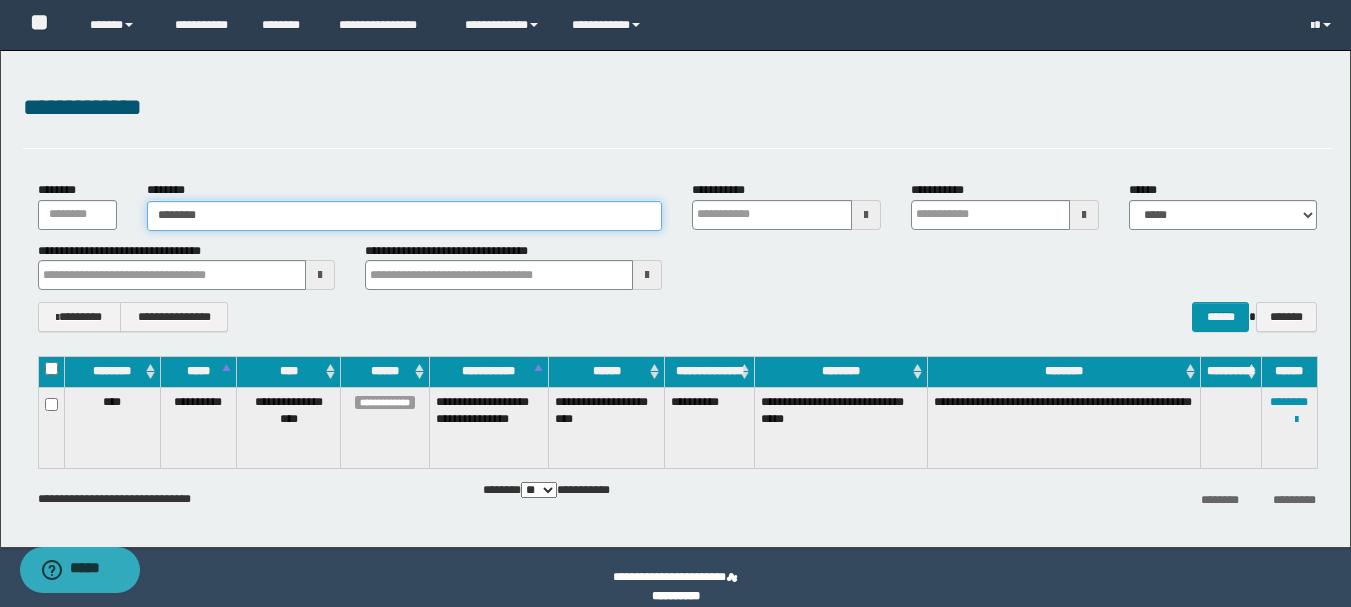 type on "********" 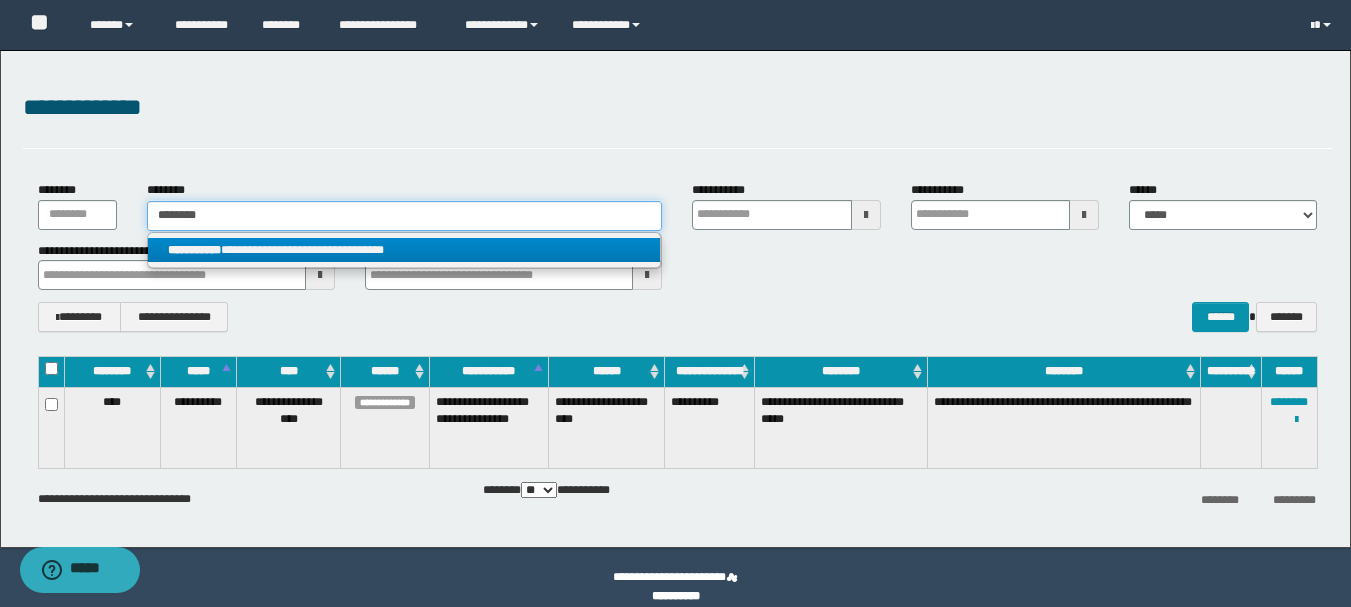 type on "********" 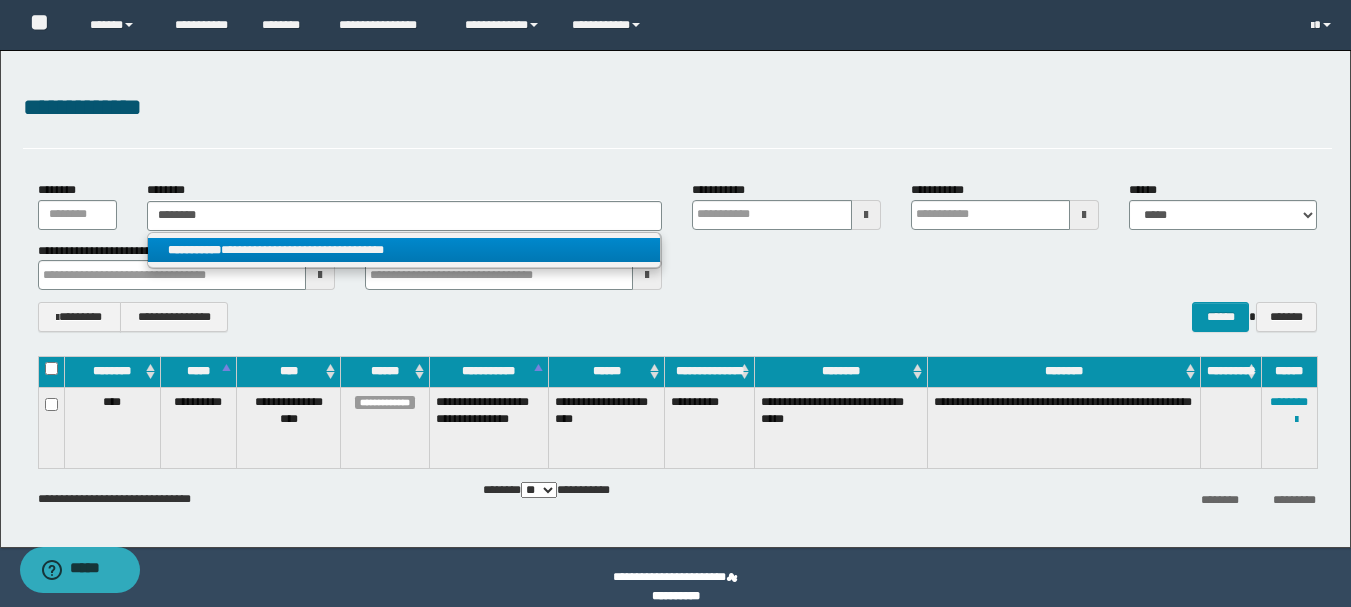 click on "**********" at bounding box center (404, 250) 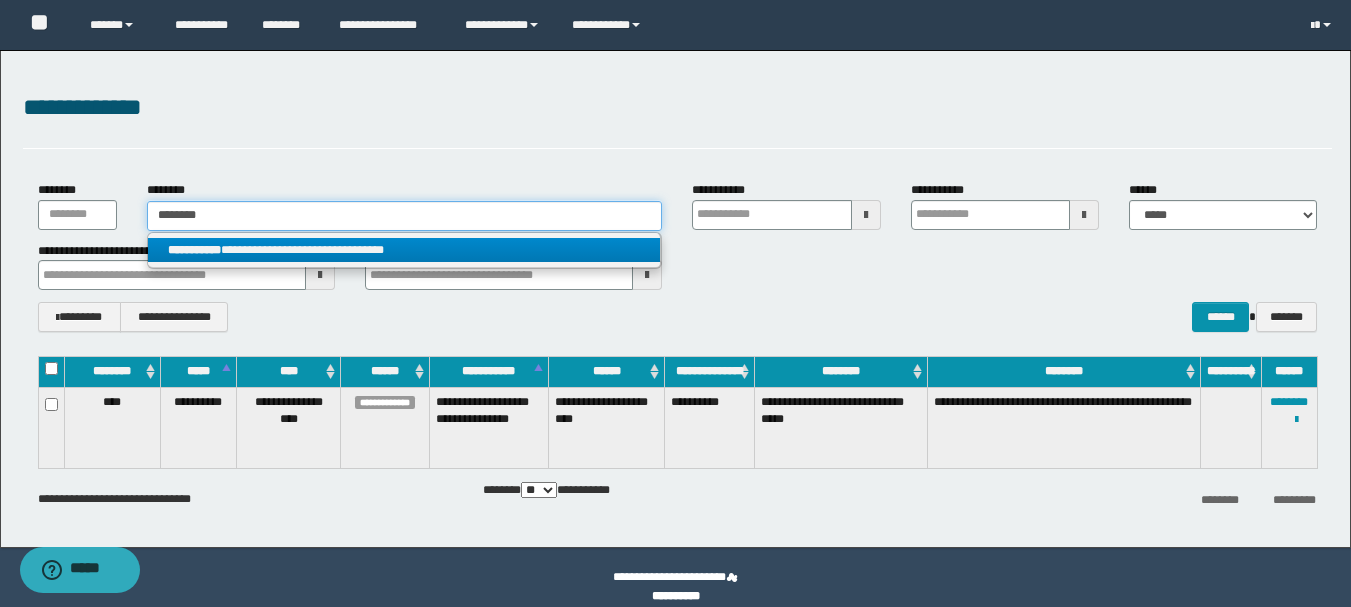type 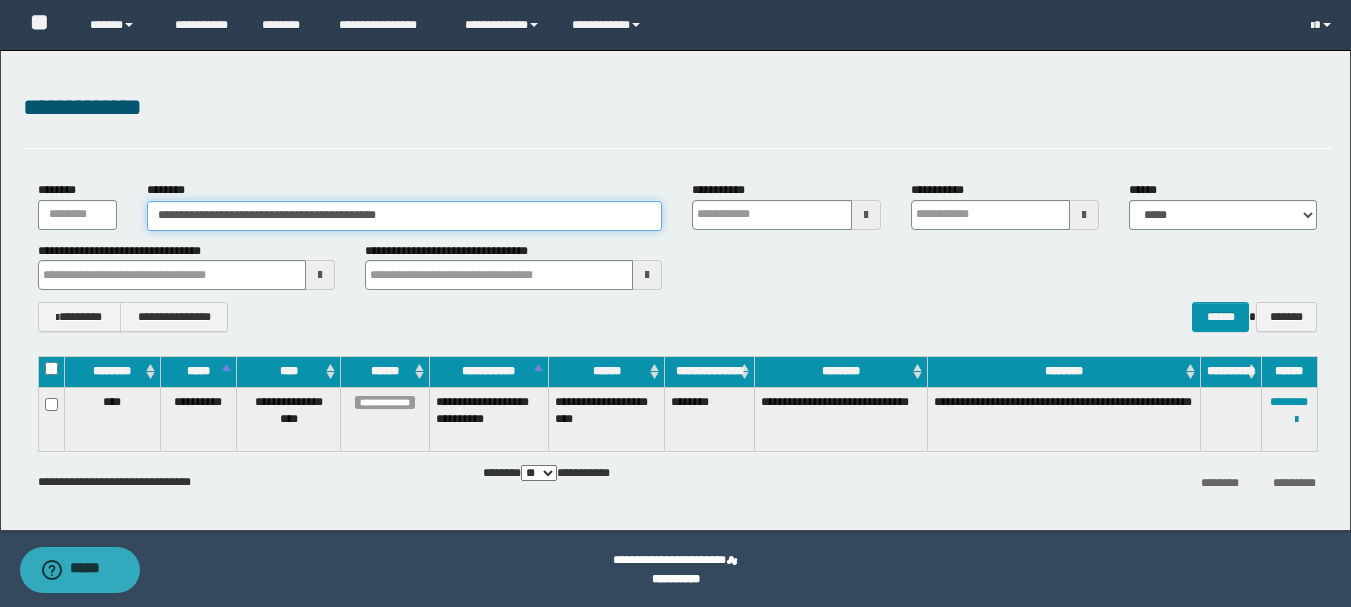 type 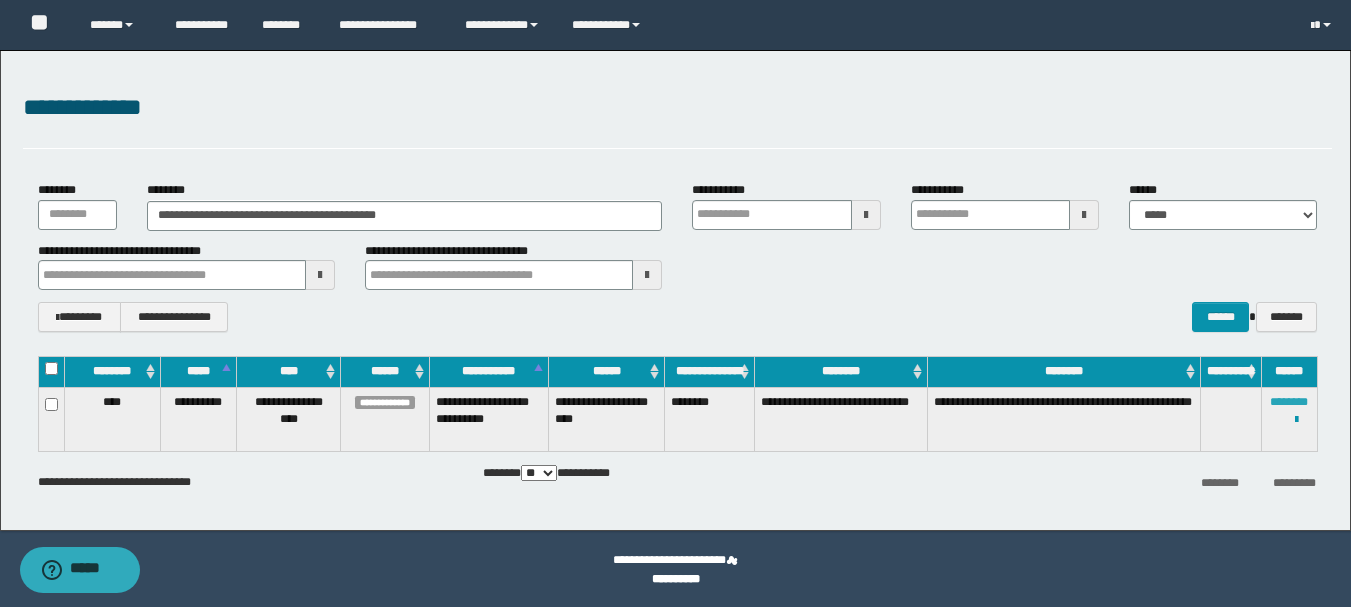 click on "********" at bounding box center [1289, 402] 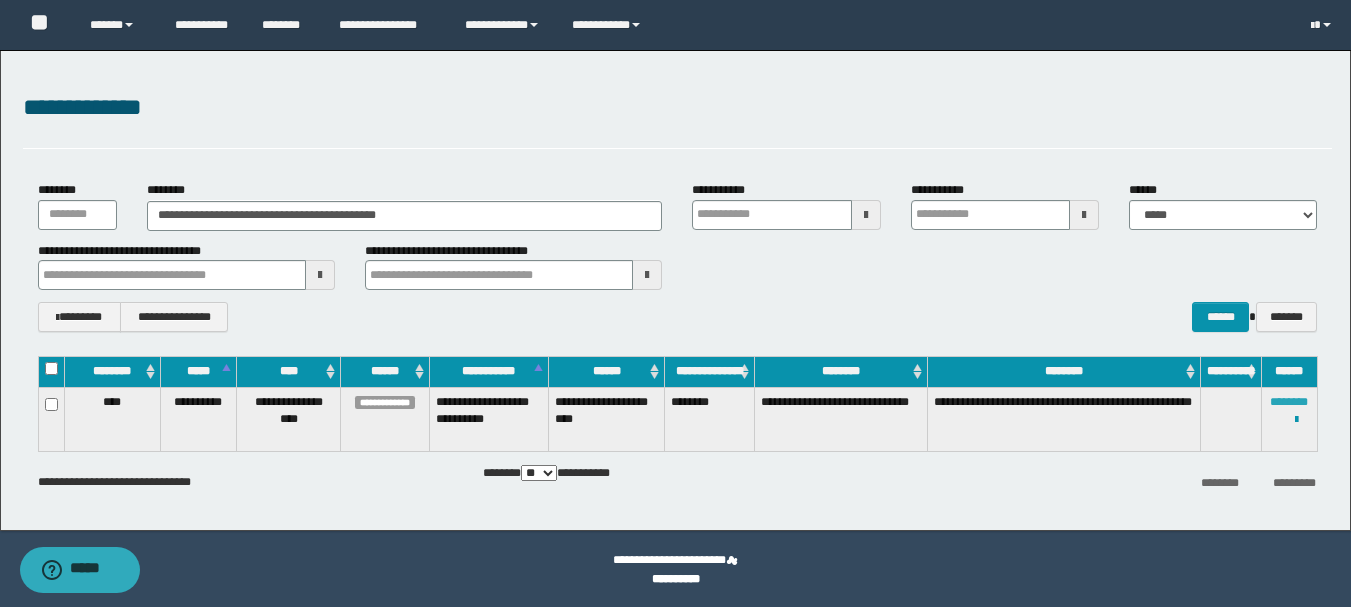 type 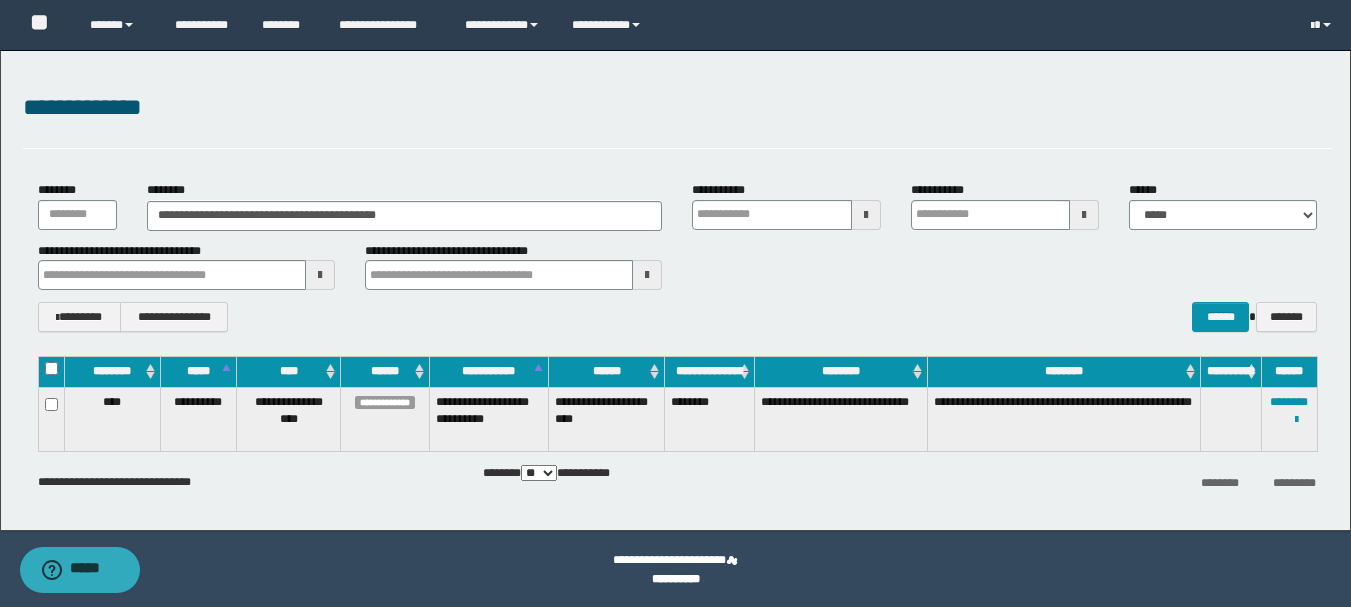 type 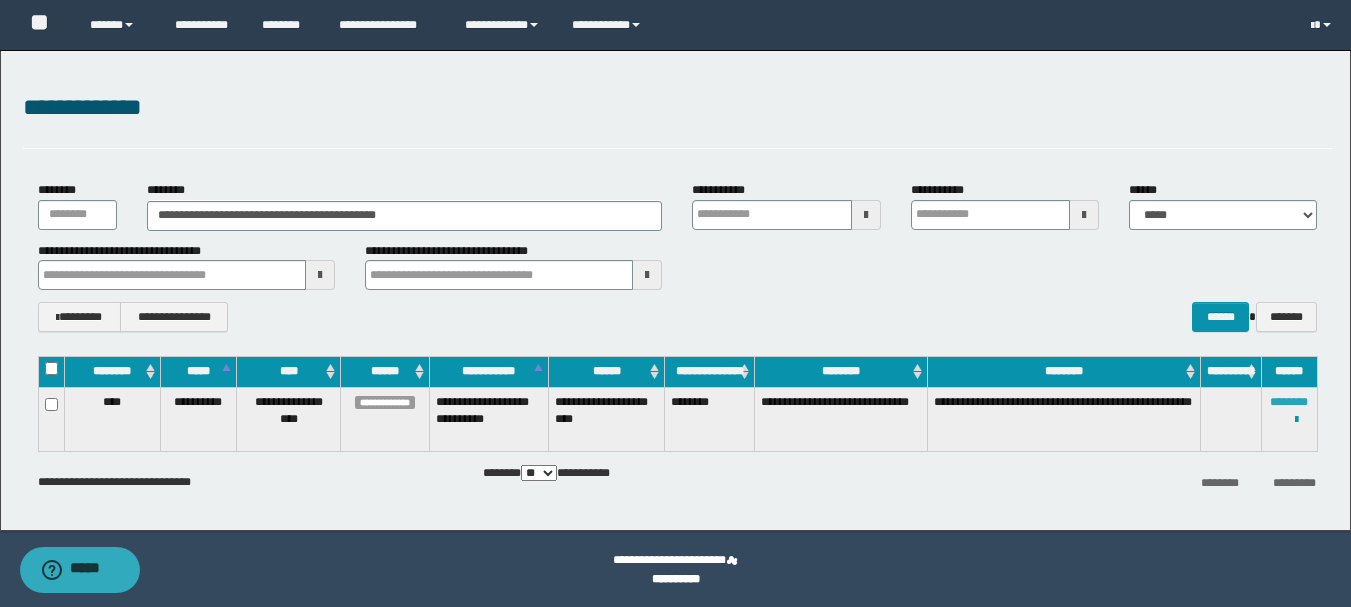 click on "********" at bounding box center [1289, 402] 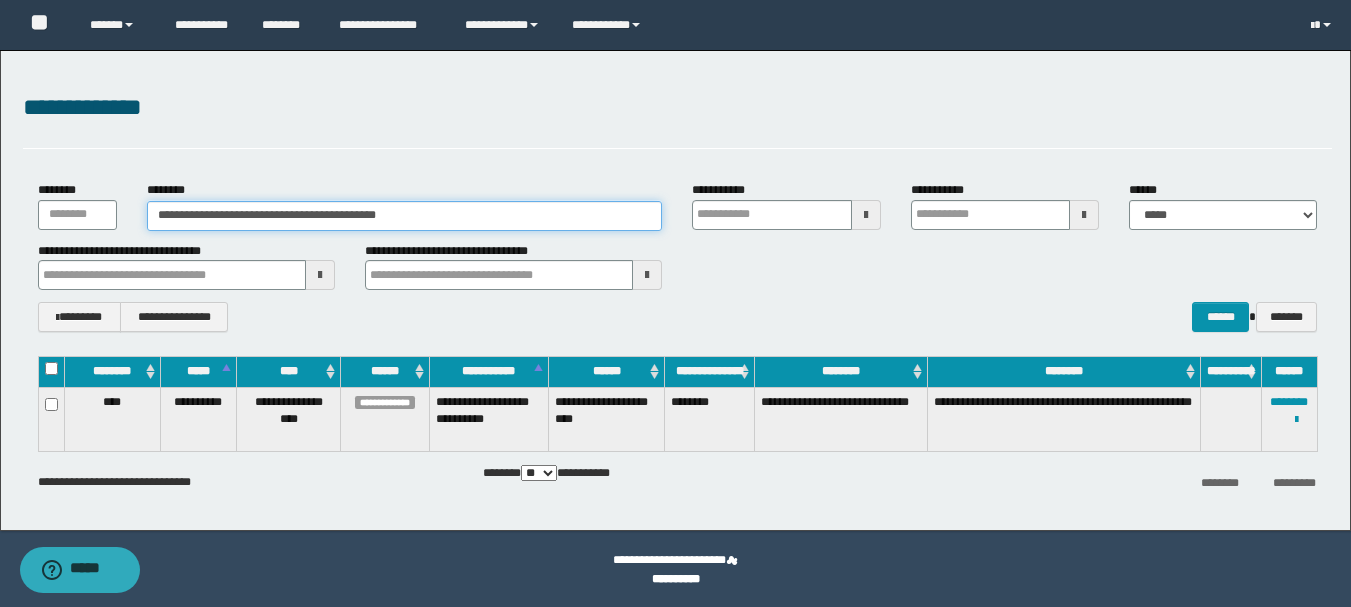 drag, startPoint x: 446, startPoint y: 215, endPoint x: 24, endPoint y: 224, distance: 422.09595 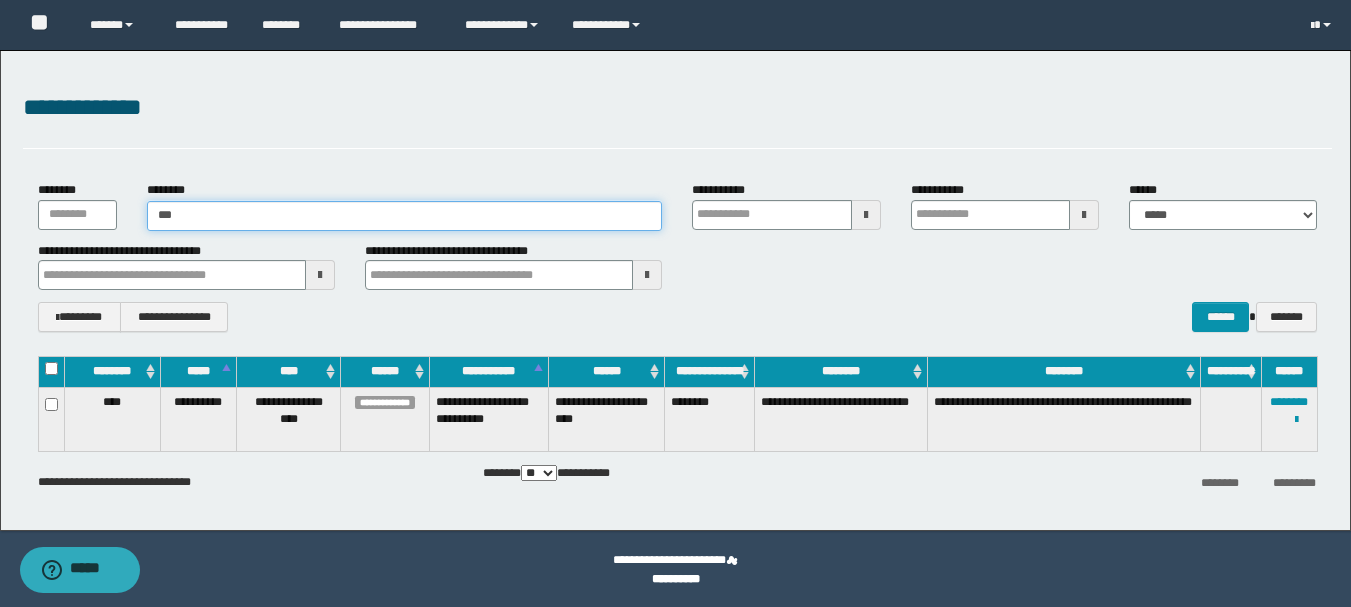 type on "****" 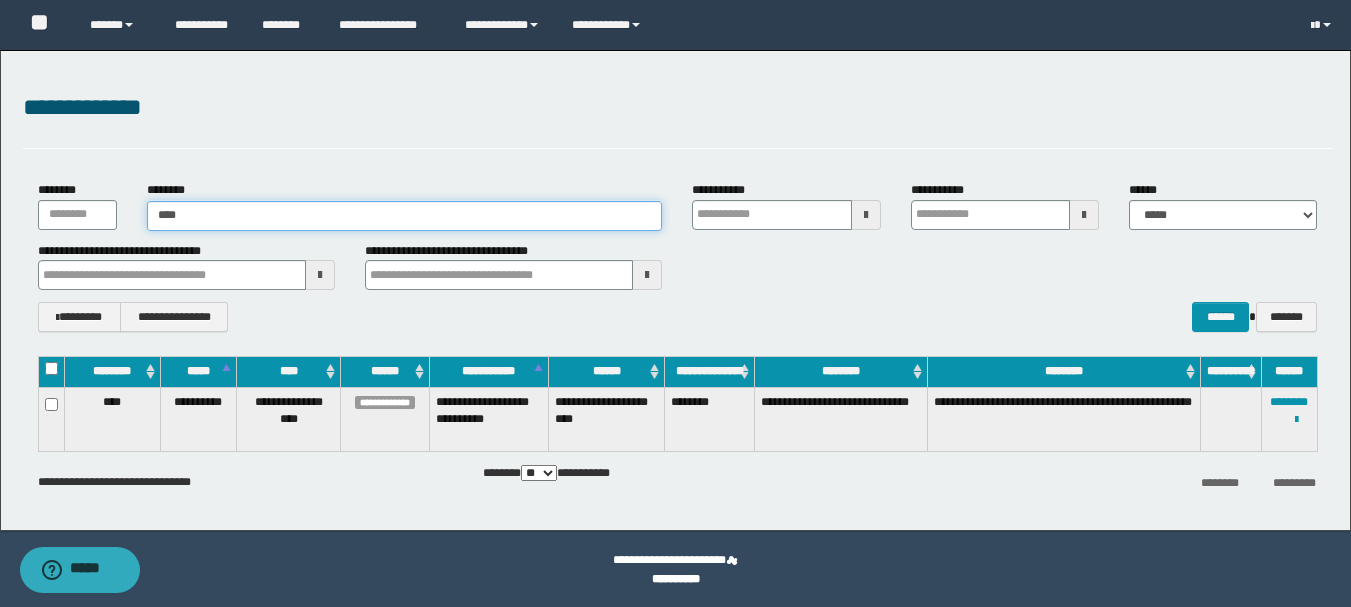 type on "****" 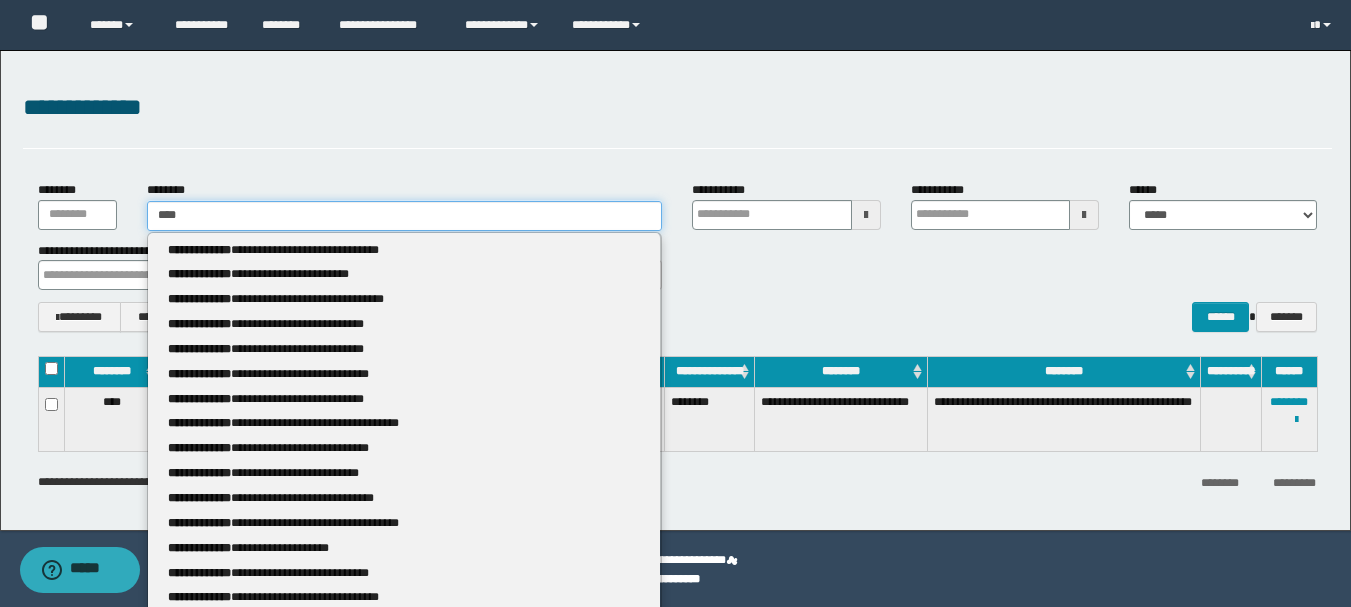 type 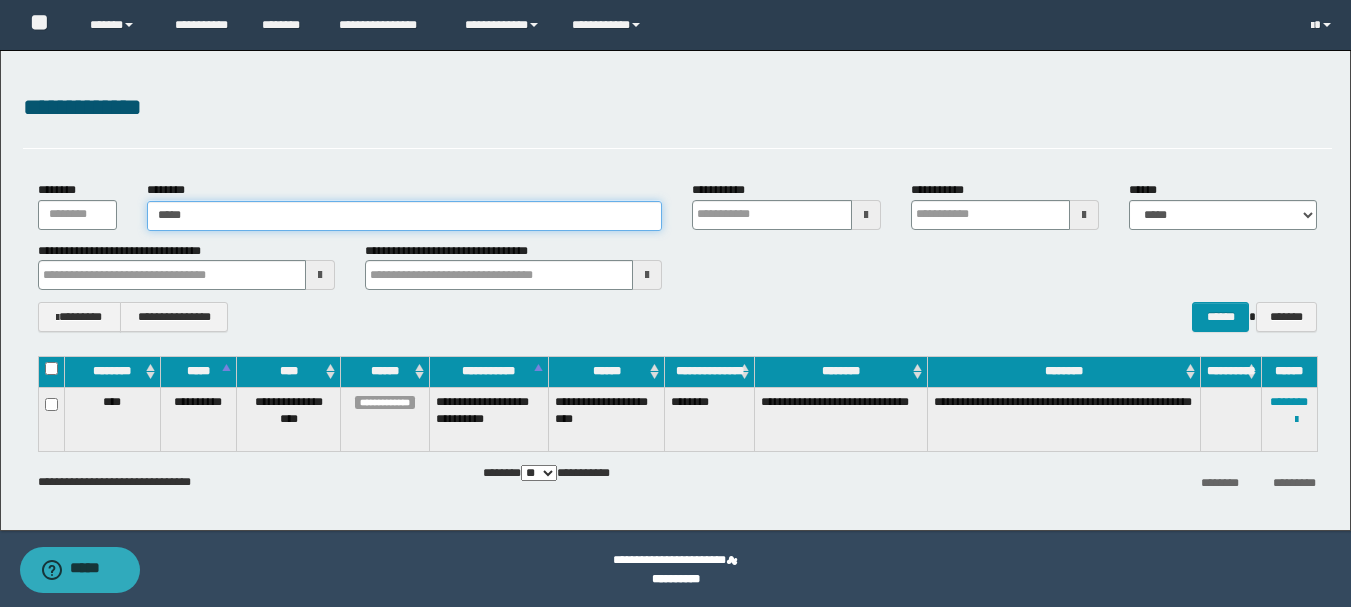 type on "*****" 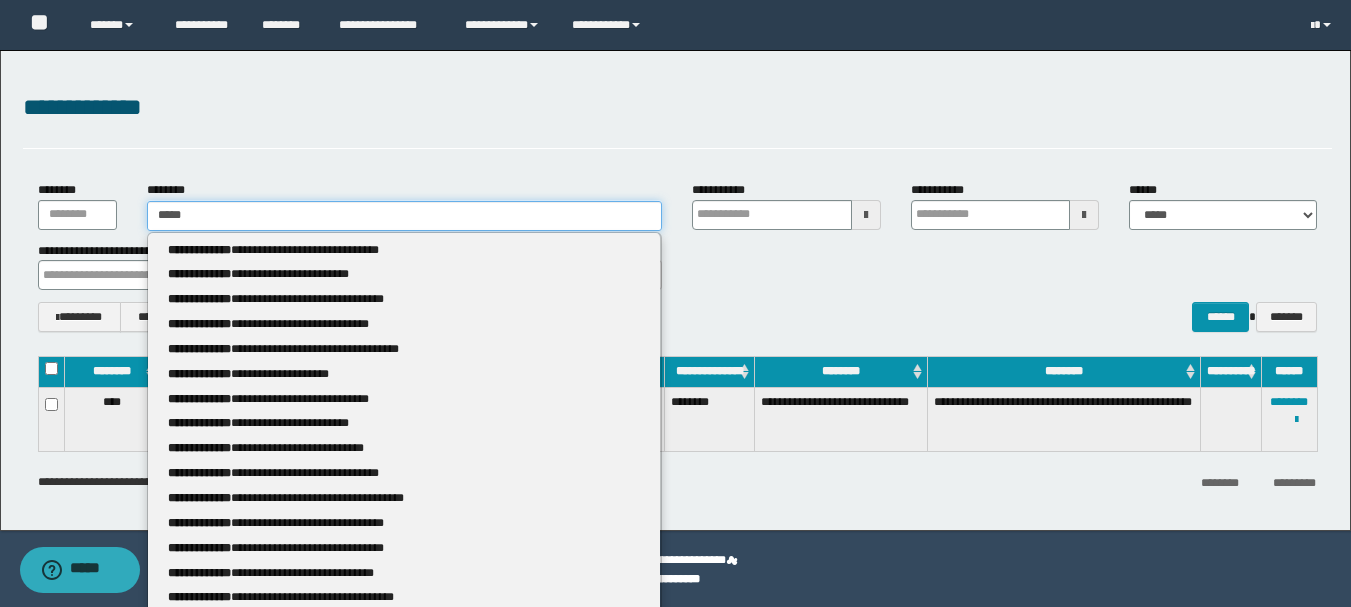 type 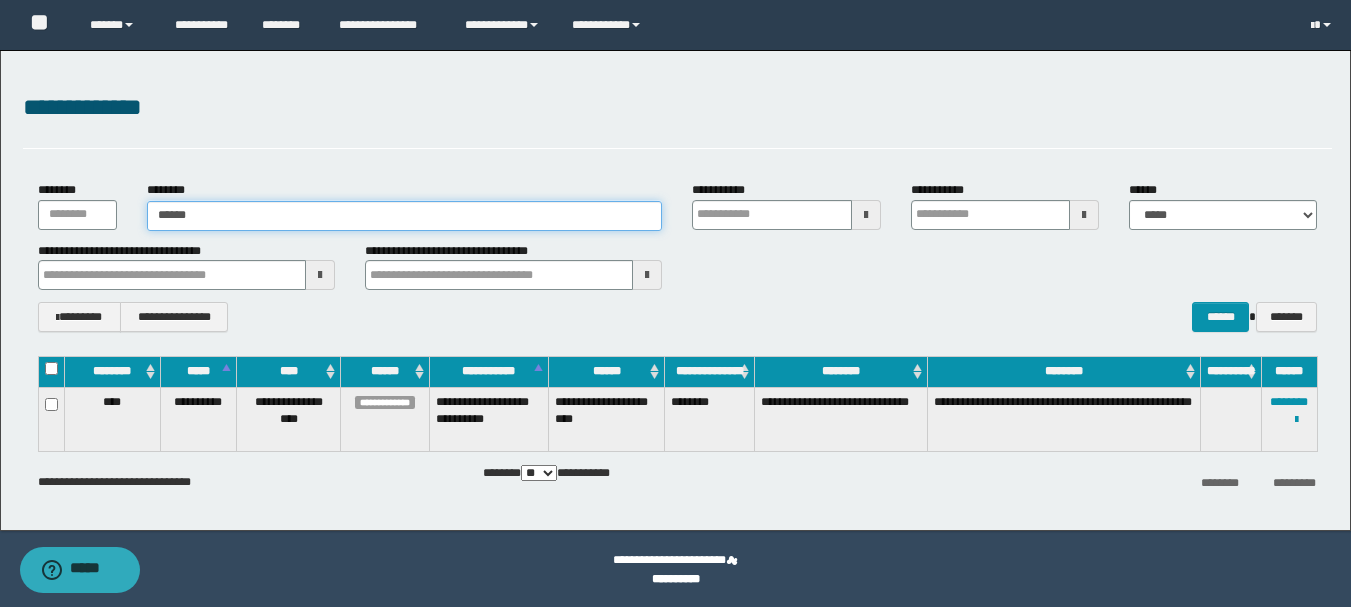 type on "******" 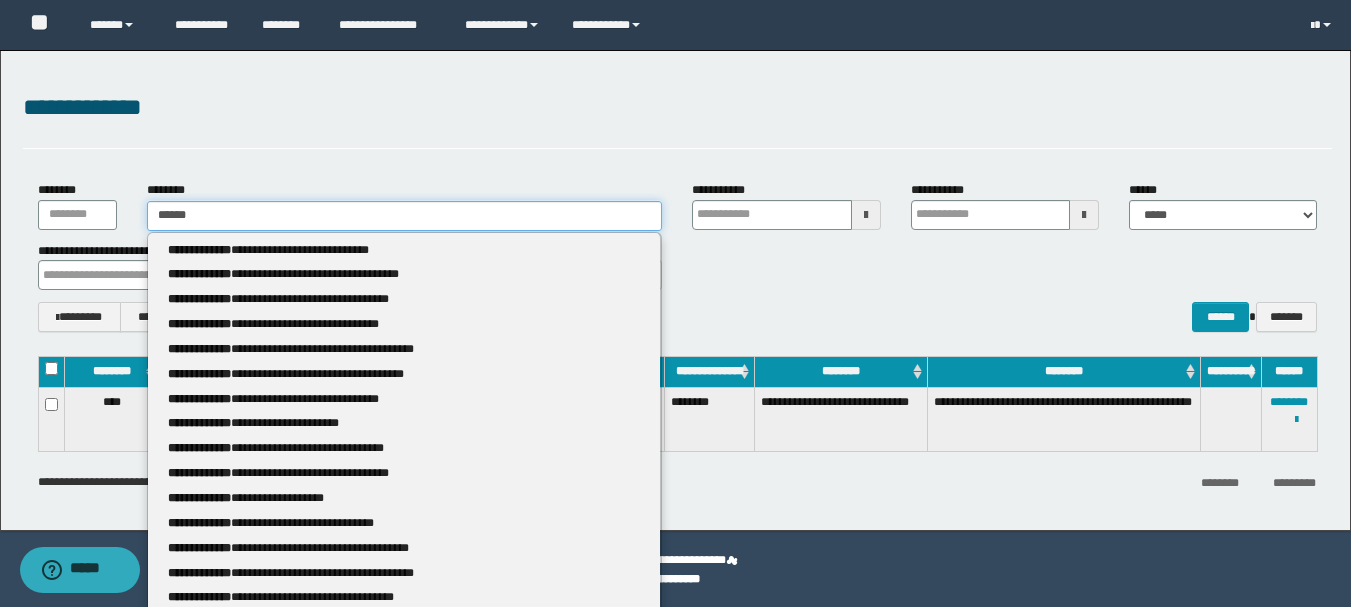 type 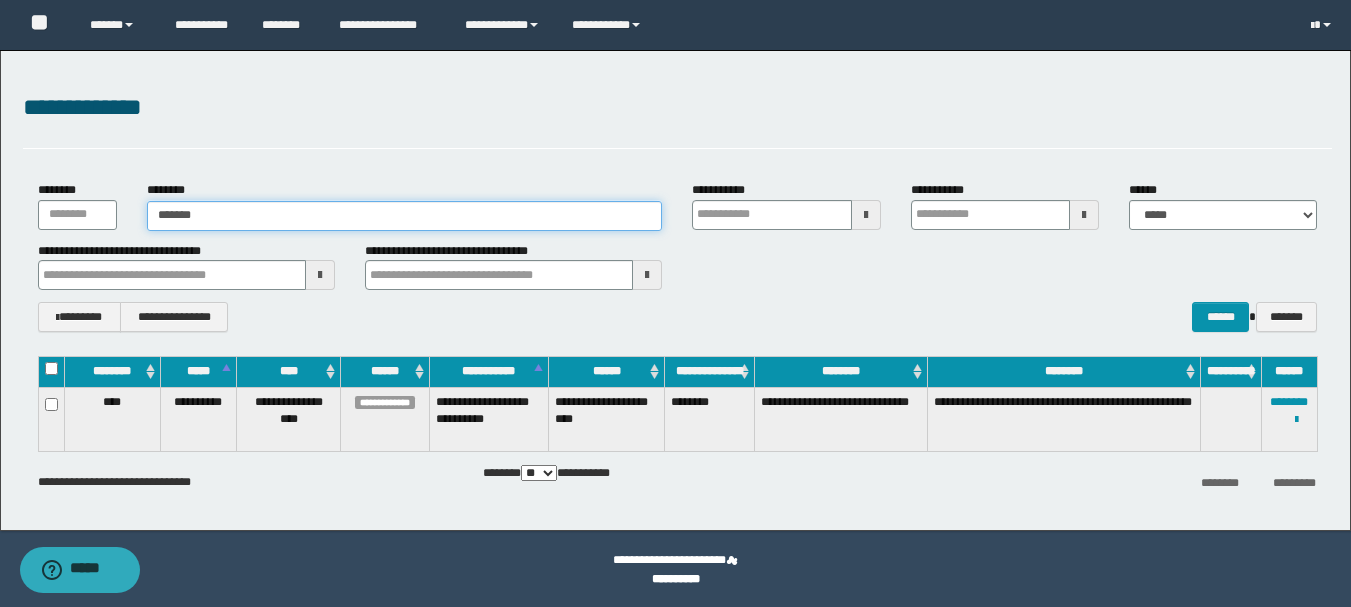 type on "********" 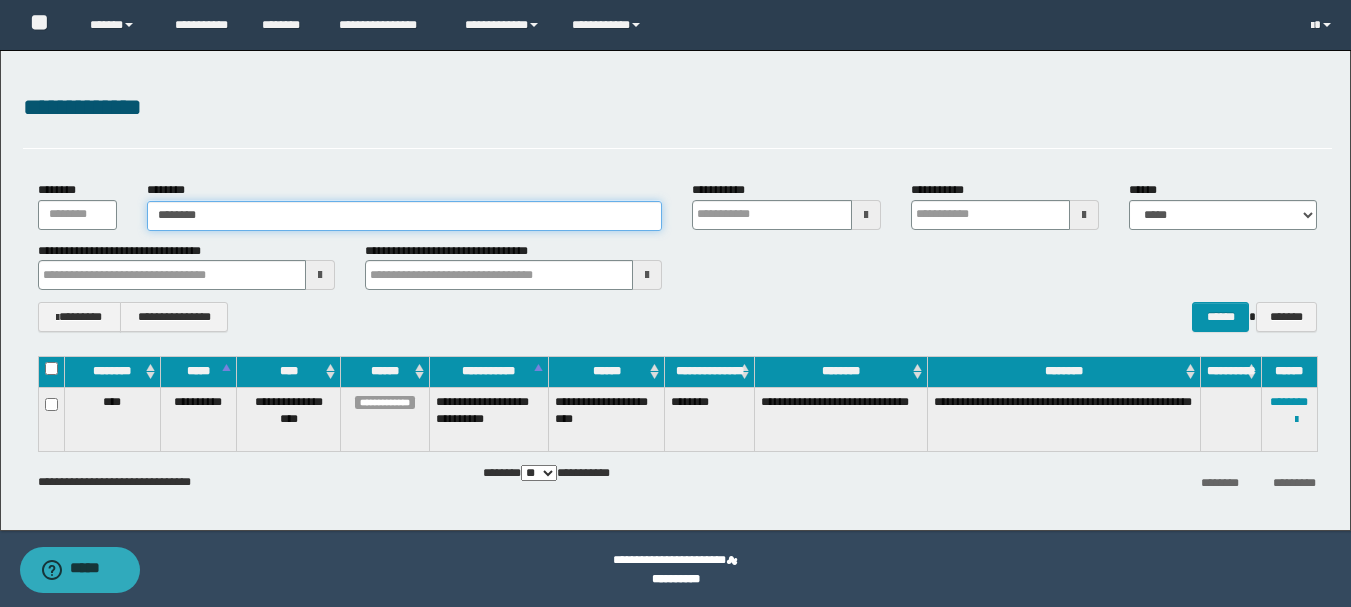 type on "********" 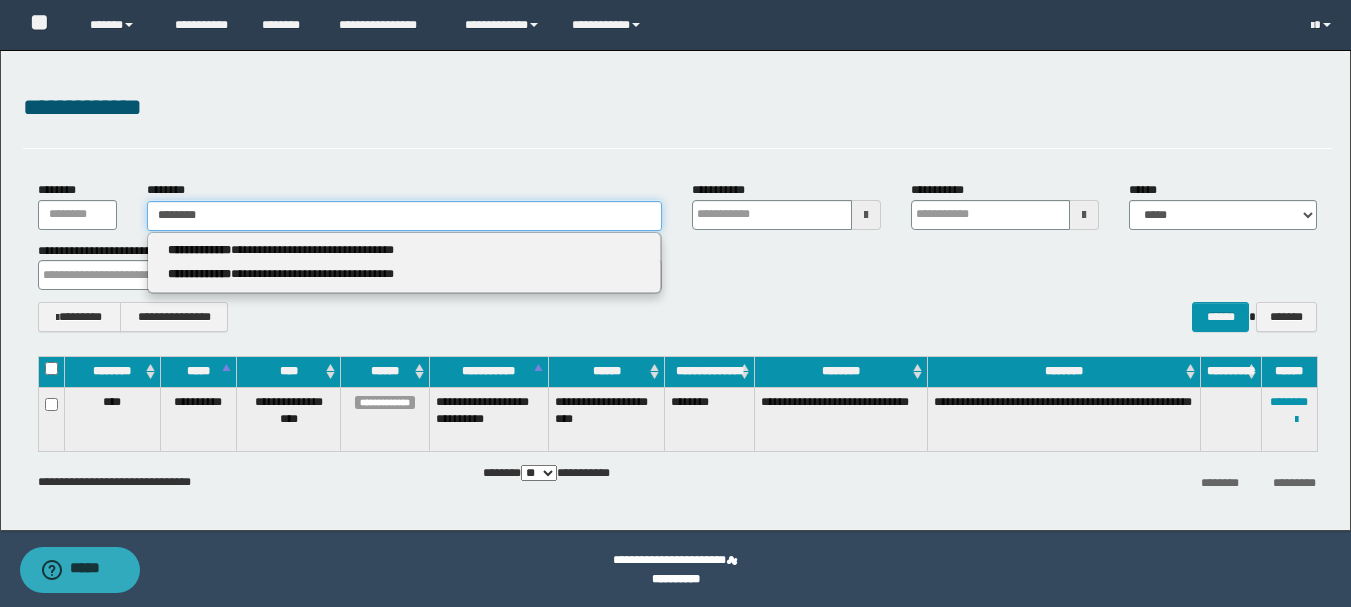 type 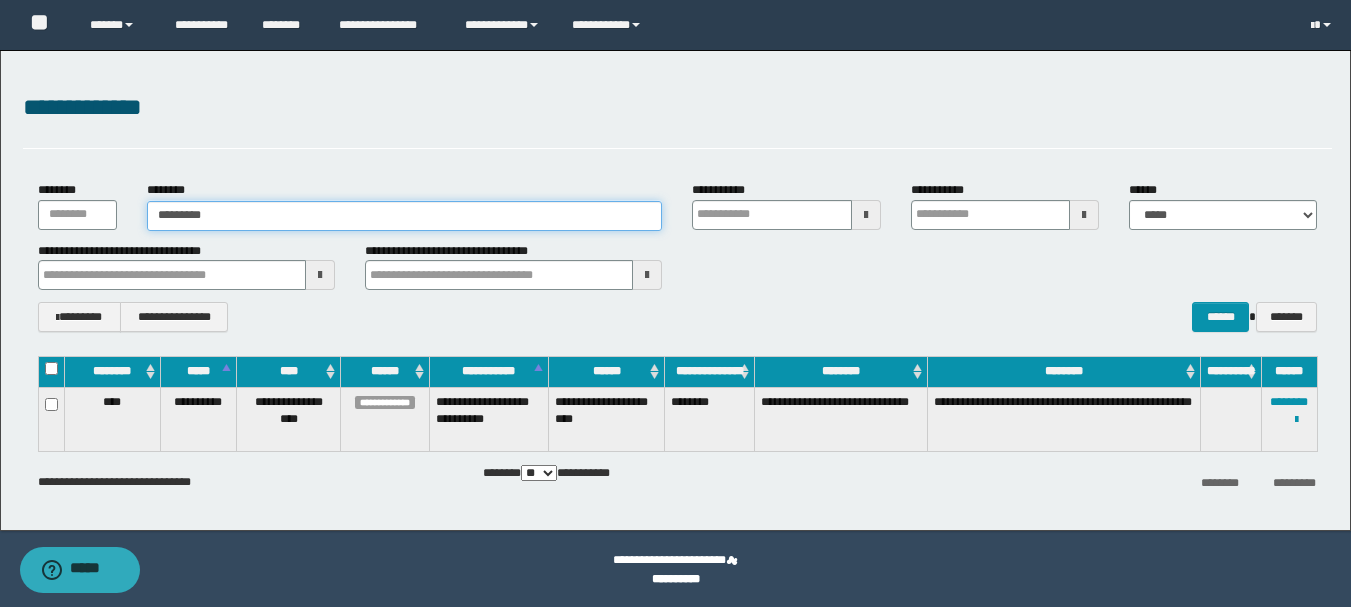 type on "*********" 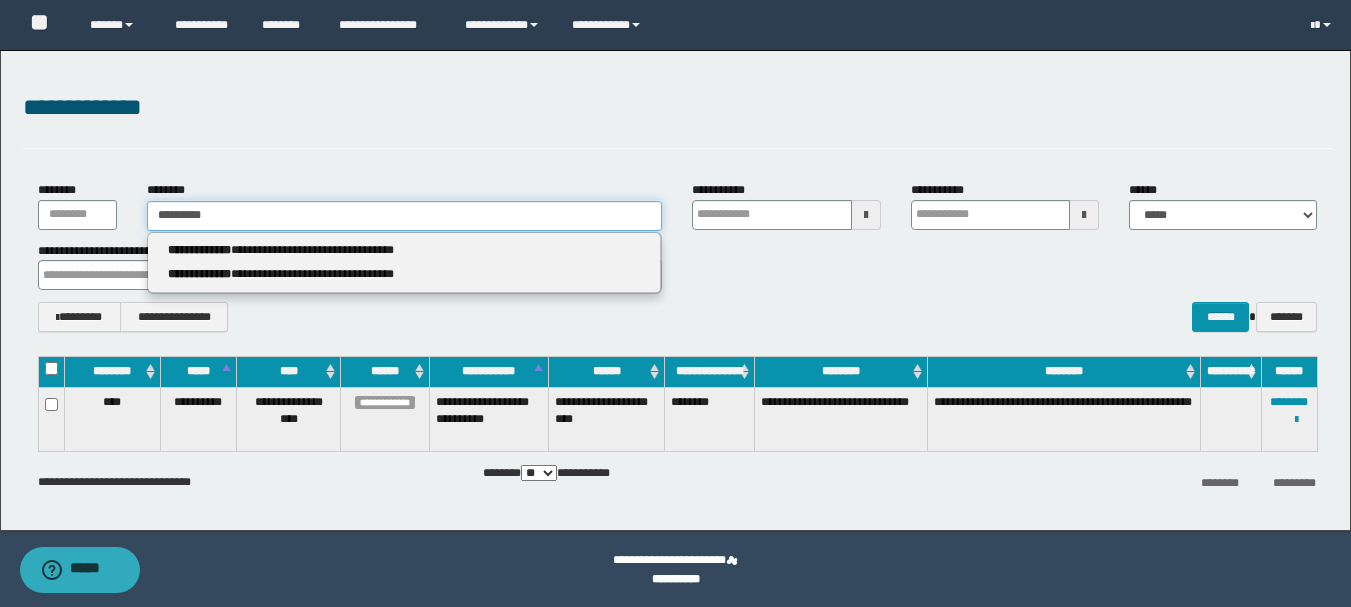 type 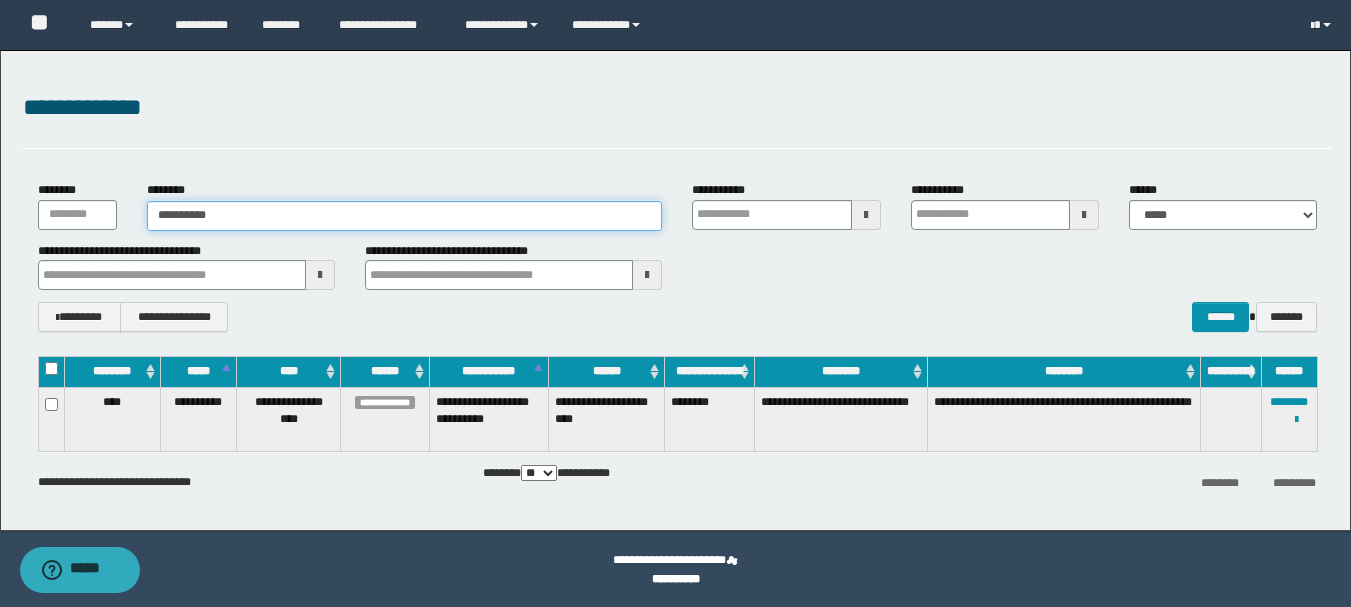 type on "**********" 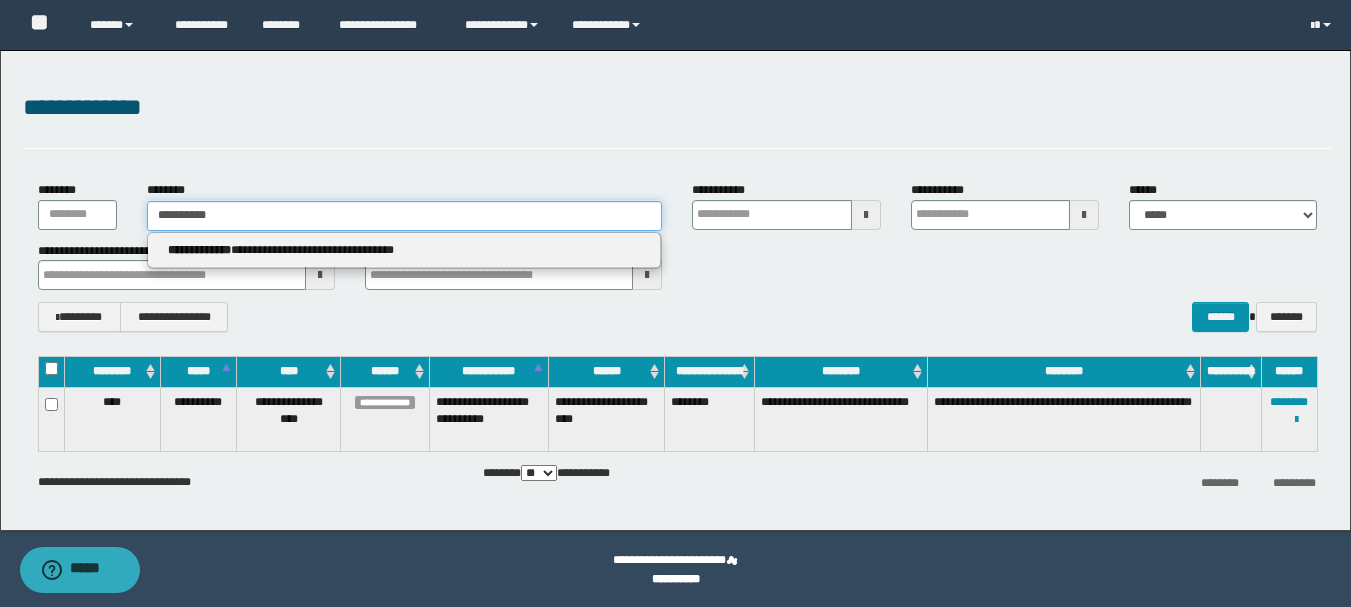 type 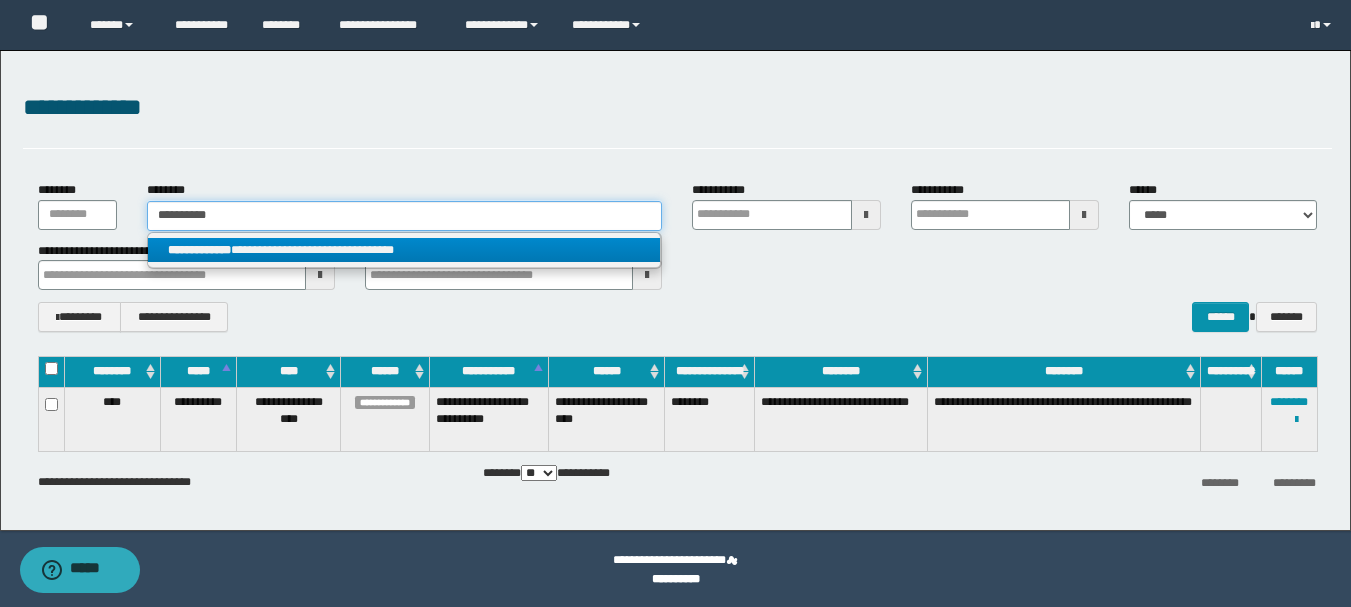 type on "**********" 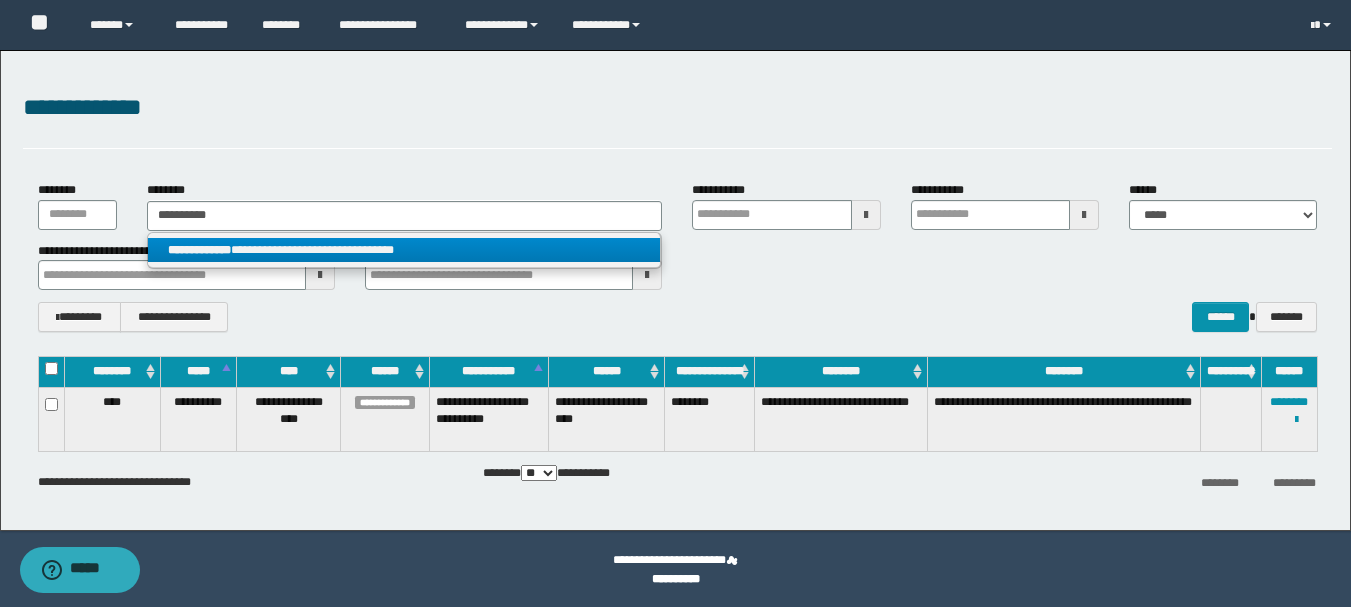 click on "**********" at bounding box center (404, 250) 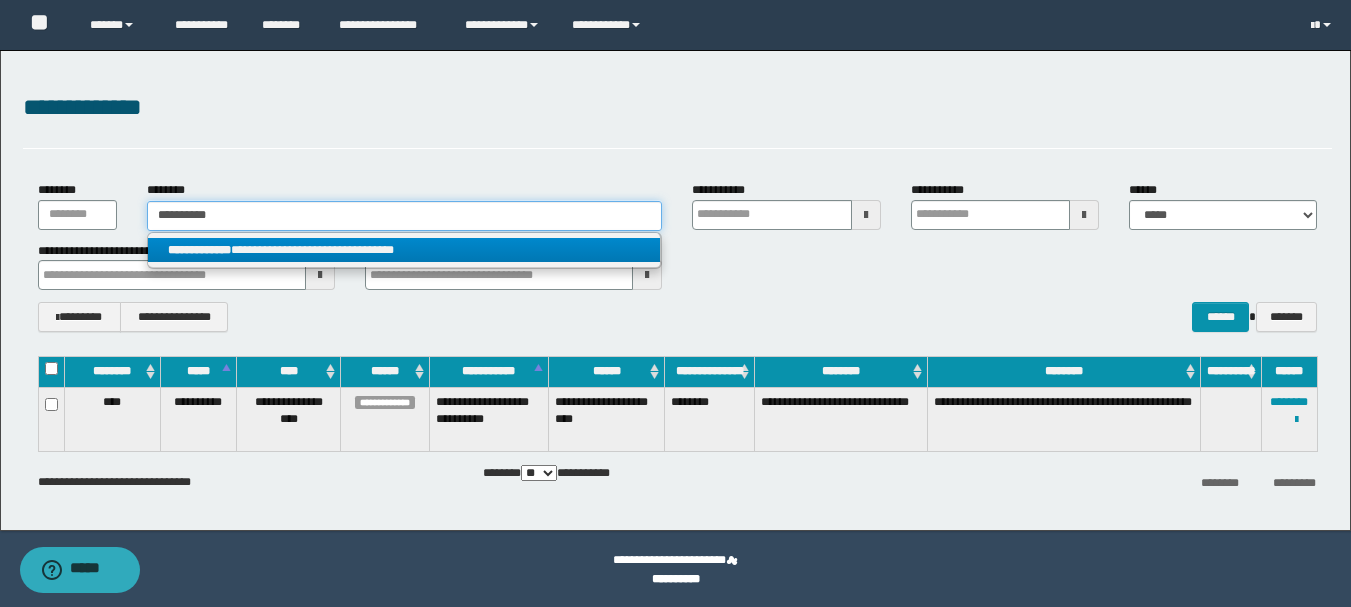 type 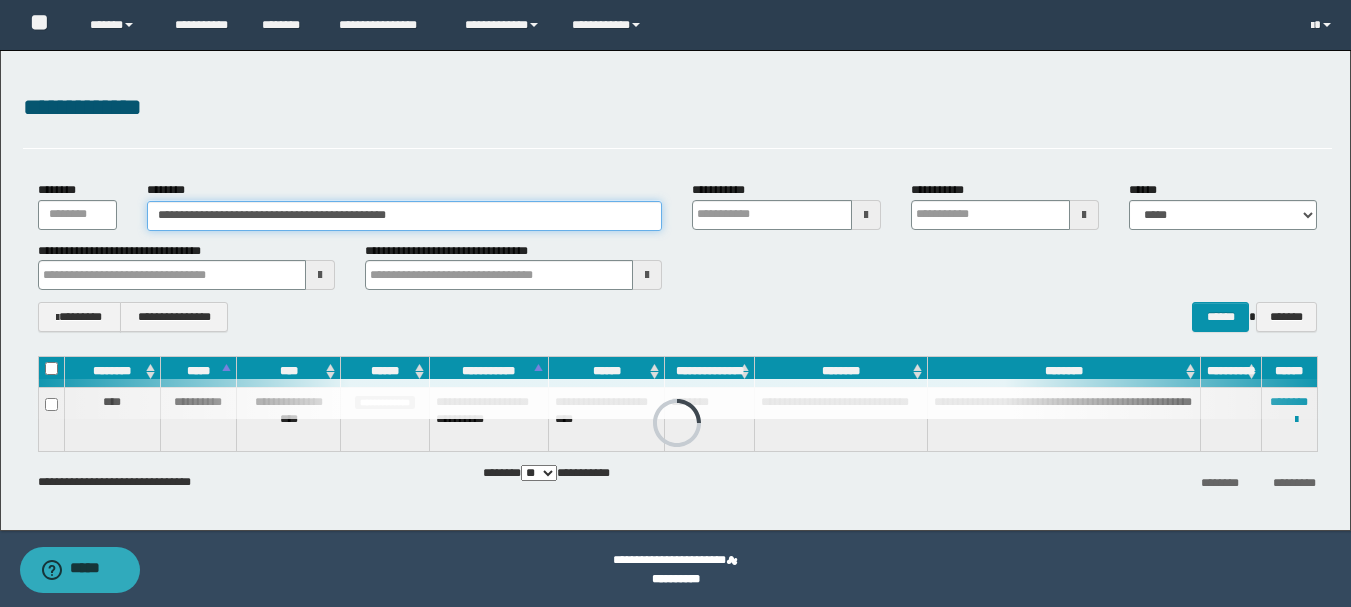 type 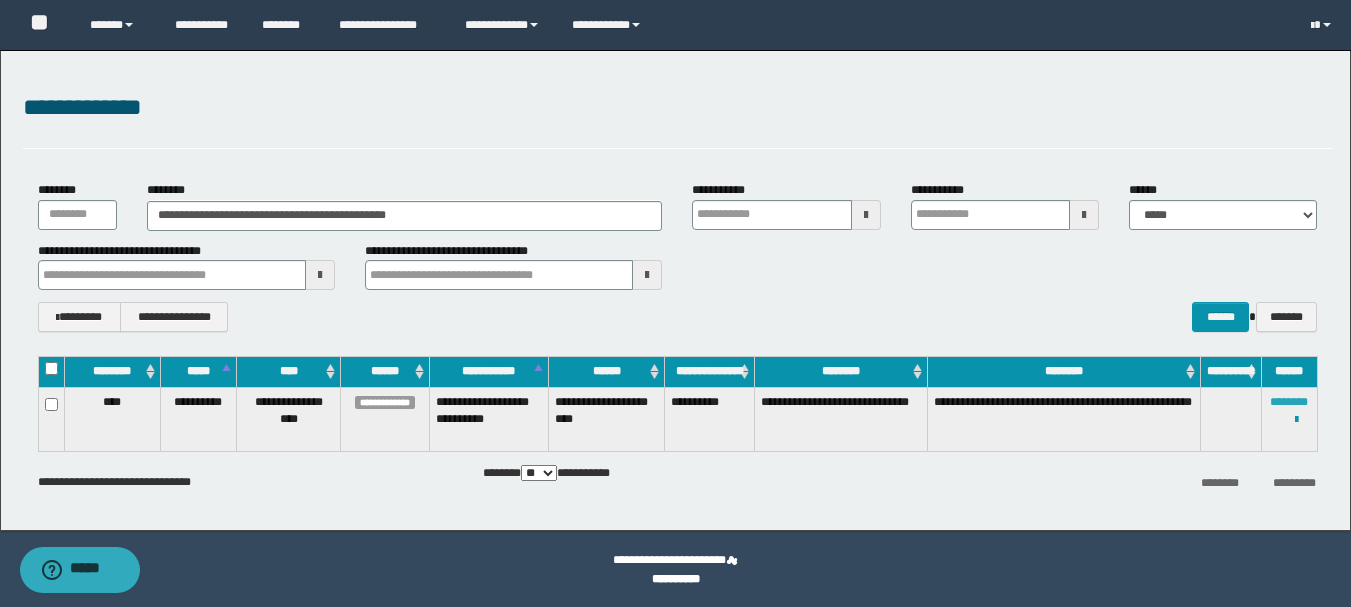 click on "********" at bounding box center (1289, 402) 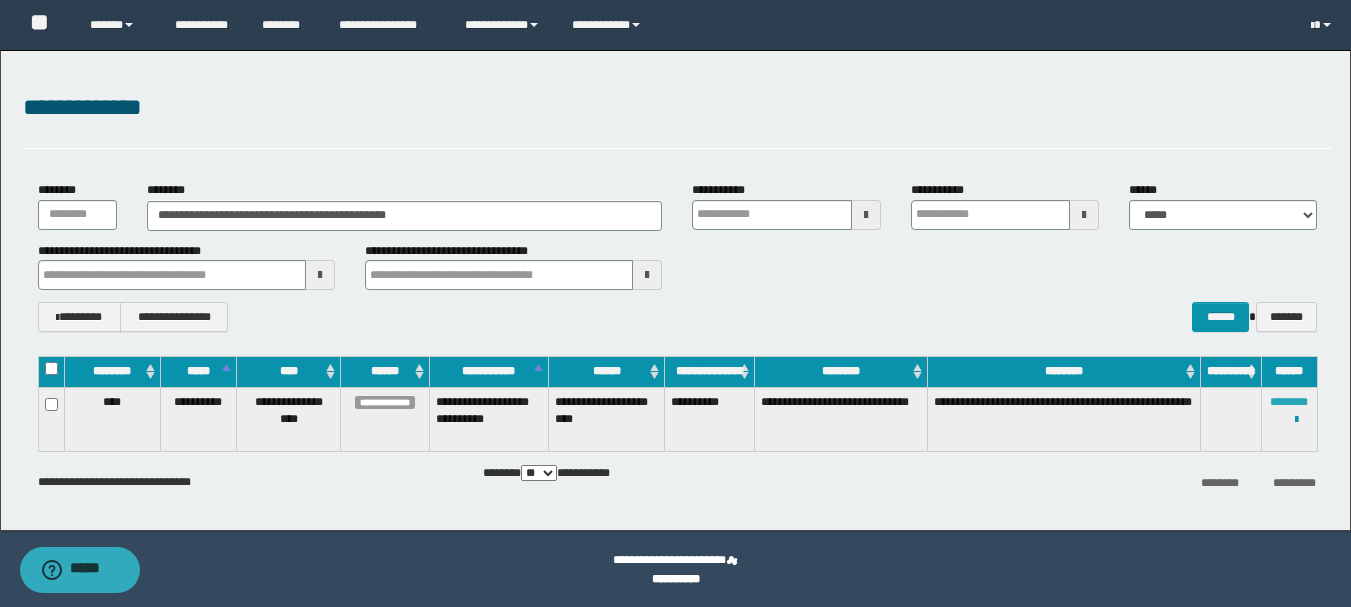type 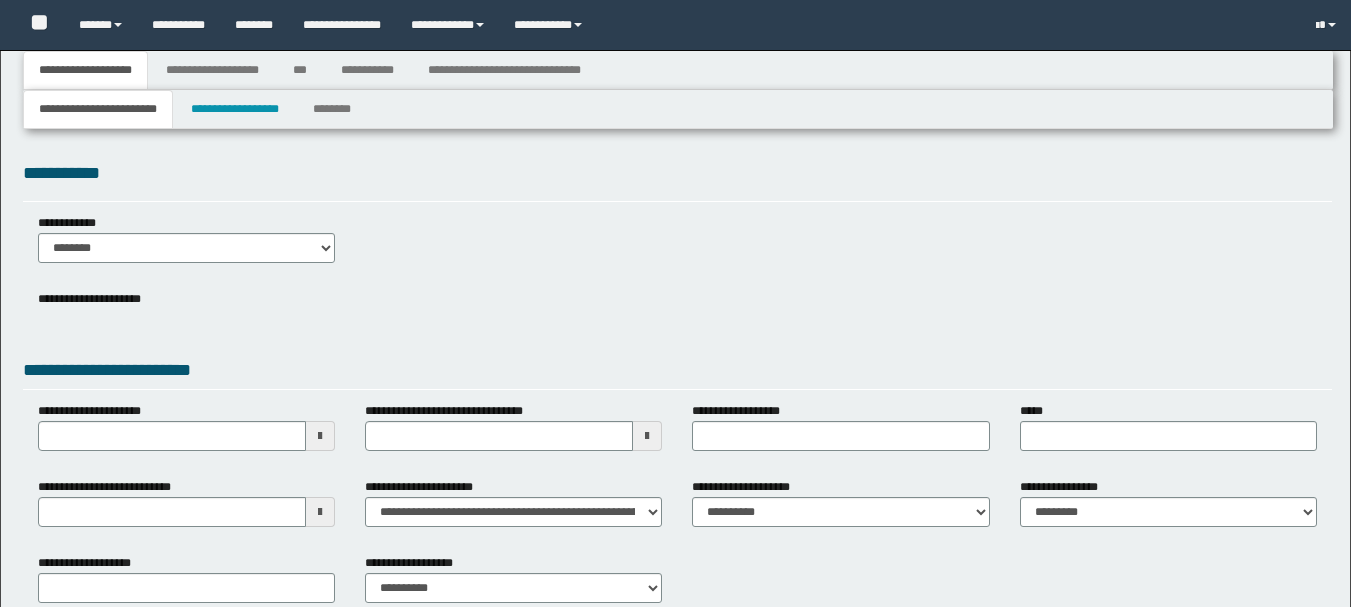 type 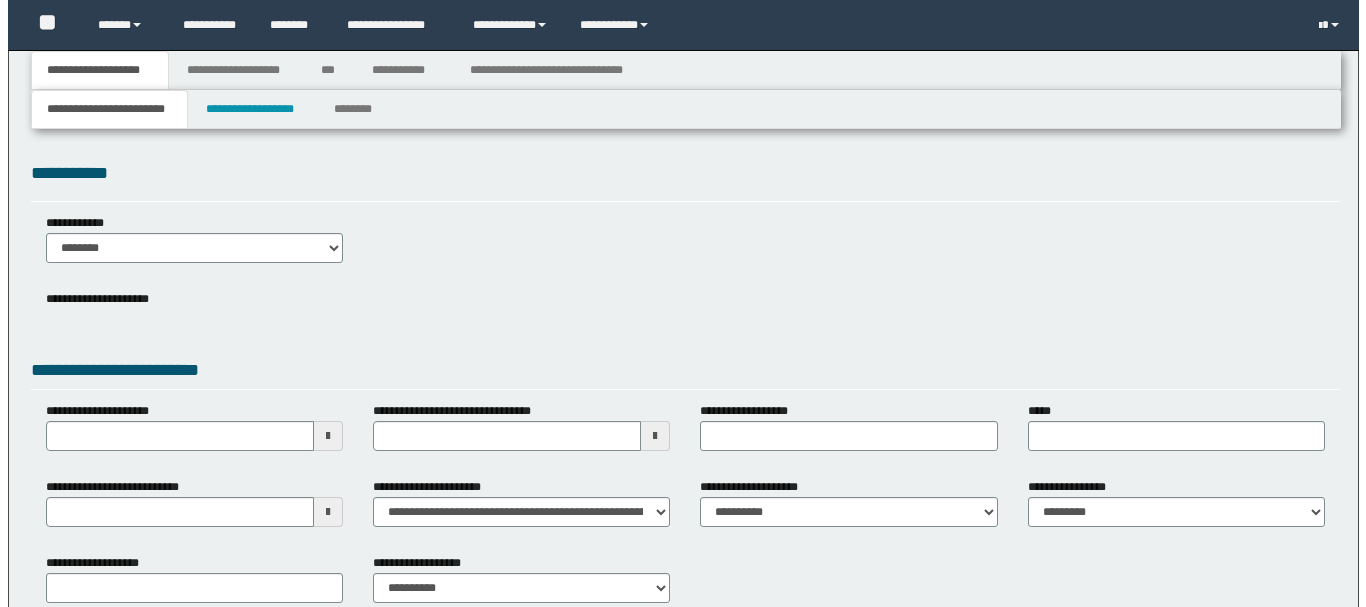scroll, scrollTop: 0, scrollLeft: 0, axis: both 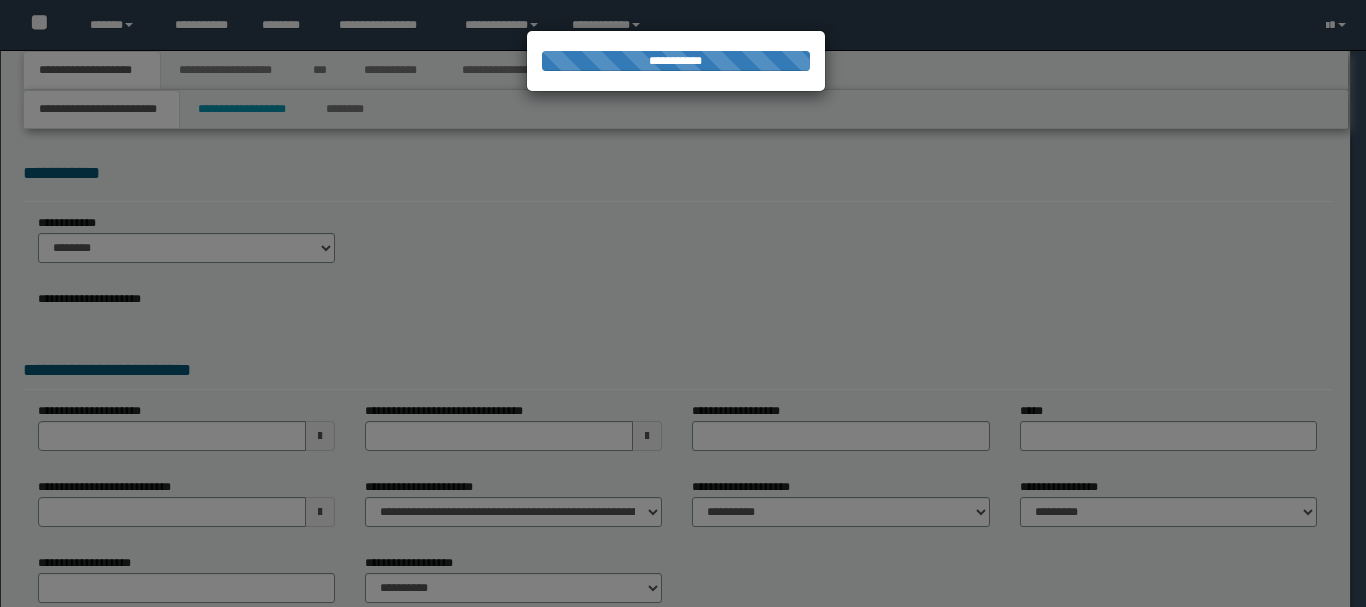 type on "**********" 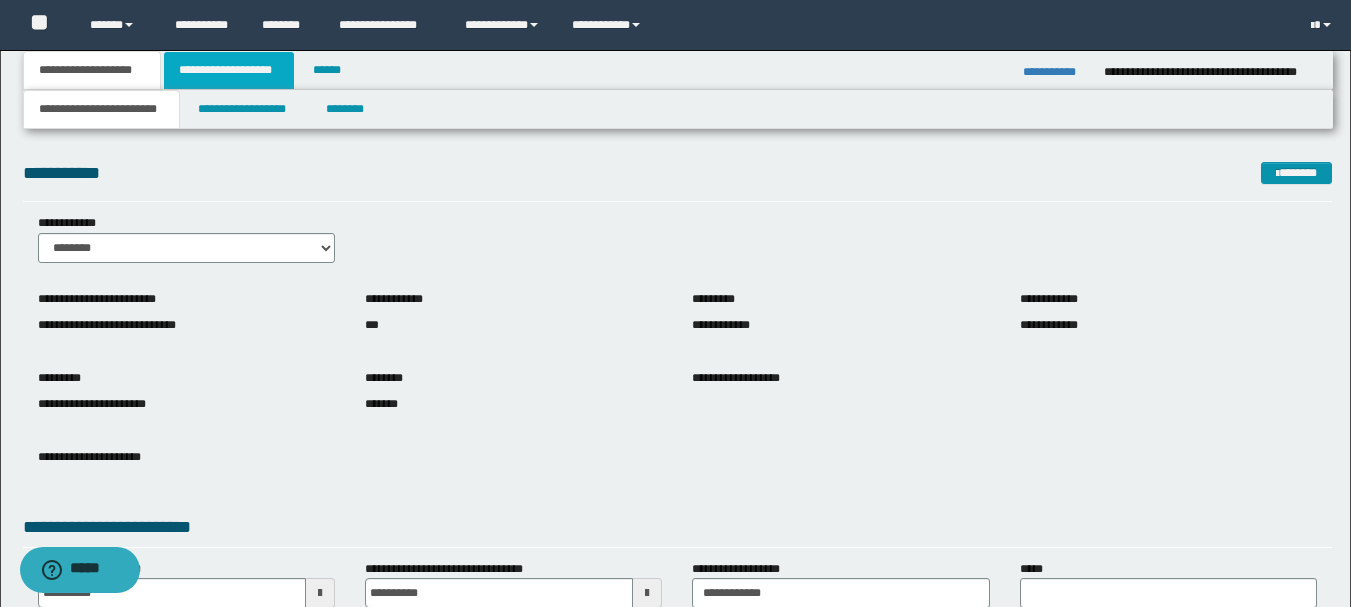 click on "**********" at bounding box center (229, 70) 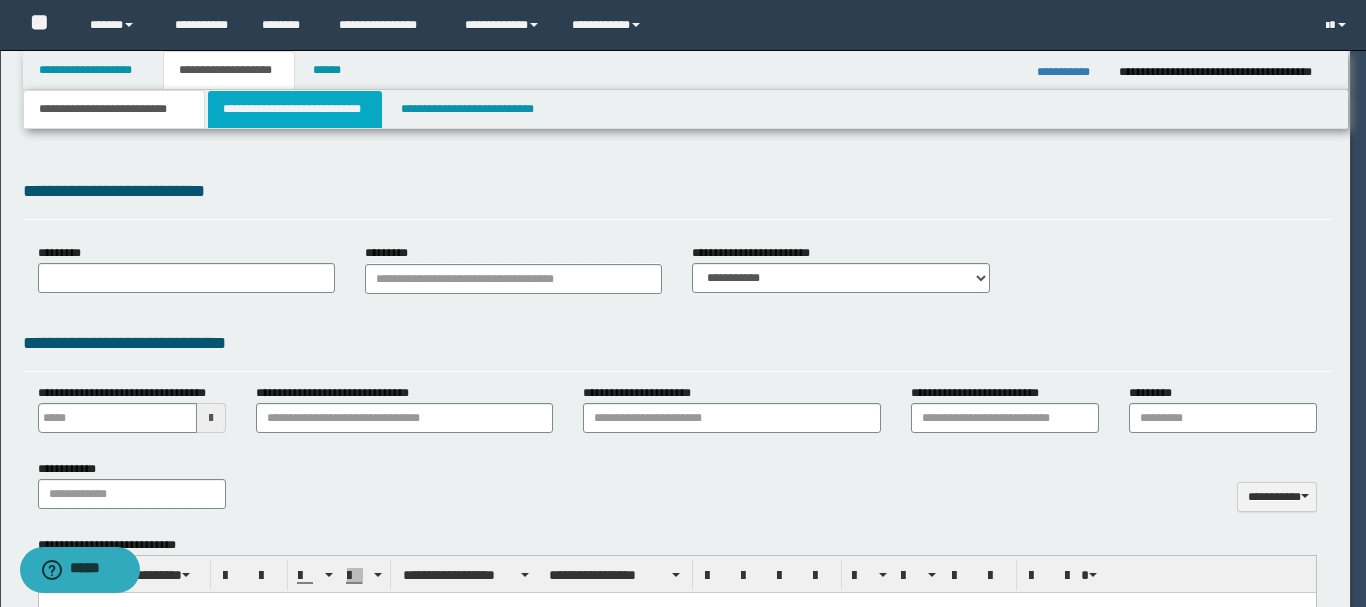 type 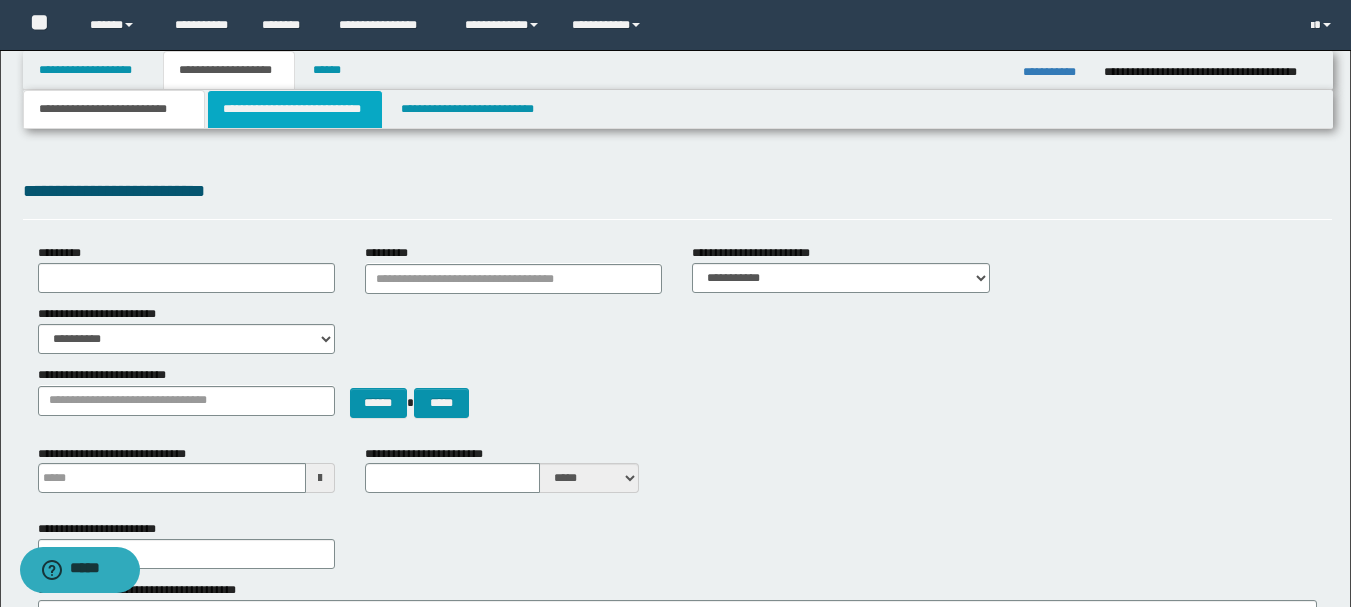 click on "**********" at bounding box center [295, 109] 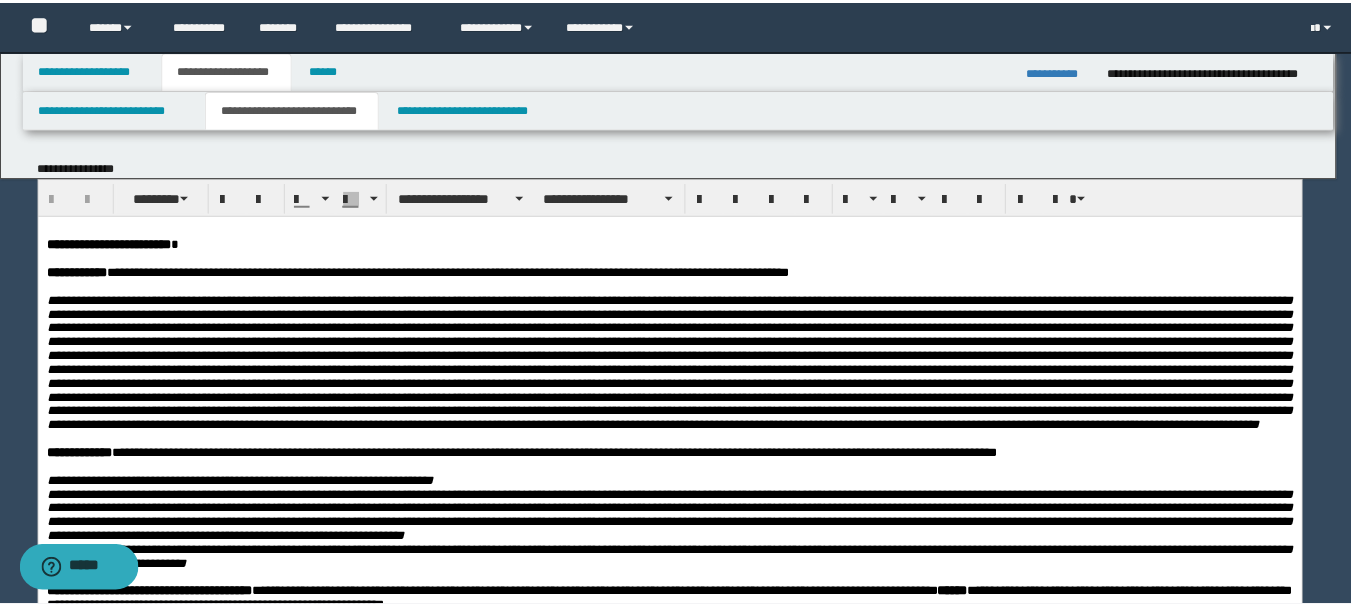 scroll, scrollTop: 0, scrollLeft: 0, axis: both 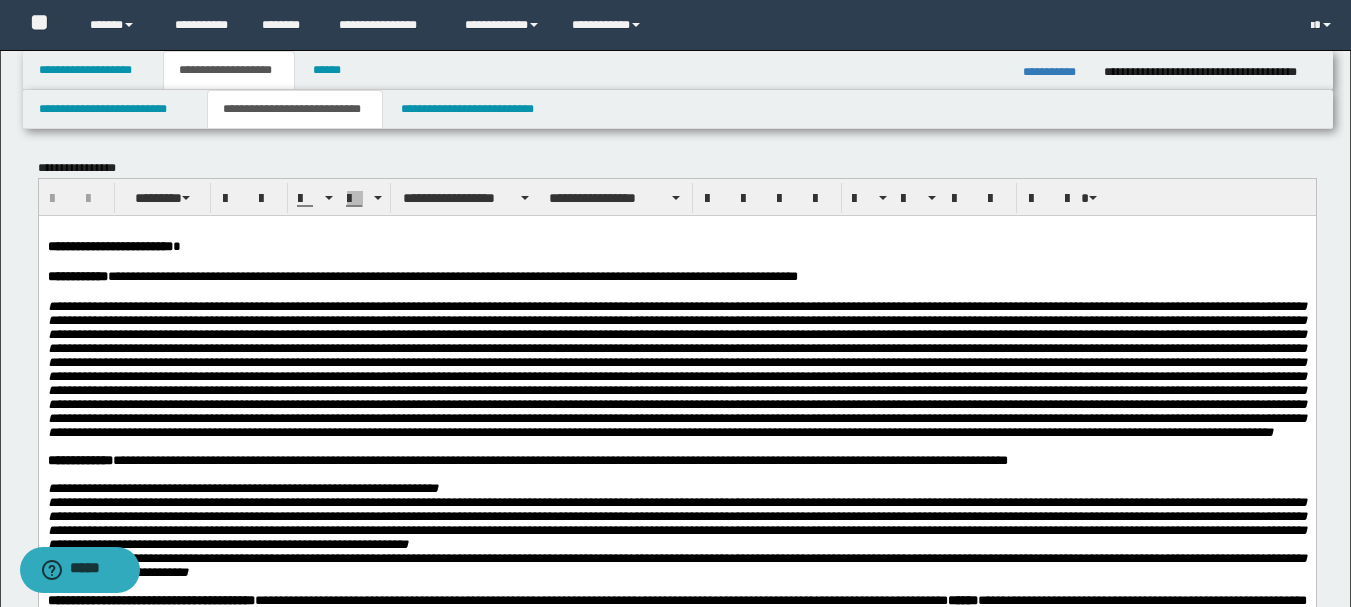 click on "**********" at bounding box center [1056, 72] 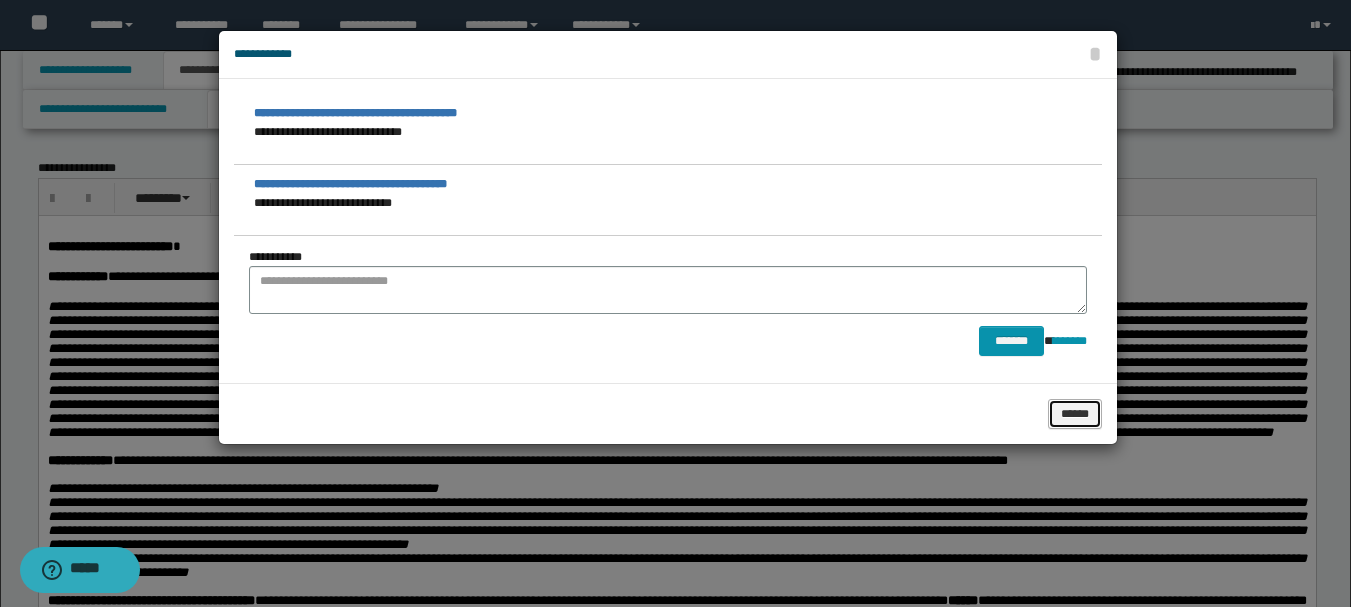 click on "******" at bounding box center (1075, 414) 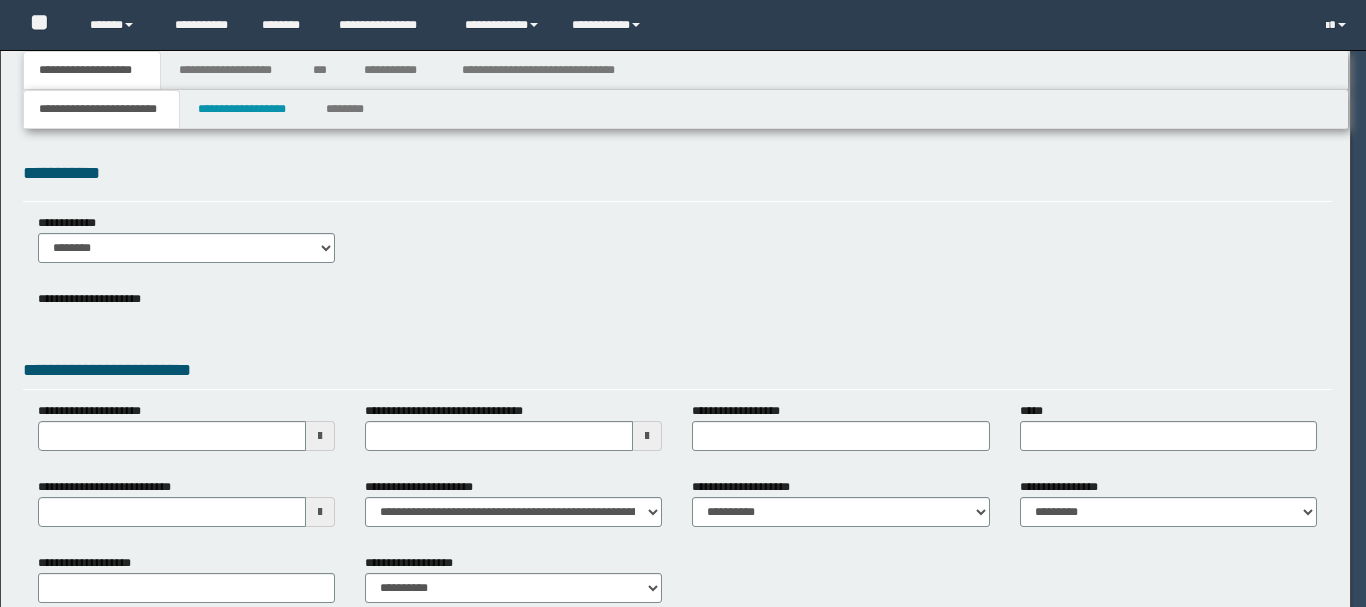 scroll, scrollTop: 0, scrollLeft: 0, axis: both 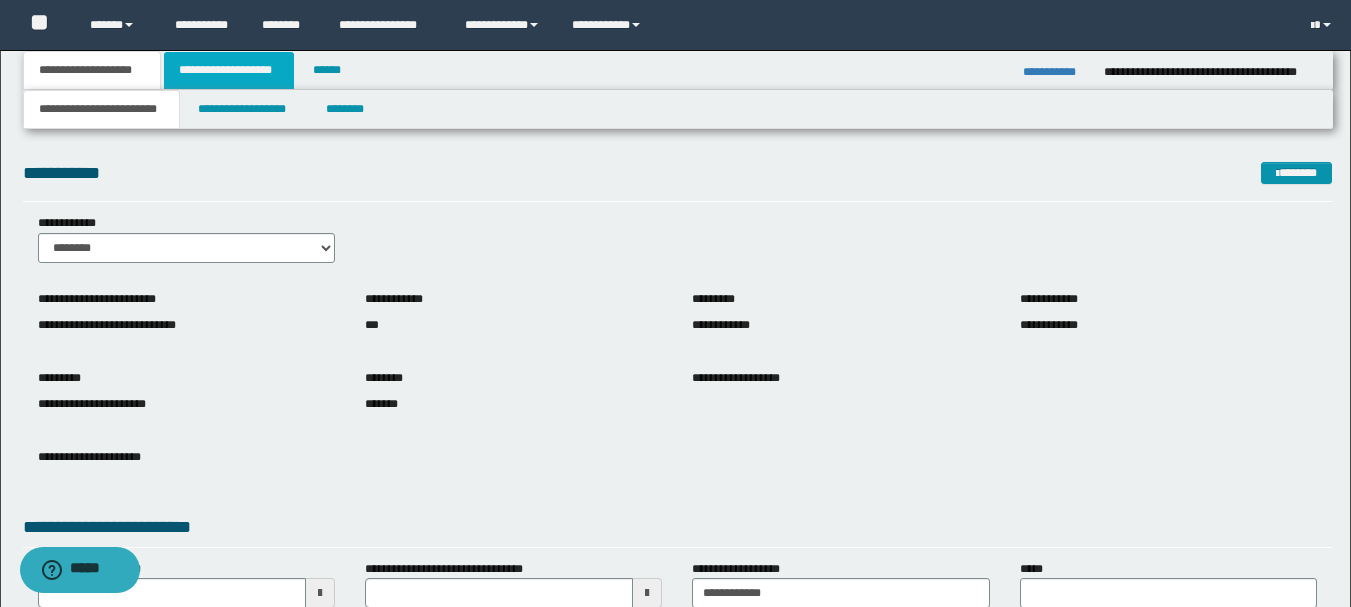 click on "**********" at bounding box center (229, 70) 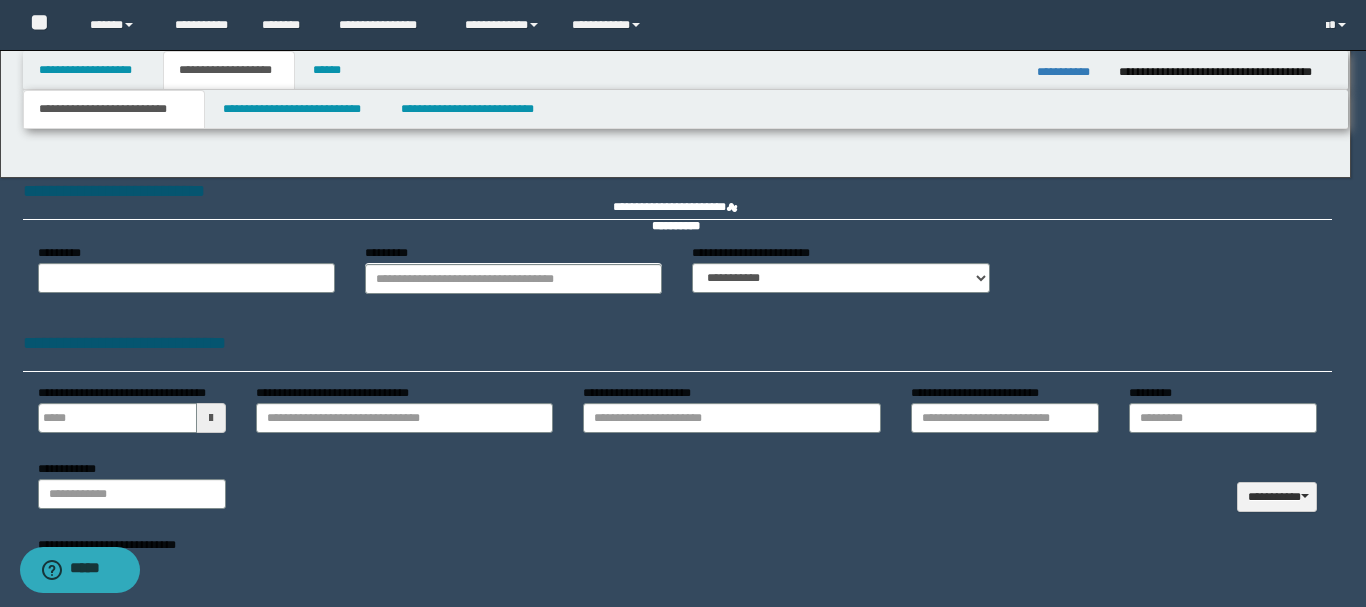 type 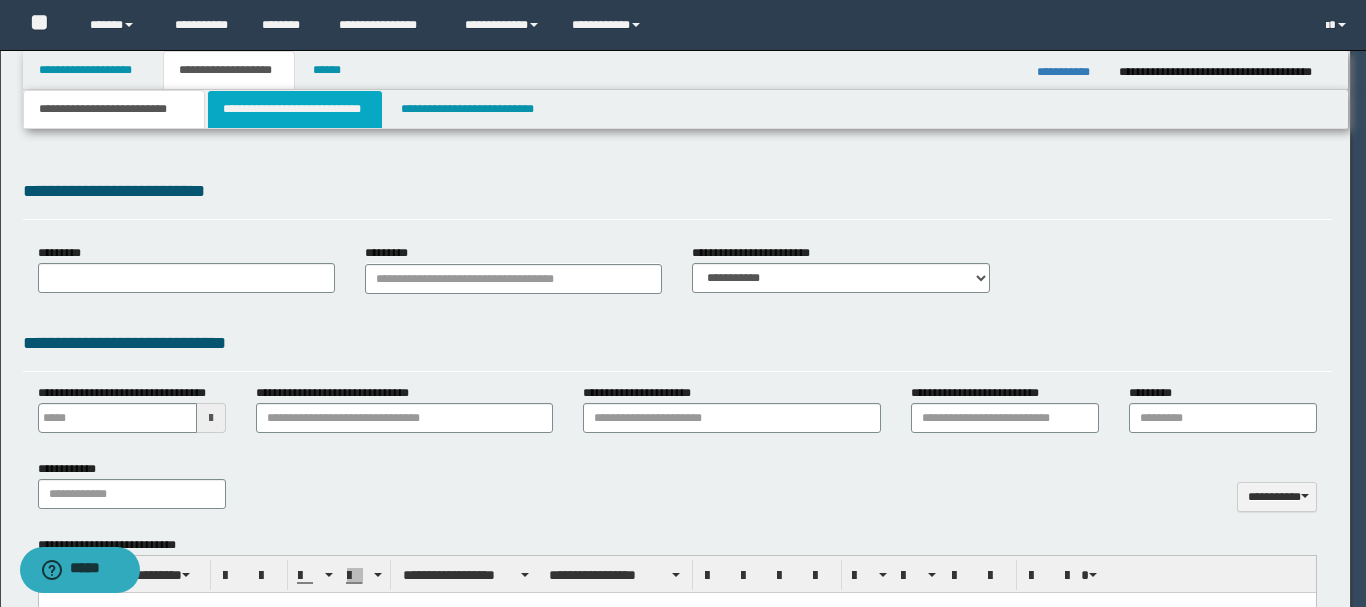 select on "*" 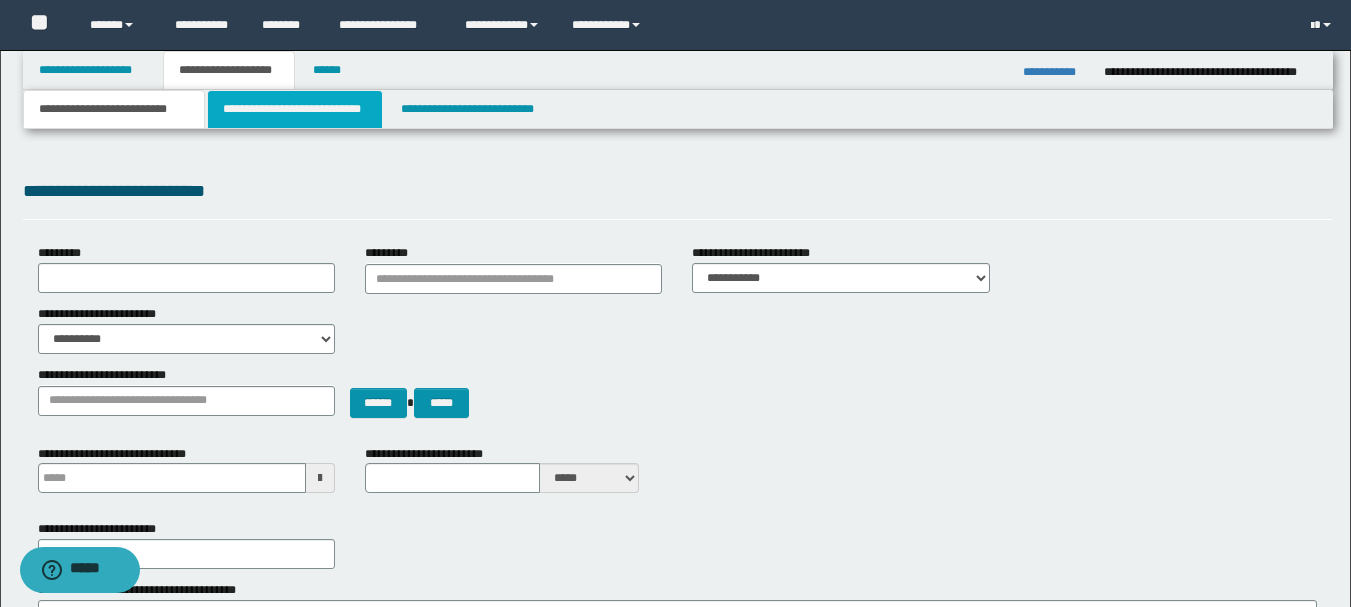 click on "**********" at bounding box center [295, 109] 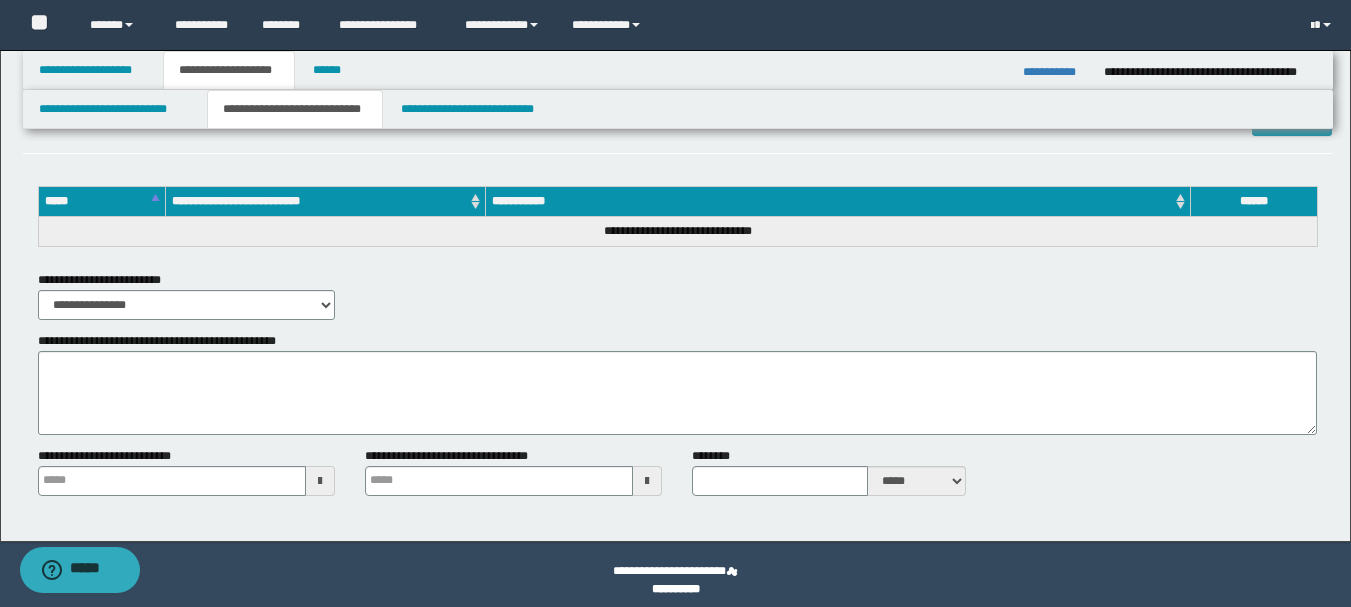 scroll, scrollTop: 2016, scrollLeft: 0, axis: vertical 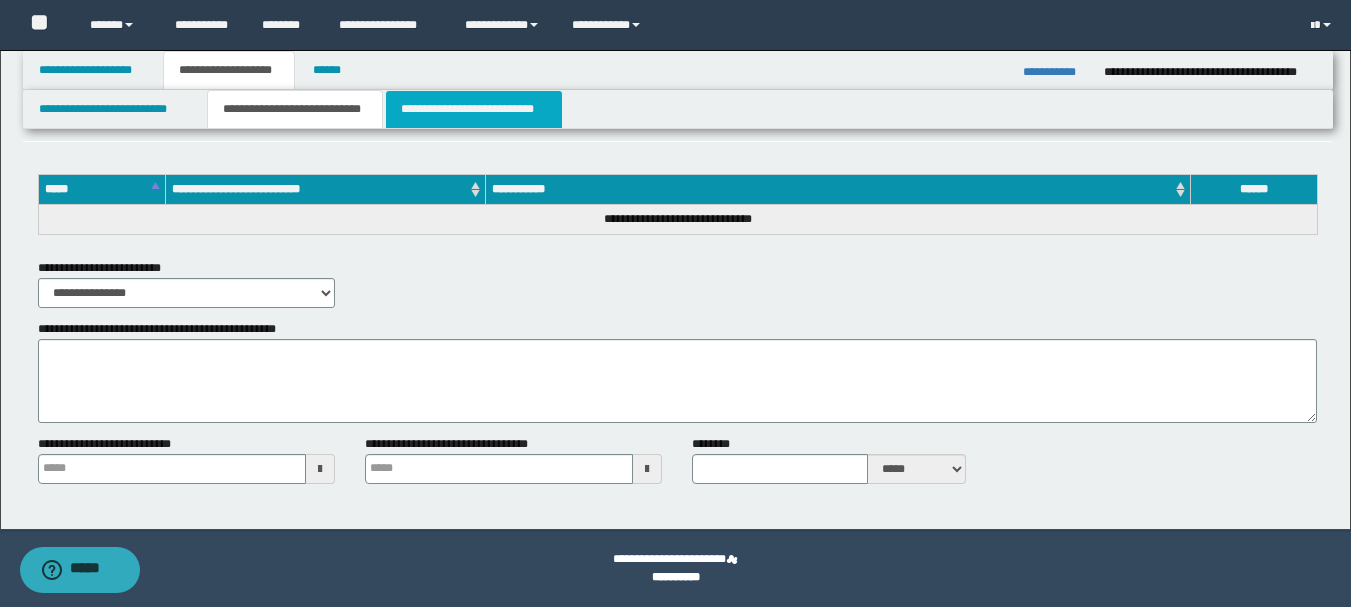 click on "**********" at bounding box center (474, 109) 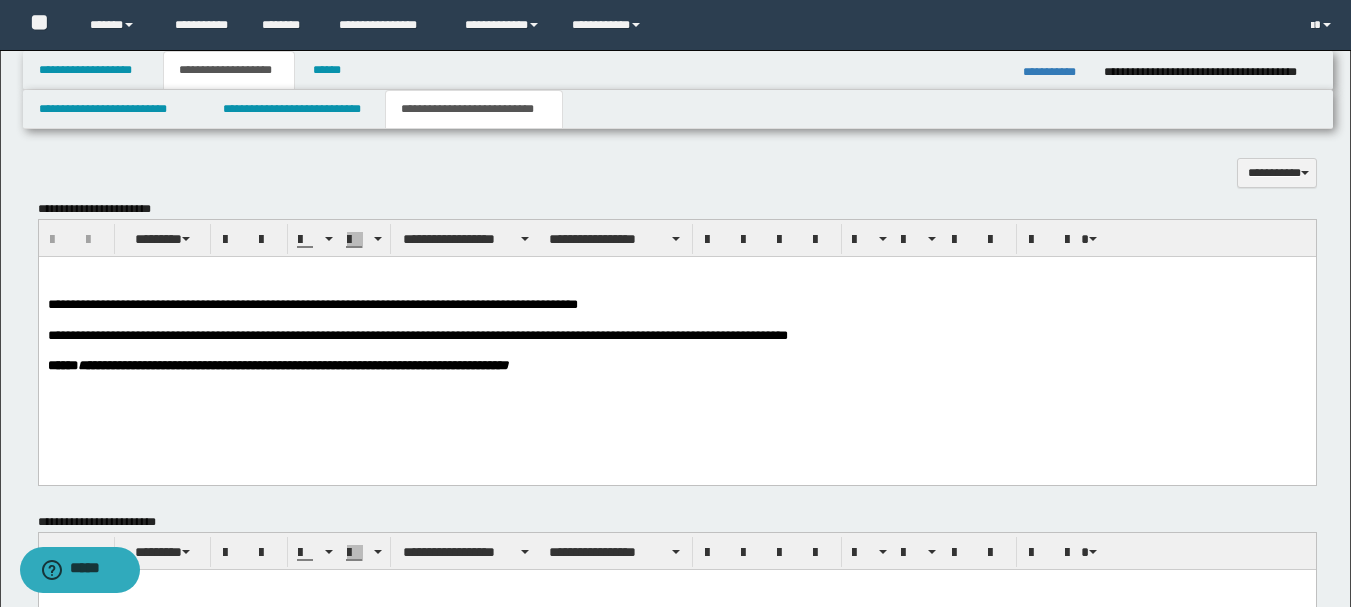 scroll, scrollTop: 600, scrollLeft: 0, axis: vertical 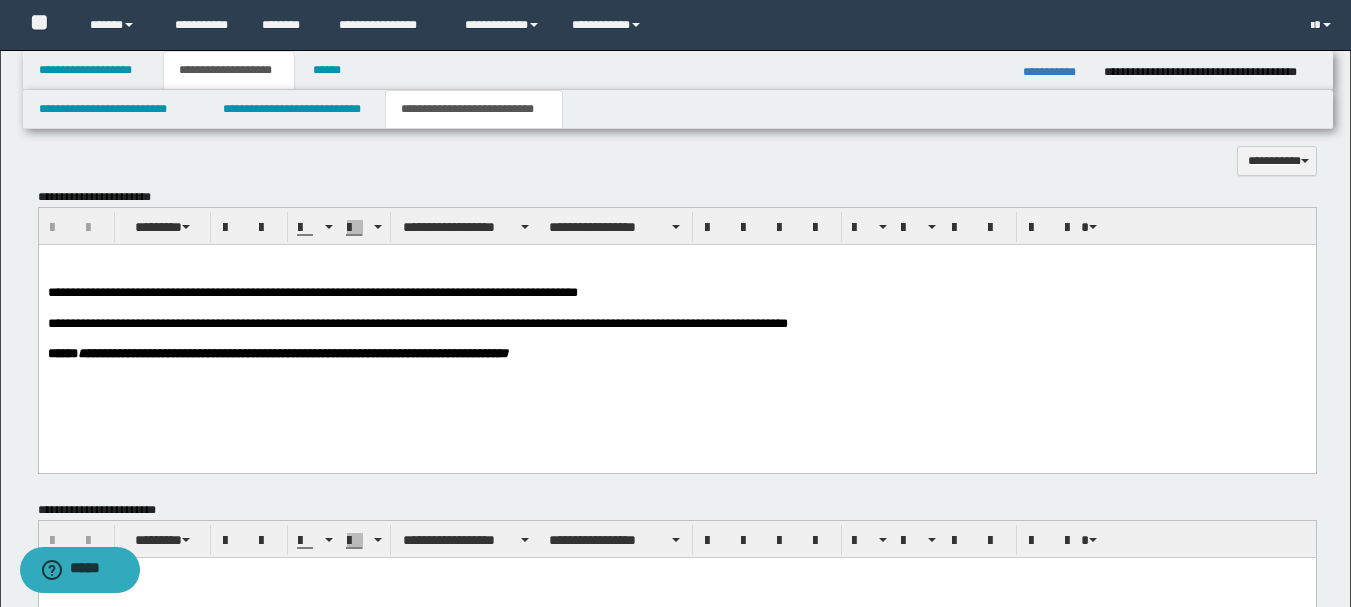 click at bounding box center [676, 261] 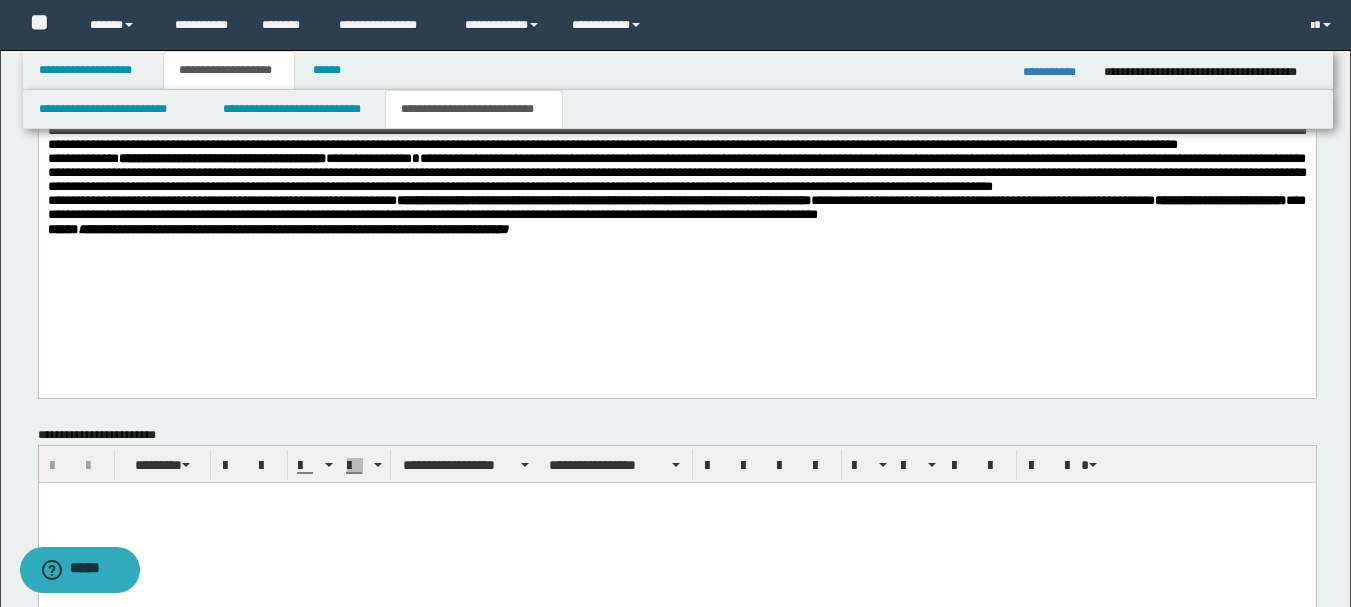 scroll, scrollTop: 900, scrollLeft: 0, axis: vertical 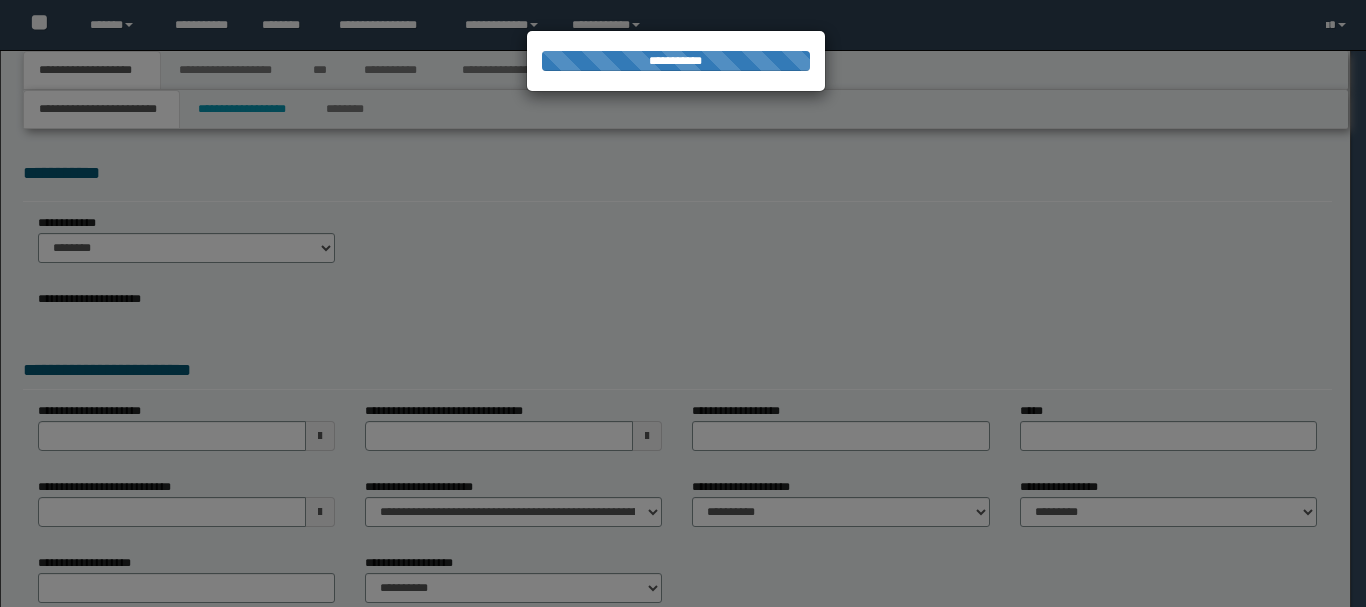 type on "**********" 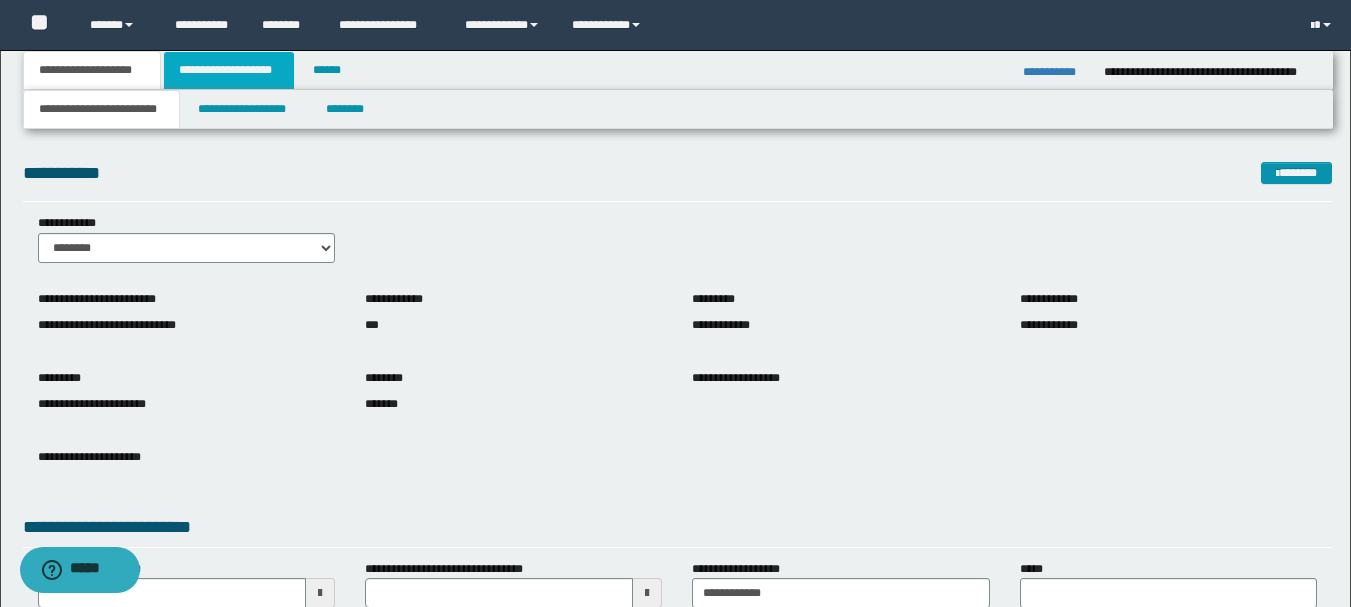 click on "**********" at bounding box center (229, 70) 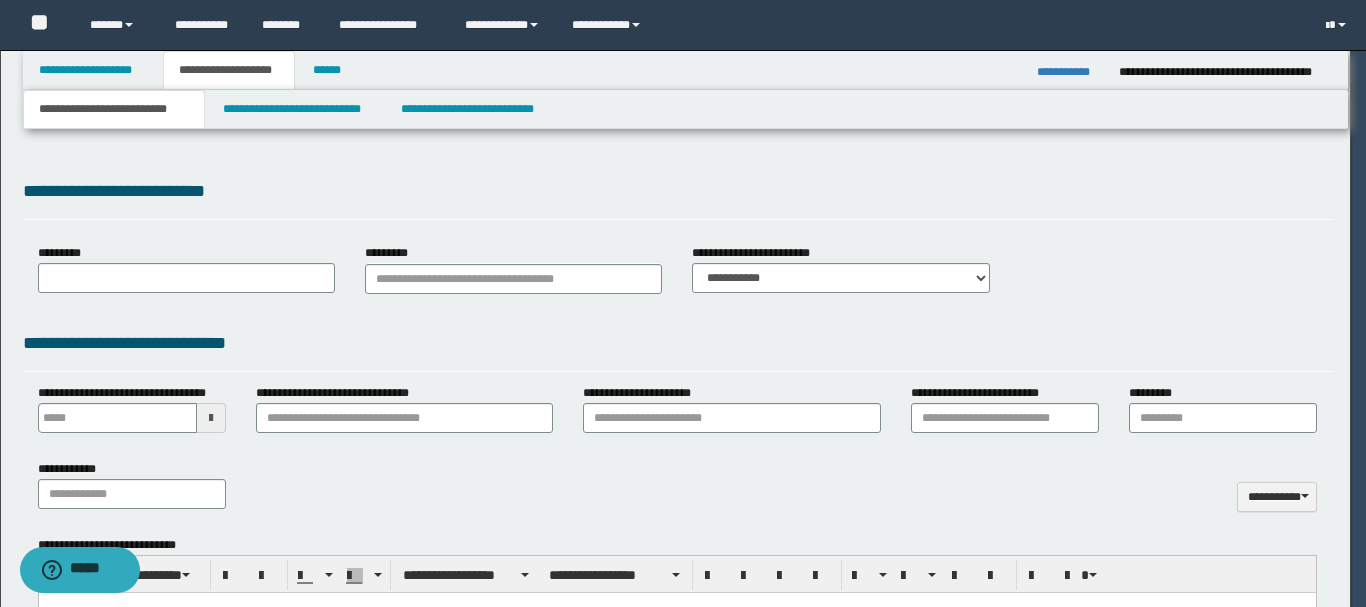 scroll, scrollTop: 0, scrollLeft: 0, axis: both 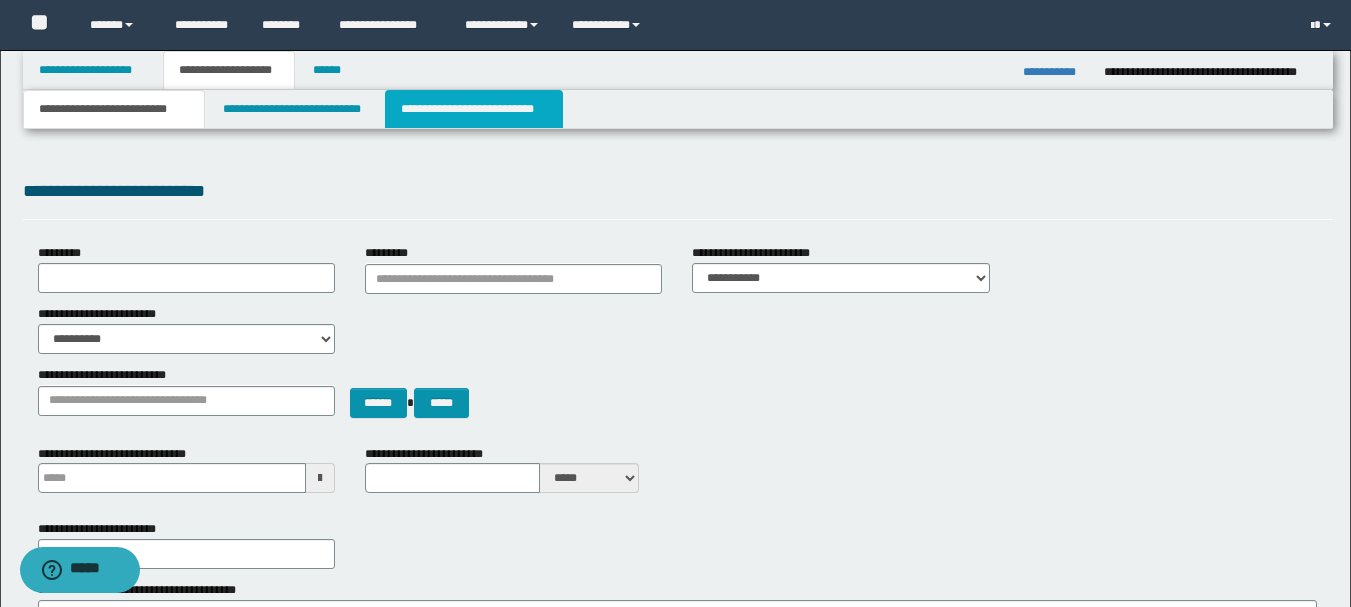 click on "**********" at bounding box center (474, 109) 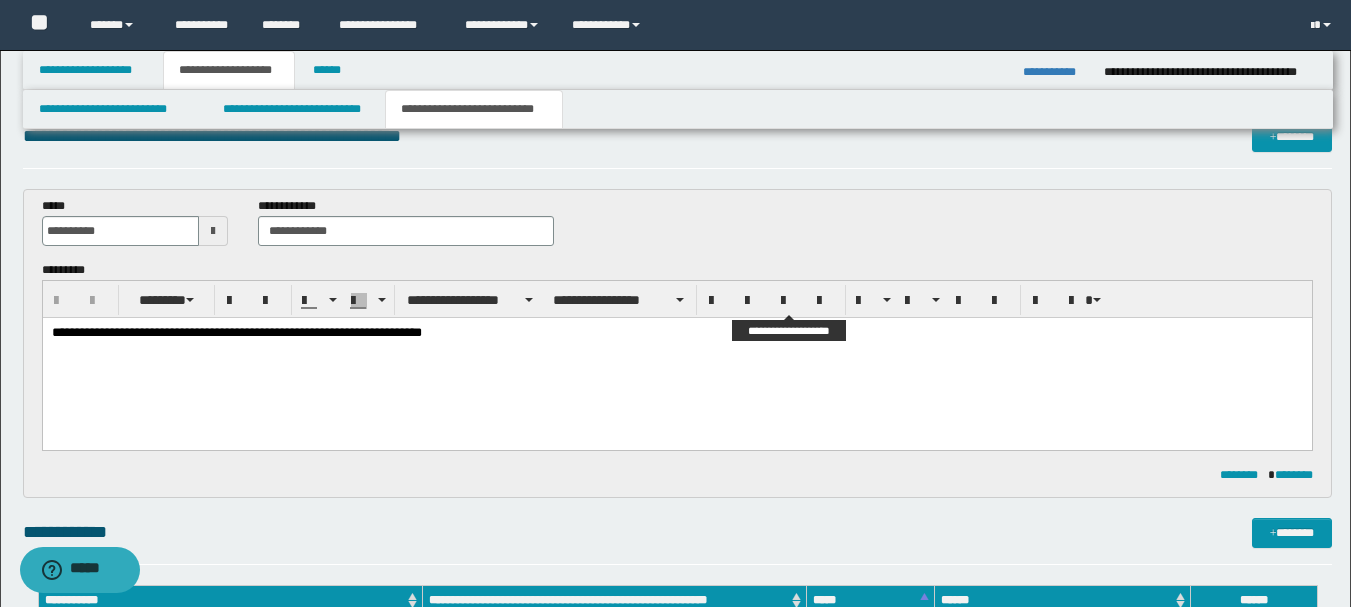 scroll, scrollTop: 400, scrollLeft: 0, axis: vertical 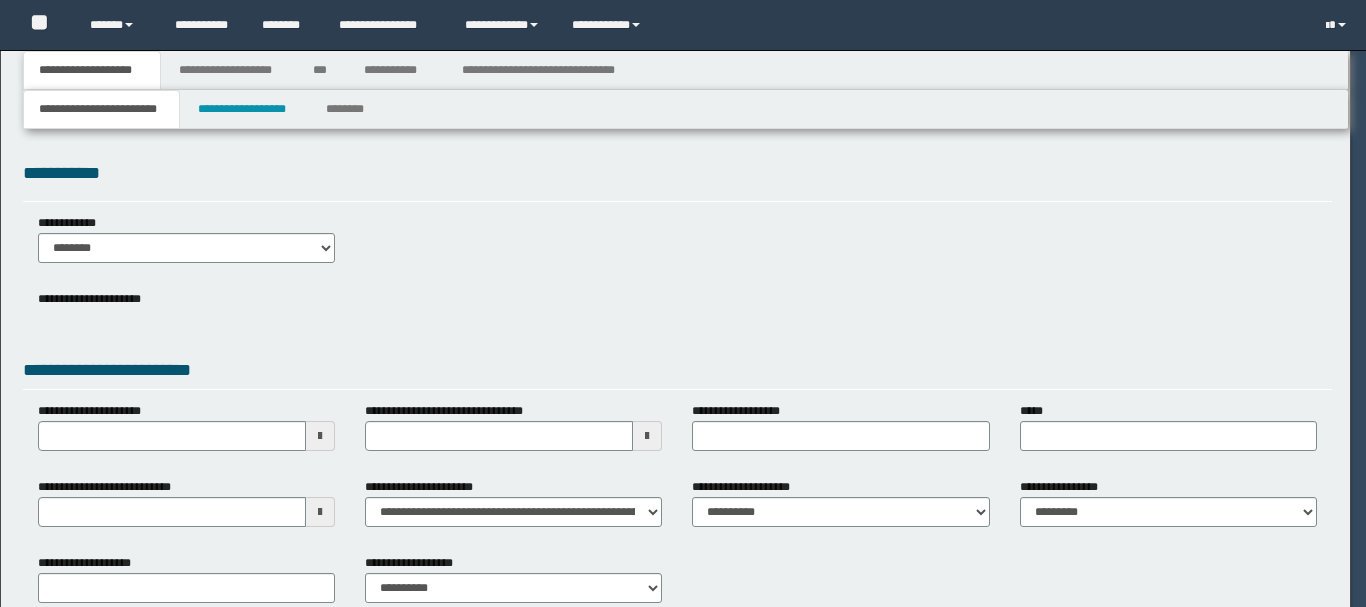 type on "**********" 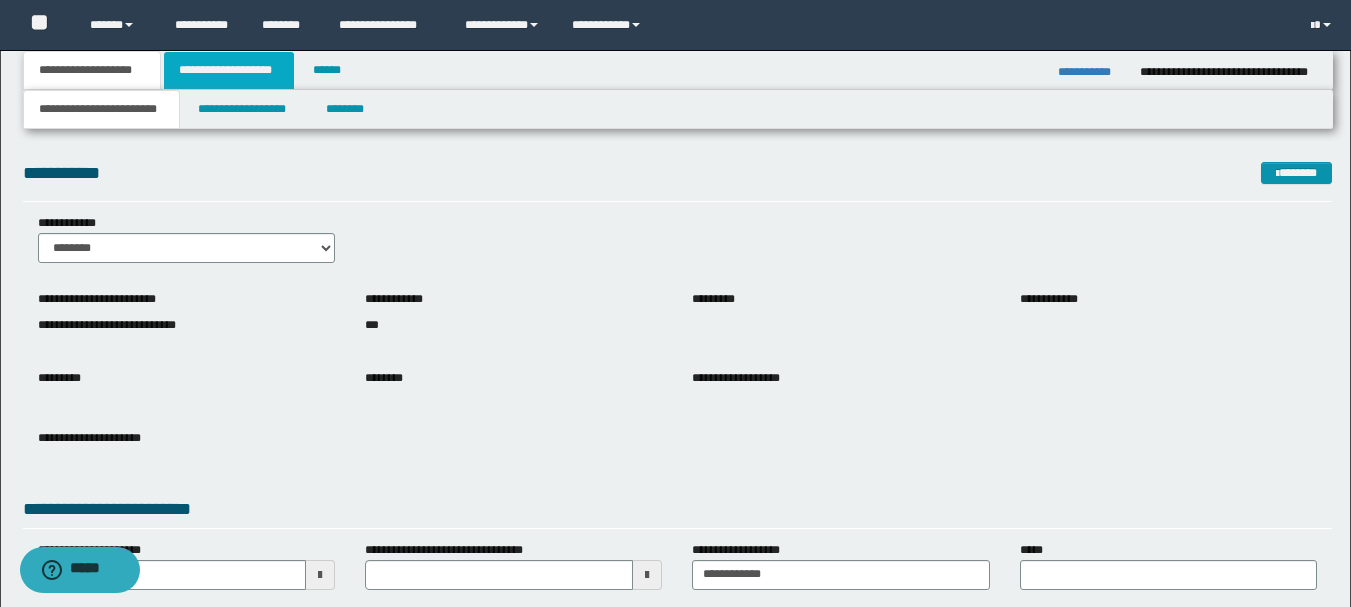 click on "**********" at bounding box center (229, 70) 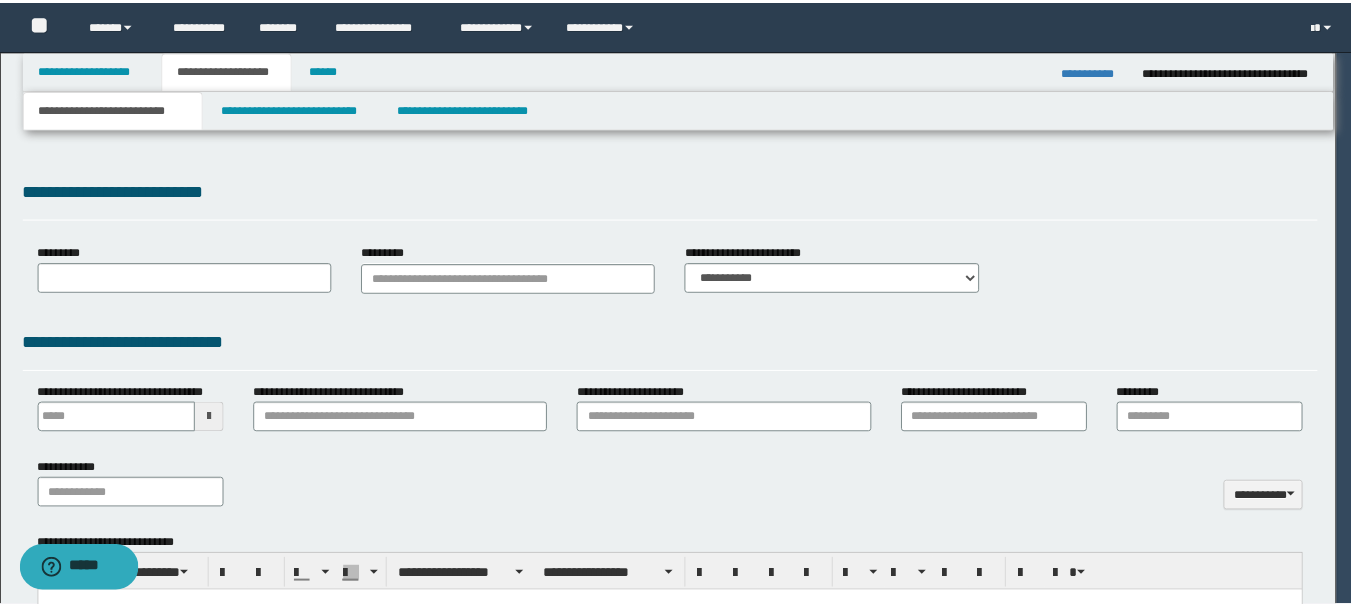 scroll, scrollTop: 0, scrollLeft: 0, axis: both 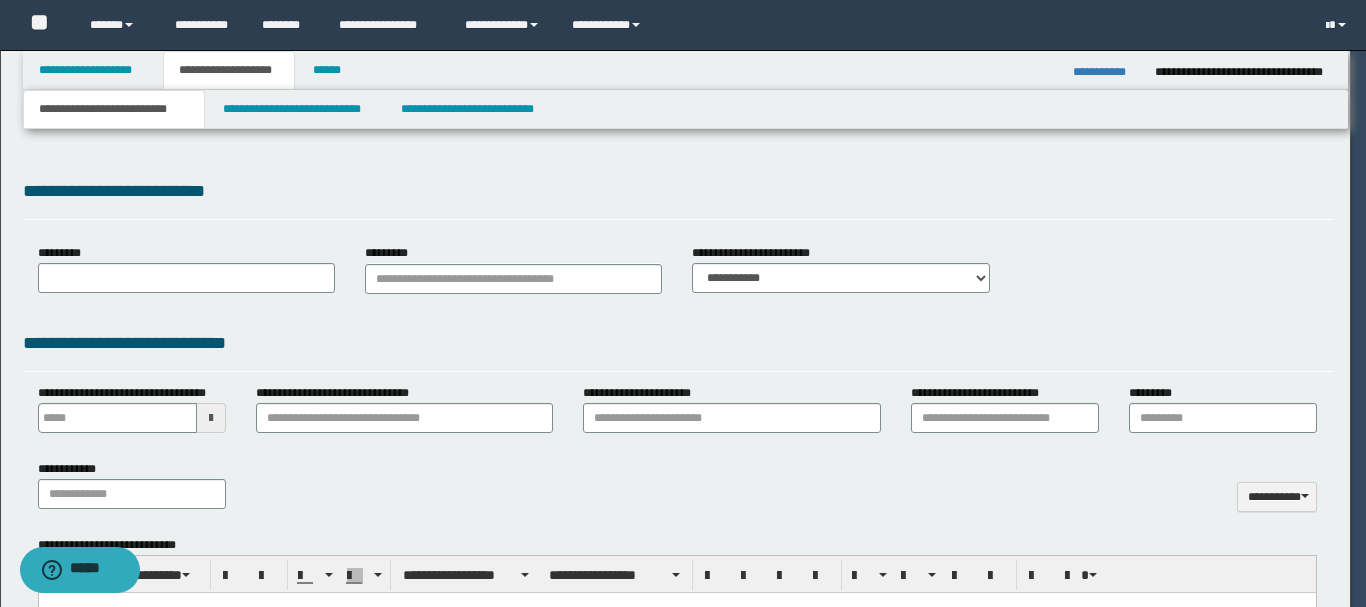 select on "*" 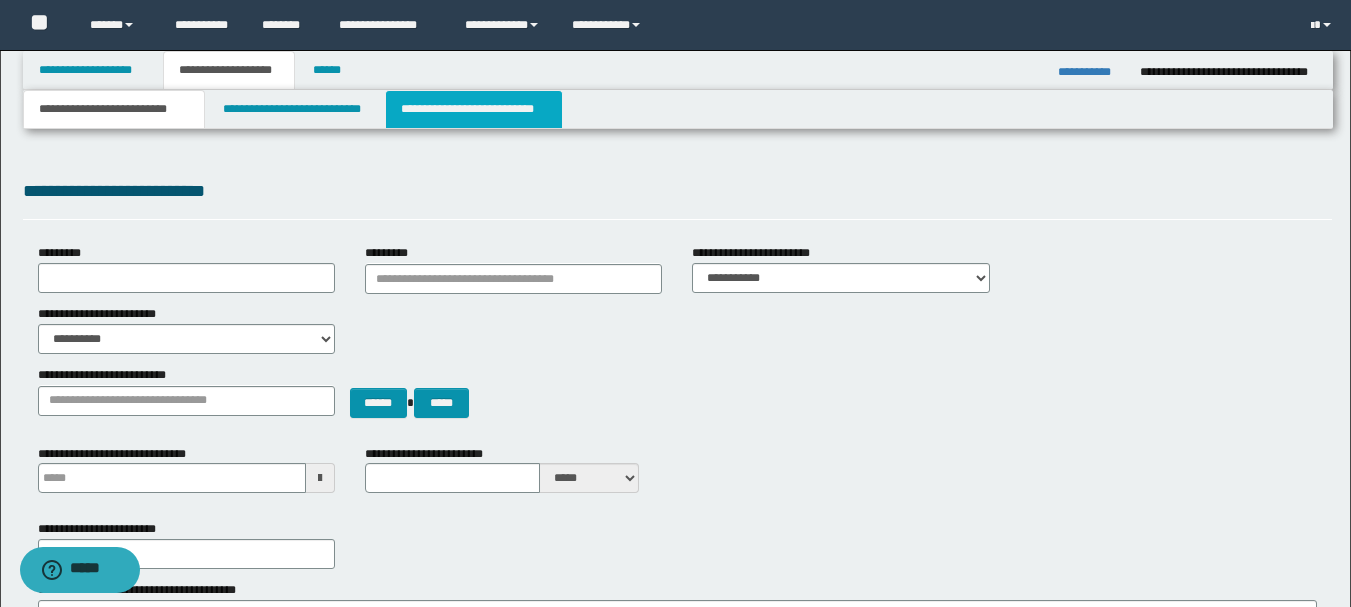 click on "**********" at bounding box center (474, 109) 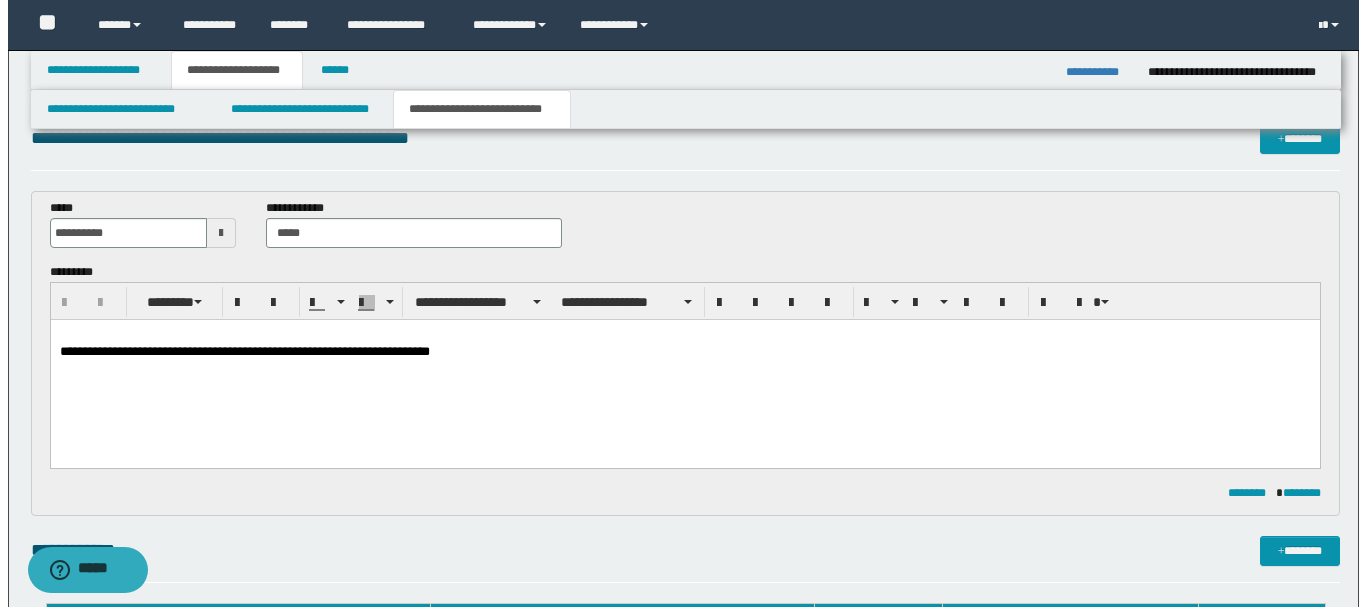 scroll, scrollTop: 0, scrollLeft: 0, axis: both 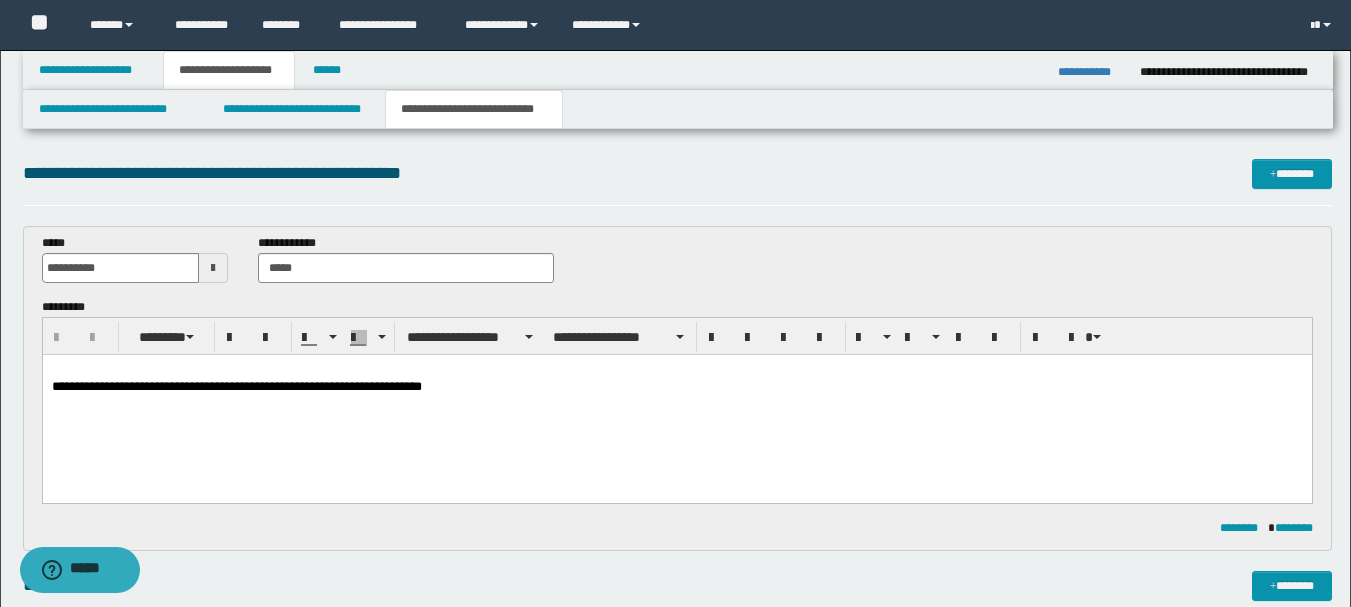click on "**********" at bounding box center (1091, 72) 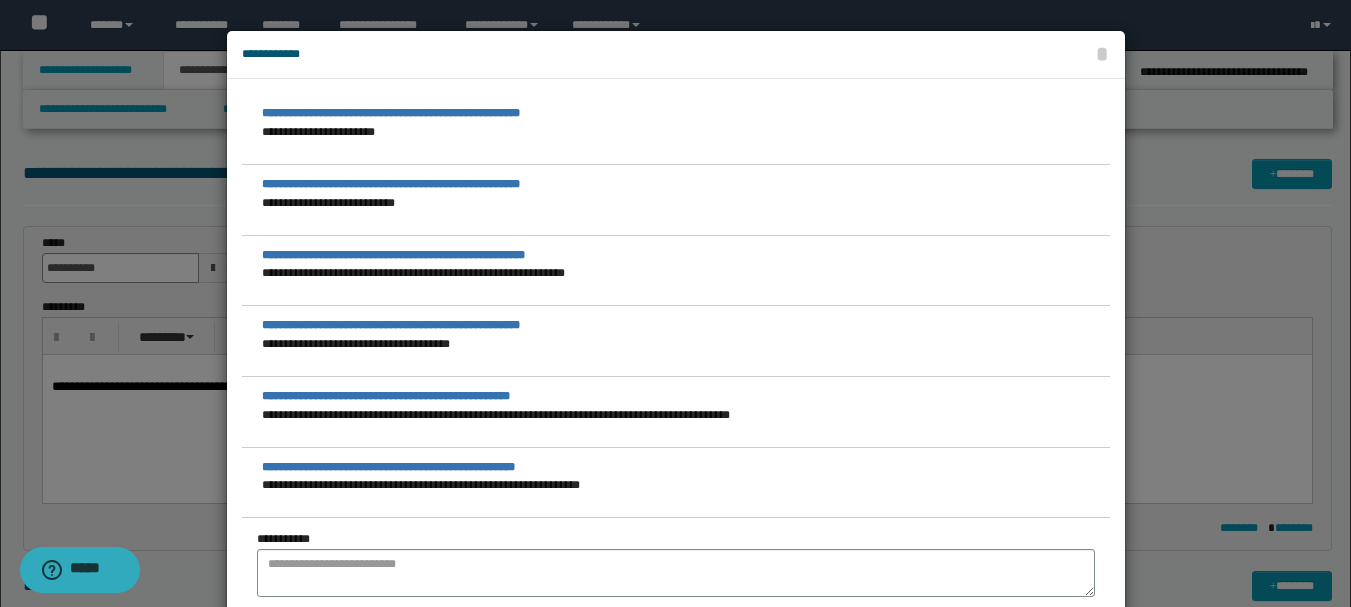 click at bounding box center (683, 303) 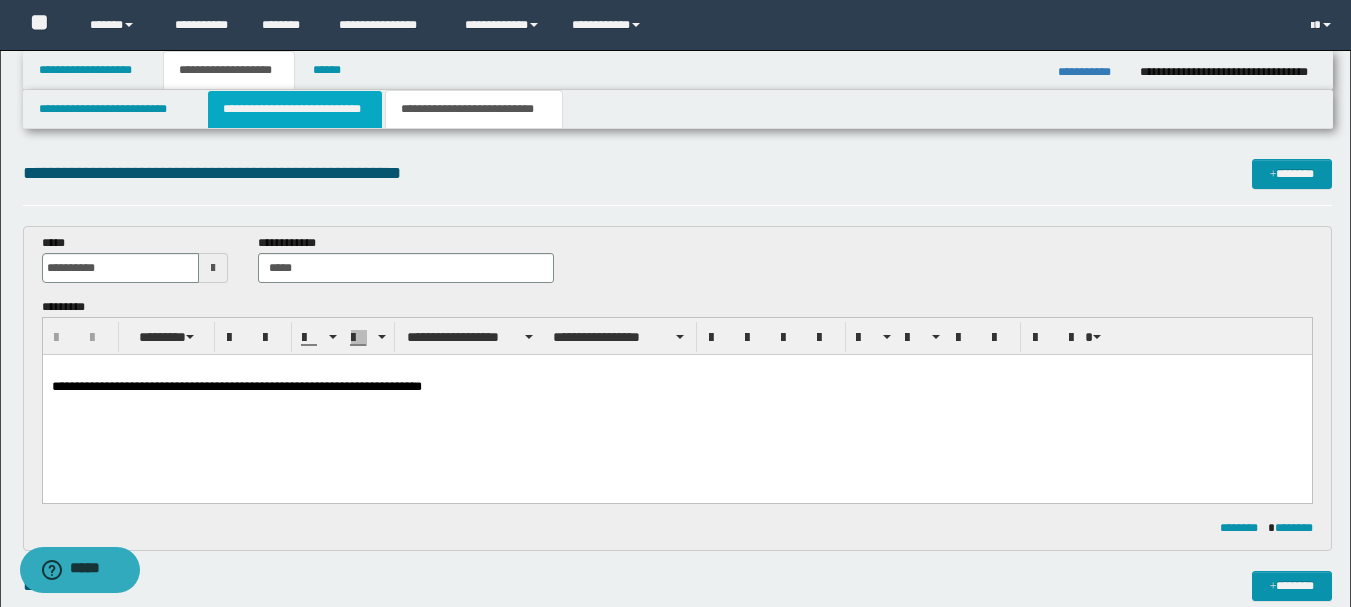 click on "**********" at bounding box center [295, 109] 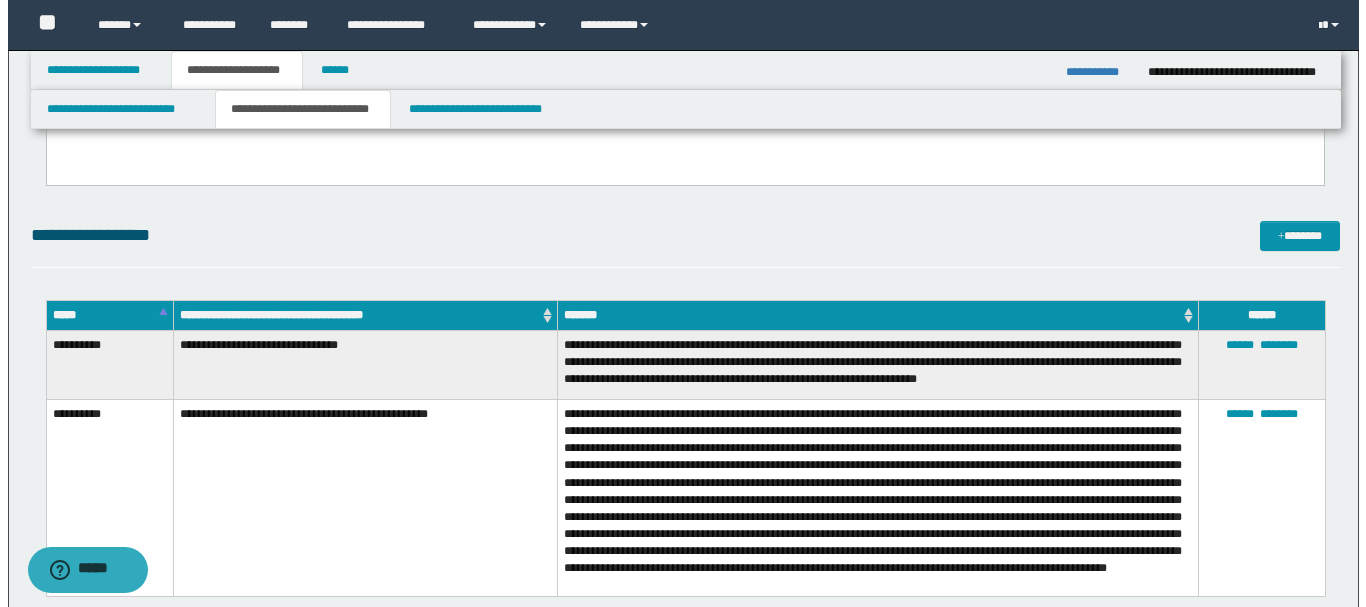 scroll, scrollTop: 1200, scrollLeft: 0, axis: vertical 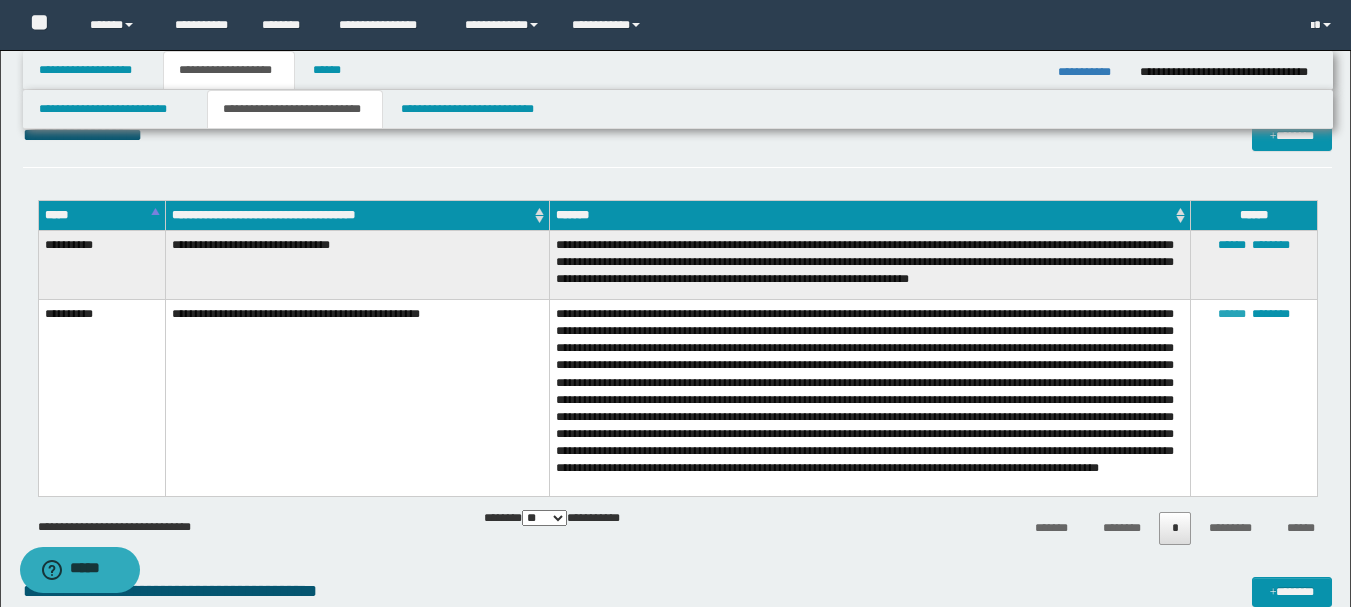click on "******" at bounding box center (1232, 314) 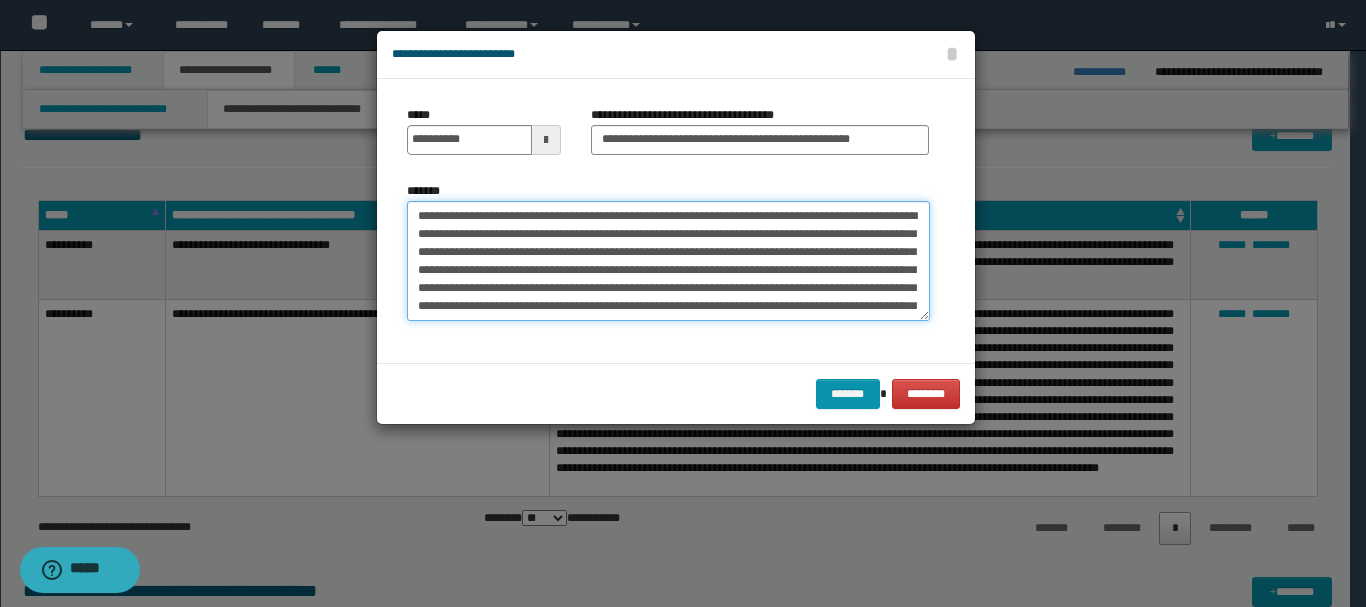 click on "*******" at bounding box center (668, 261) 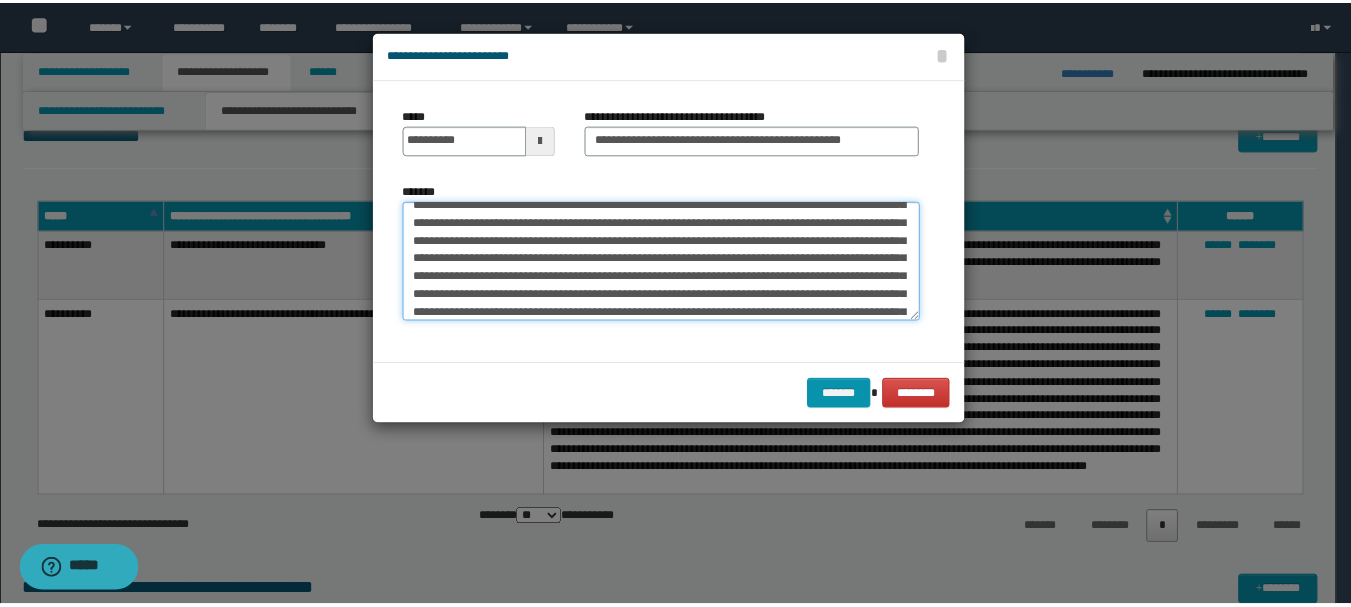 scroll, scrollTop: 138, scrollLeft: 0, axis: vertical 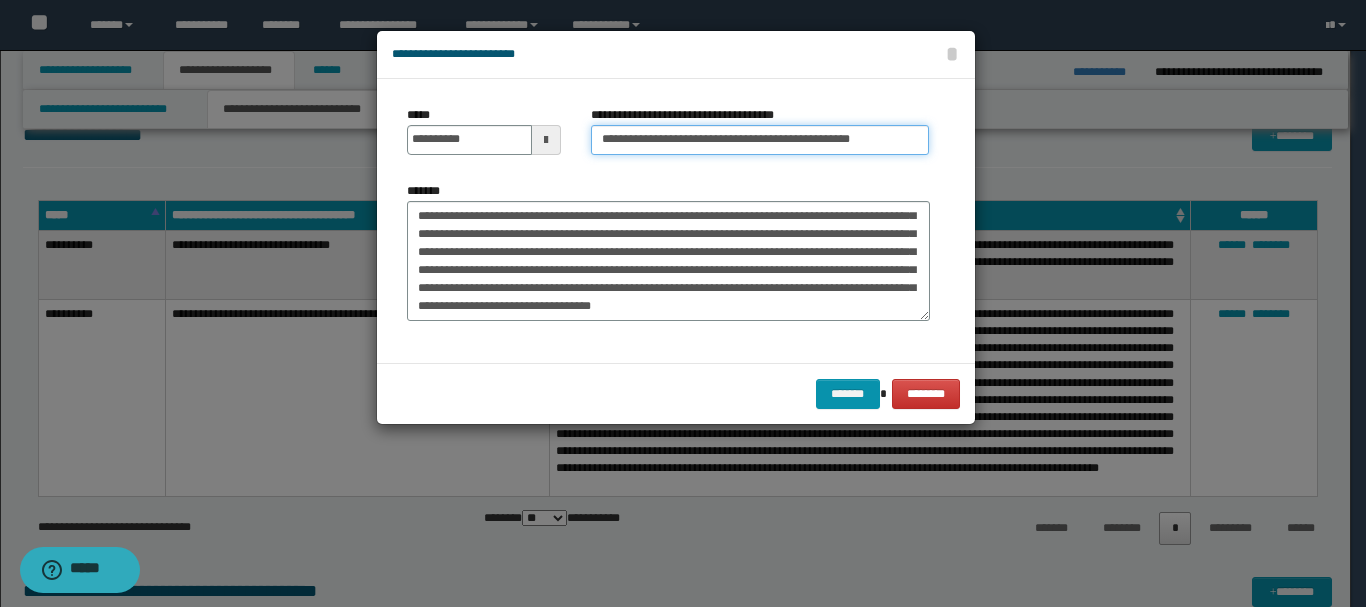 drag, startPoint x: 885, startPoint y: 138, endPoint x: 597, endPoint y: 110, distance: 289.3579 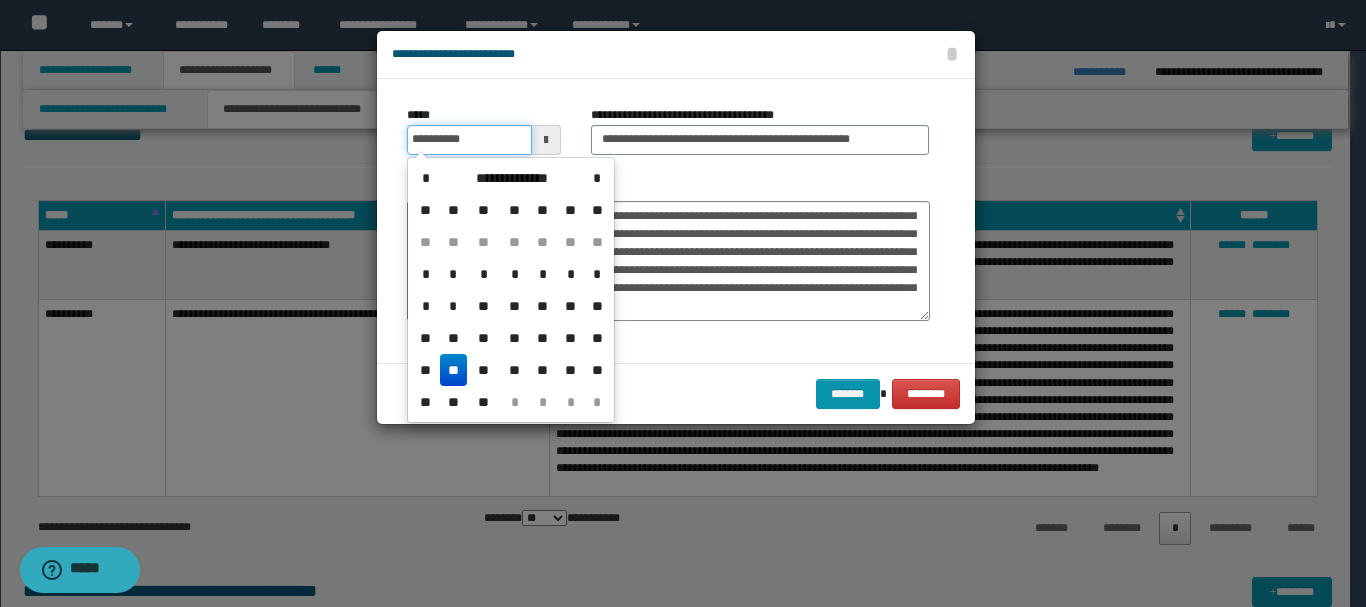 drag, startPoint x: 473, startPoint y: 140, endPoint x: 408, endPoint y: 139, distance: 65.00769 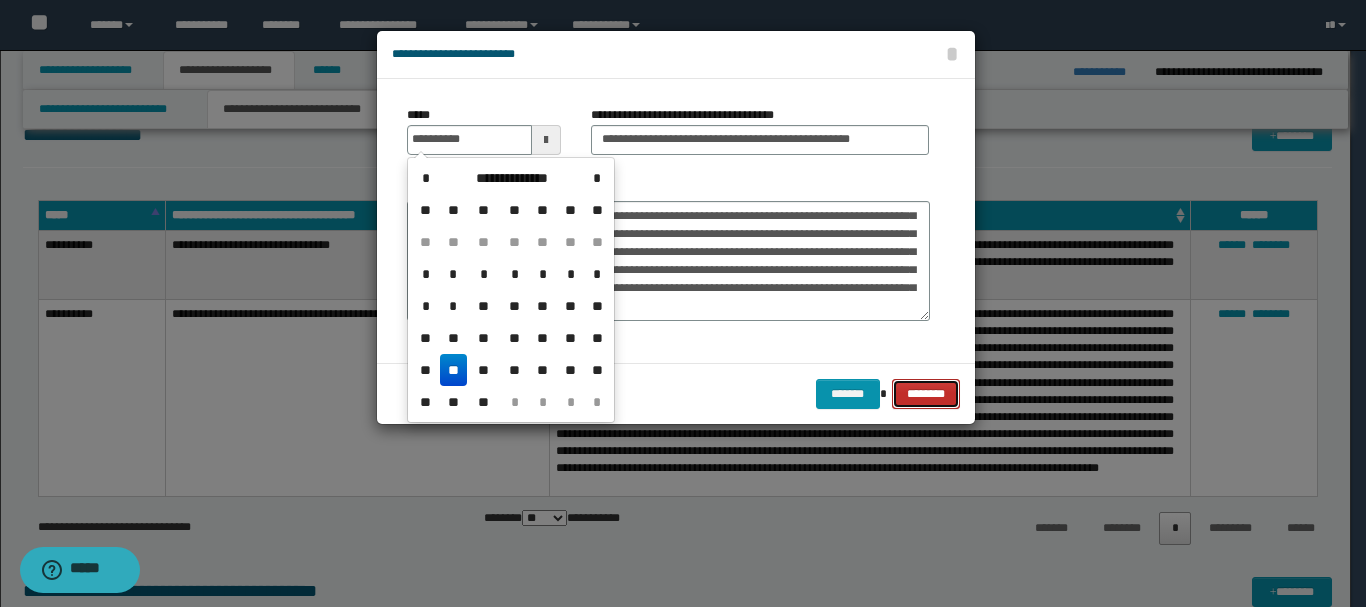 type on "**********" 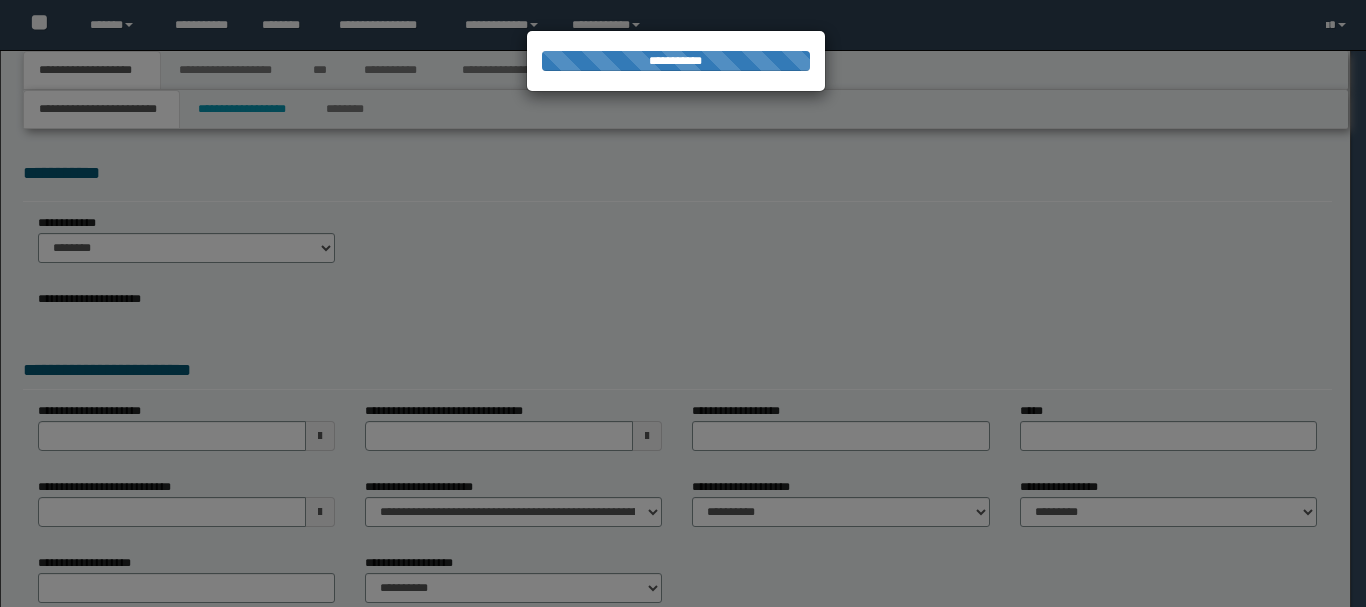 scroll, scrollTop: 0, scrollLeft: 0, axis: both 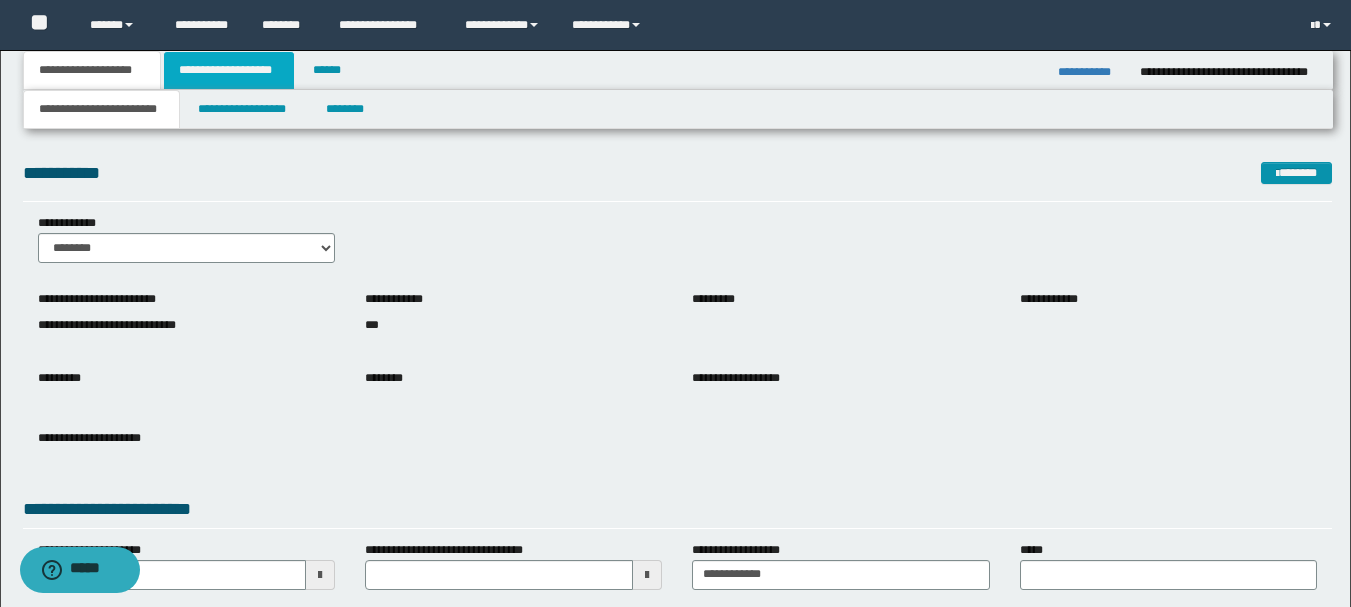 click on "**********" at bounding box center [229, 70] 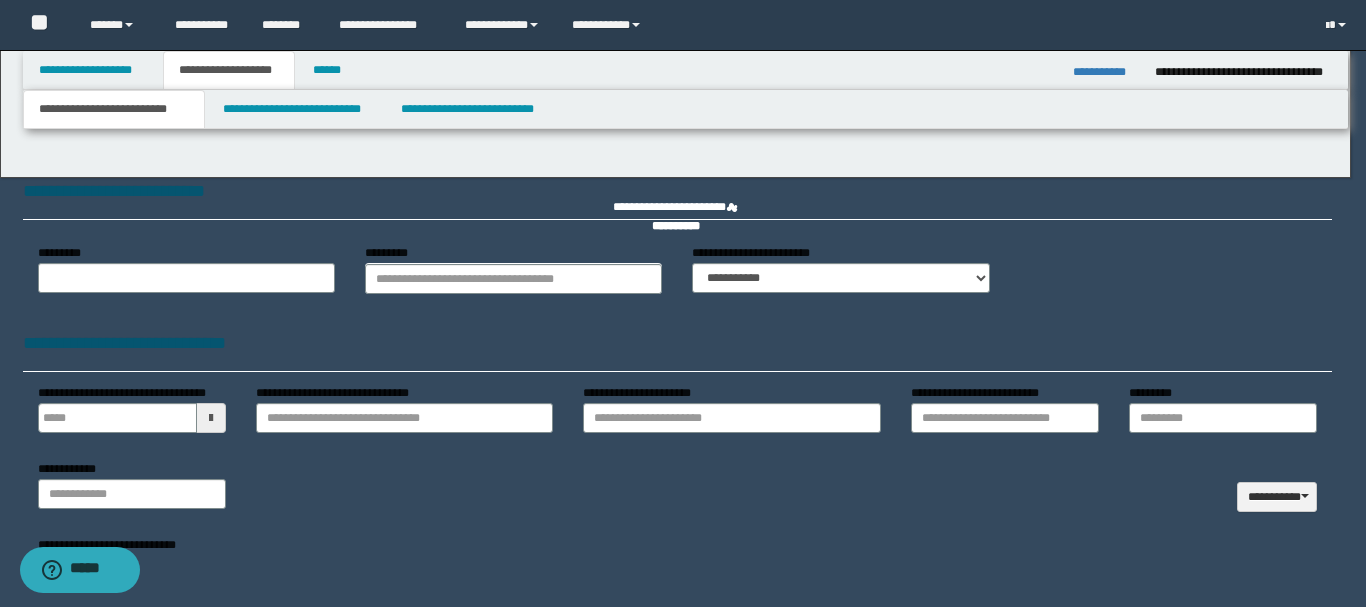 type 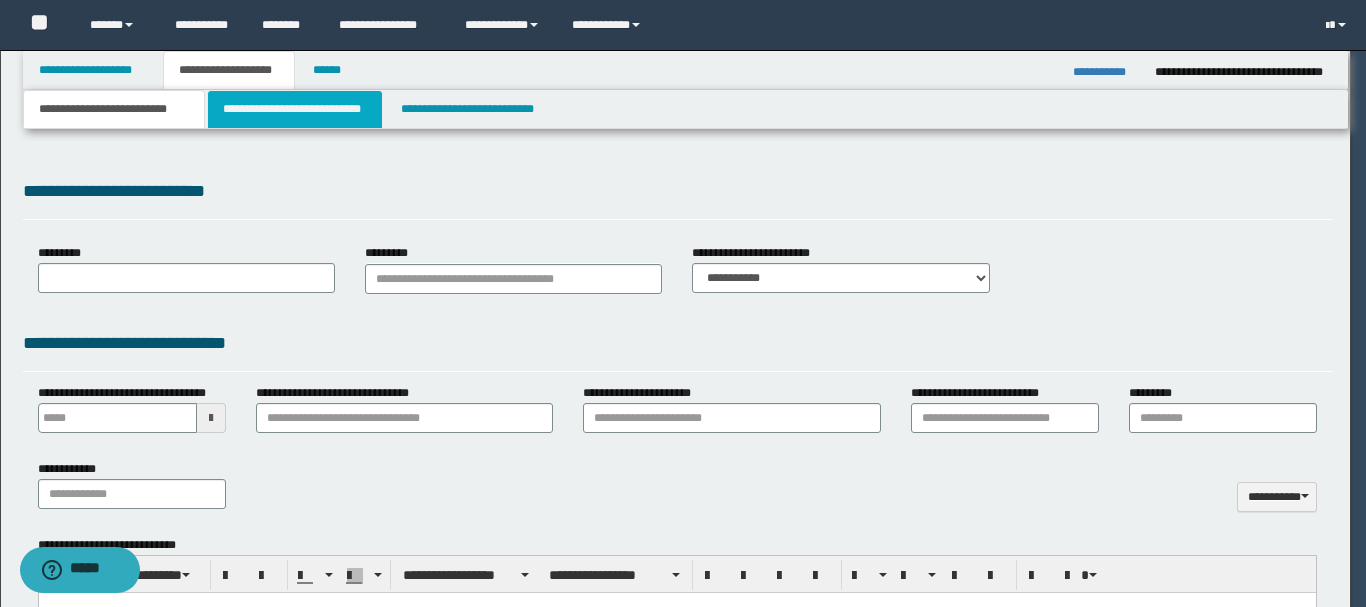 select on "*" 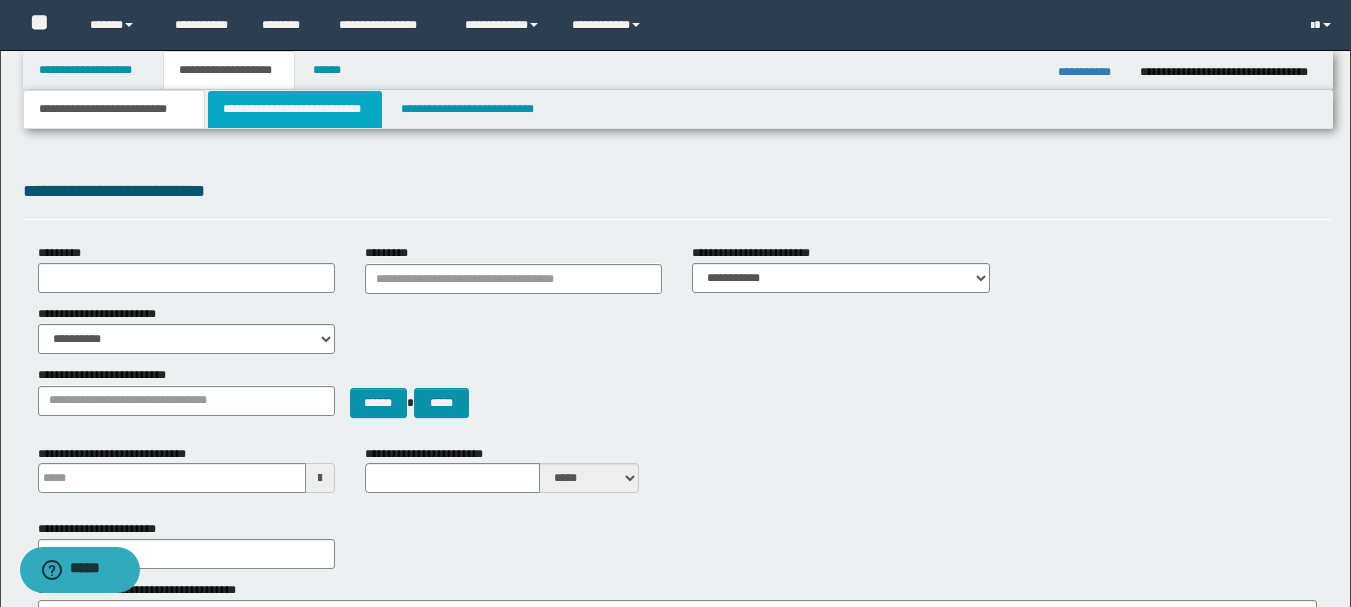 click on "**********" at bounding box center [295, 109] 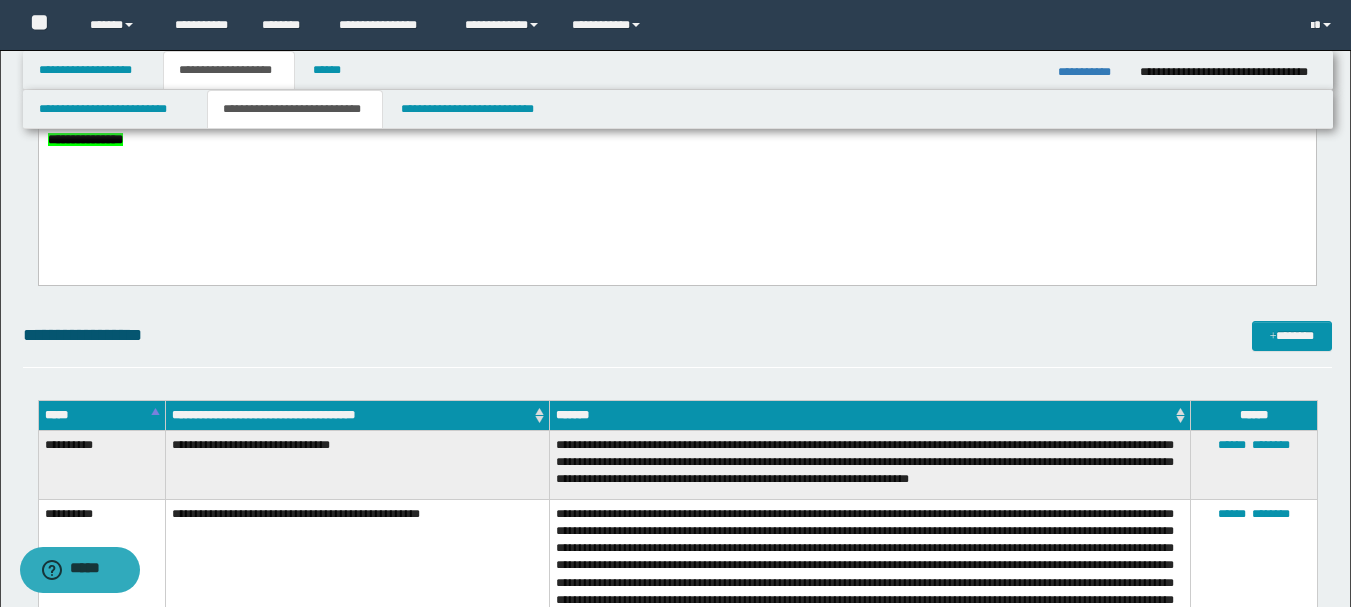 scroll, scrollTop: 1200, scrollLeft: 0, axis: vertical 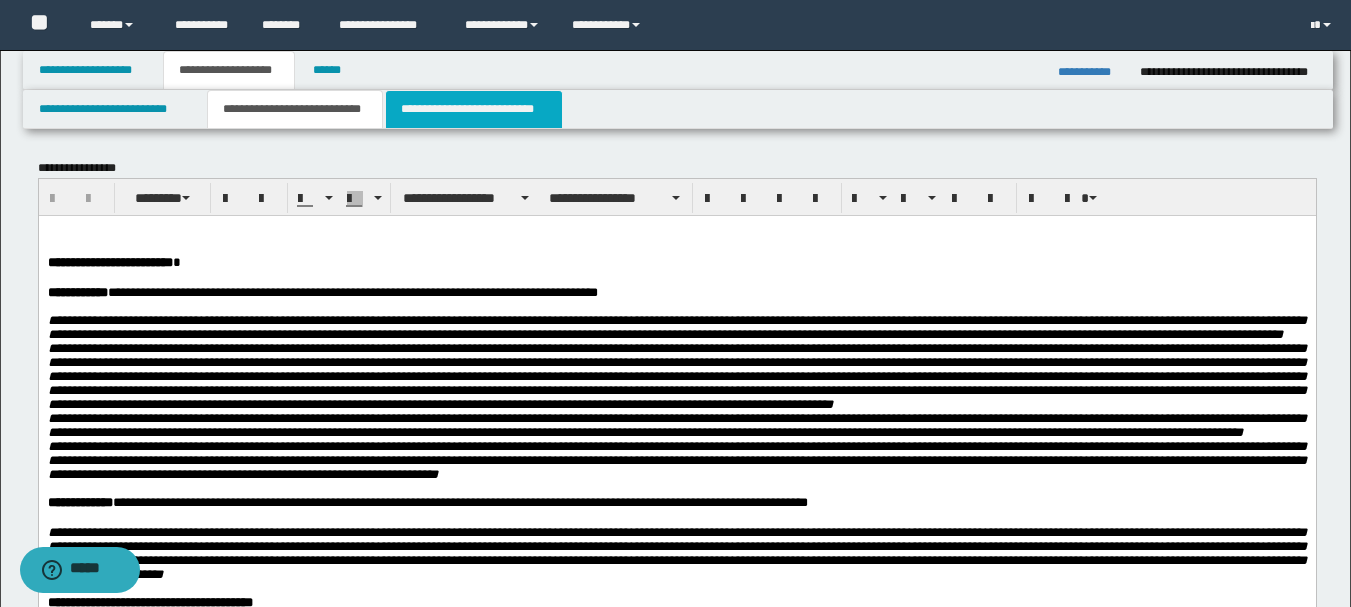 click on "**********" at bounding box center (474, 109) 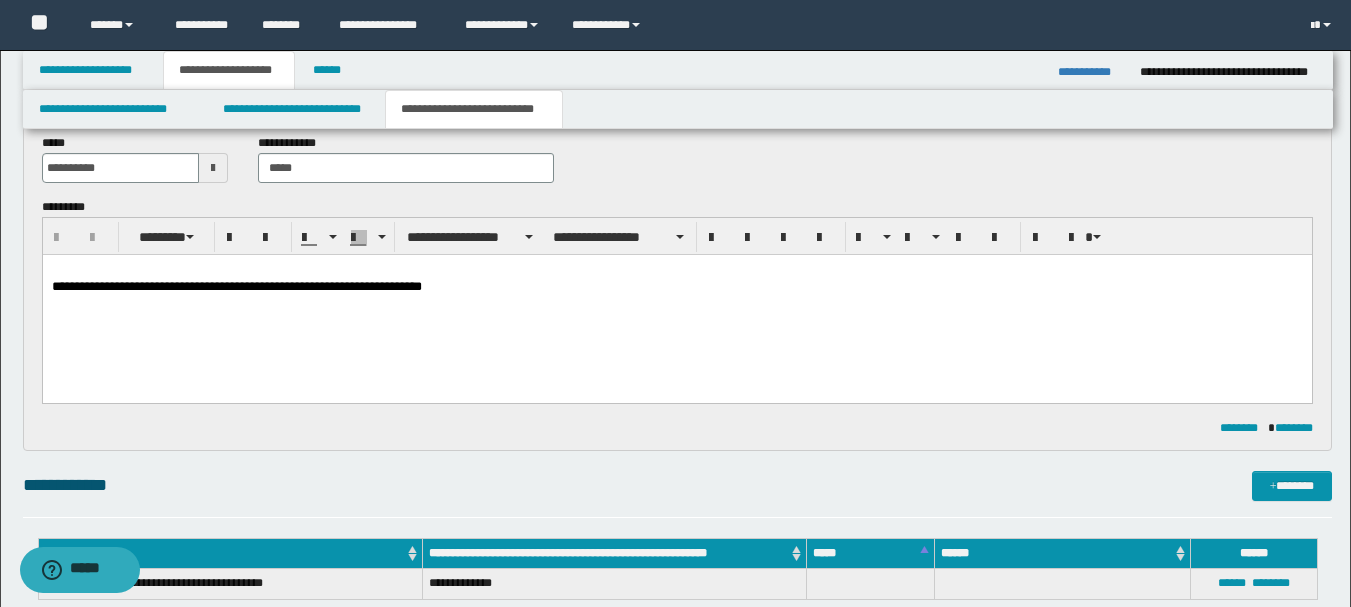 scroll, scrollTop: 0, scrollLeft: 0, axis: both 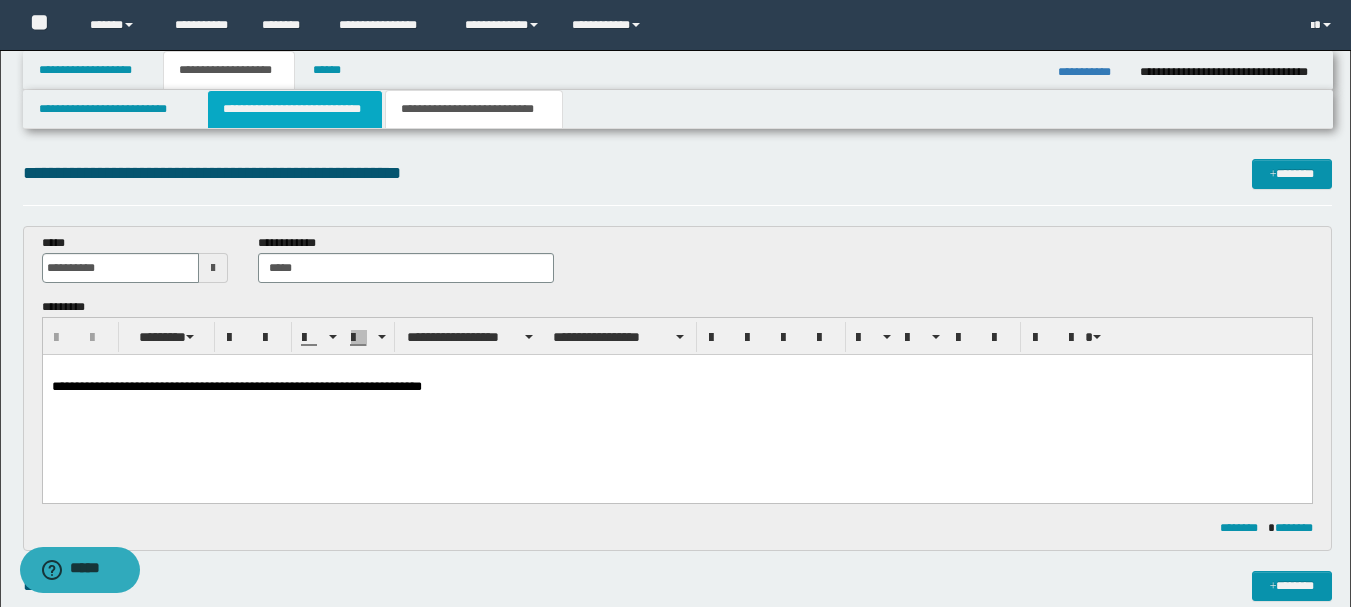 click on "**********" at bounding box center [295, 109] 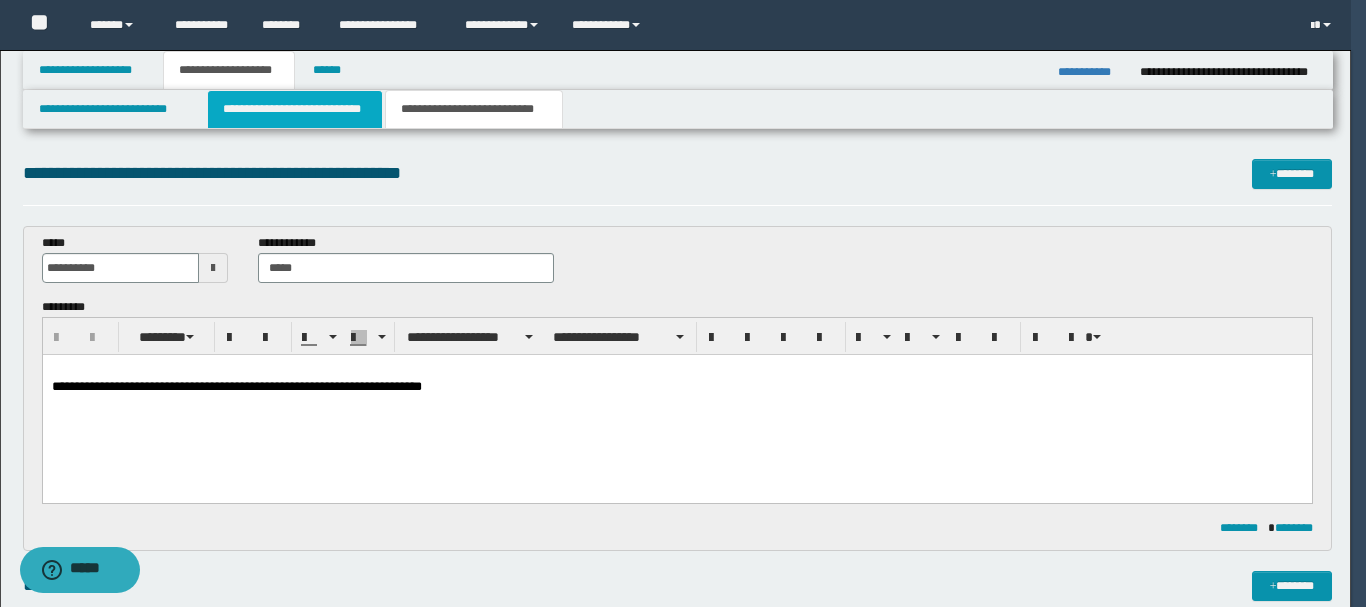 type 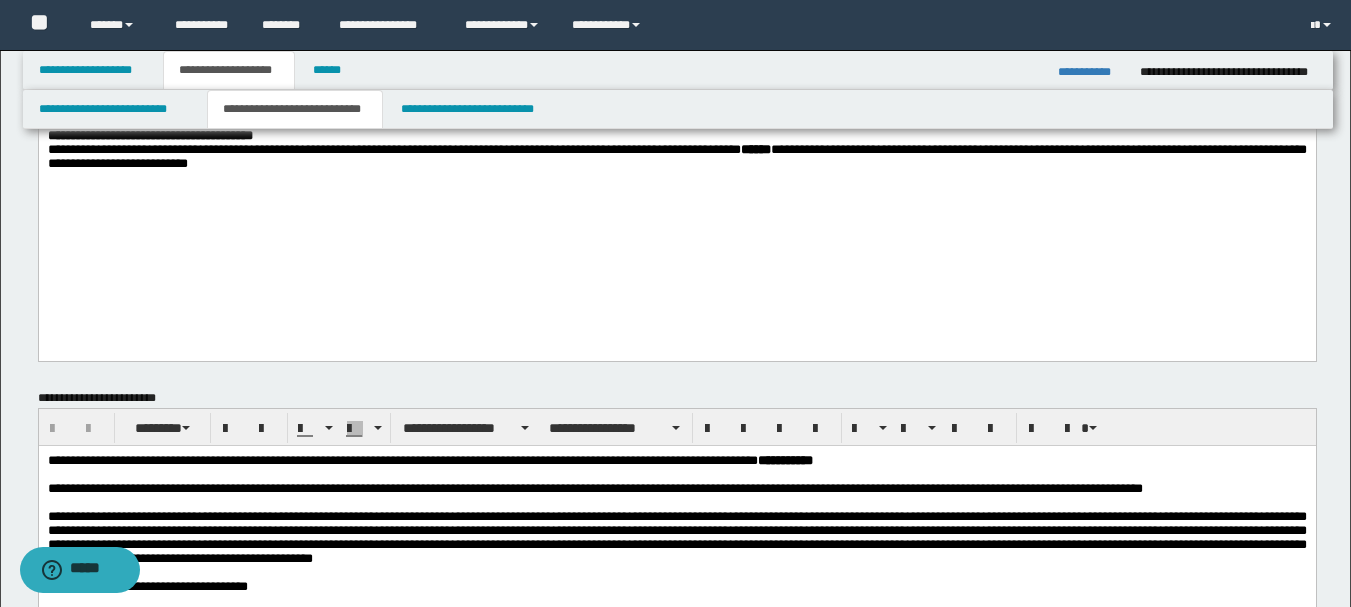 scroll, scrollTop: 600, scrollLeft: 0, axis: vertical 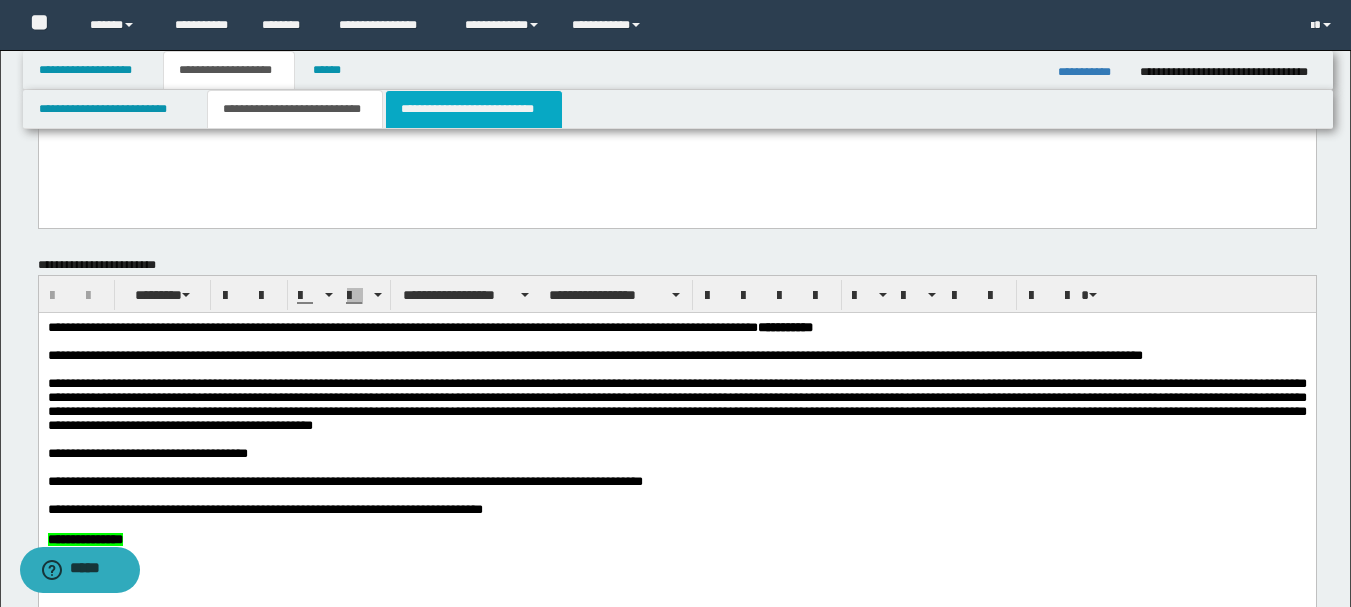 click on "**********" at bounding box center [474, 109] 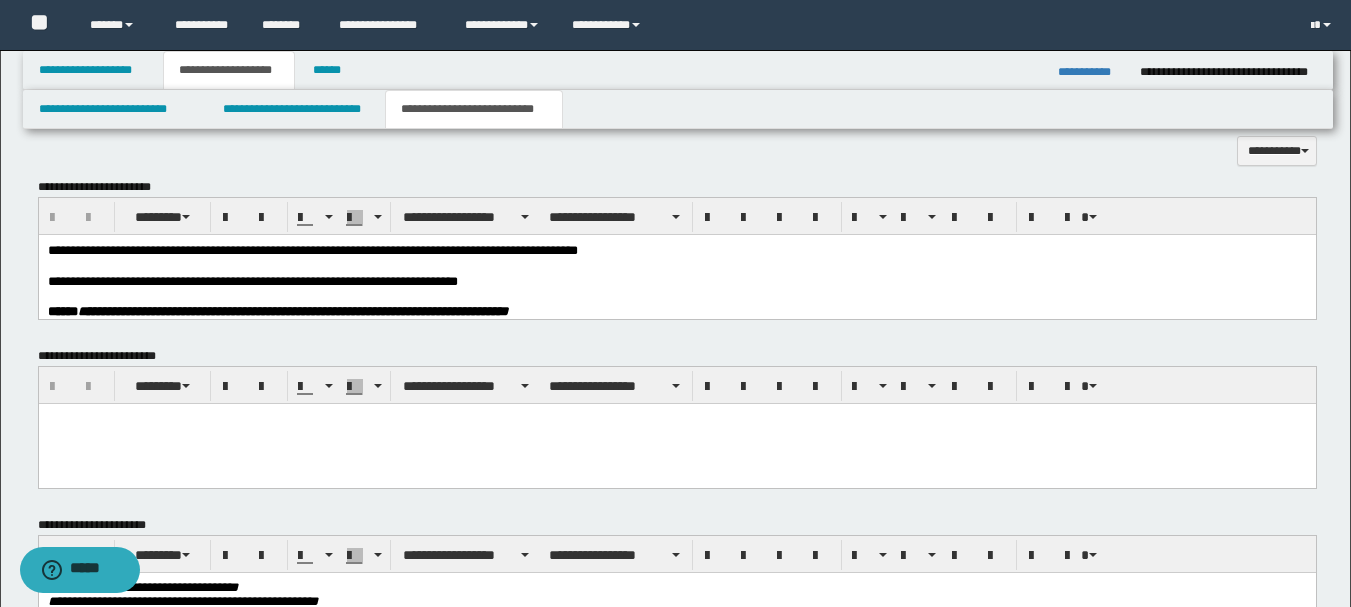 scroll, scrollTop: 501, scrollLeft: 0, axis: vertical 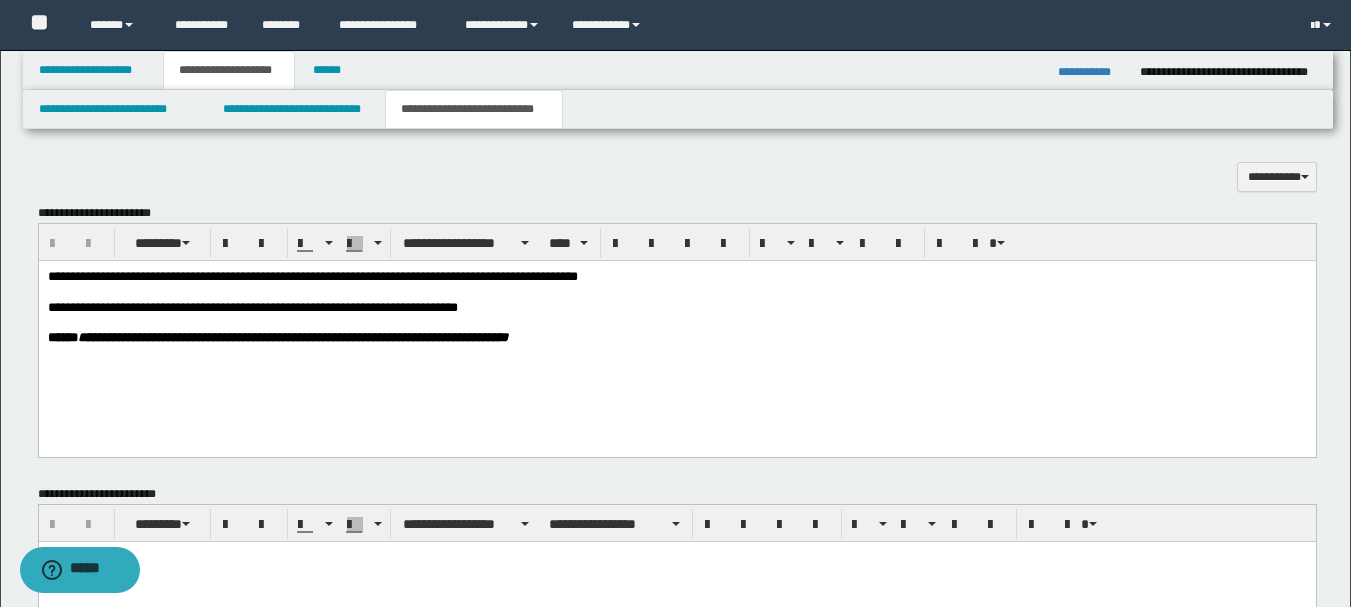 click at bounding box center (676, 291) 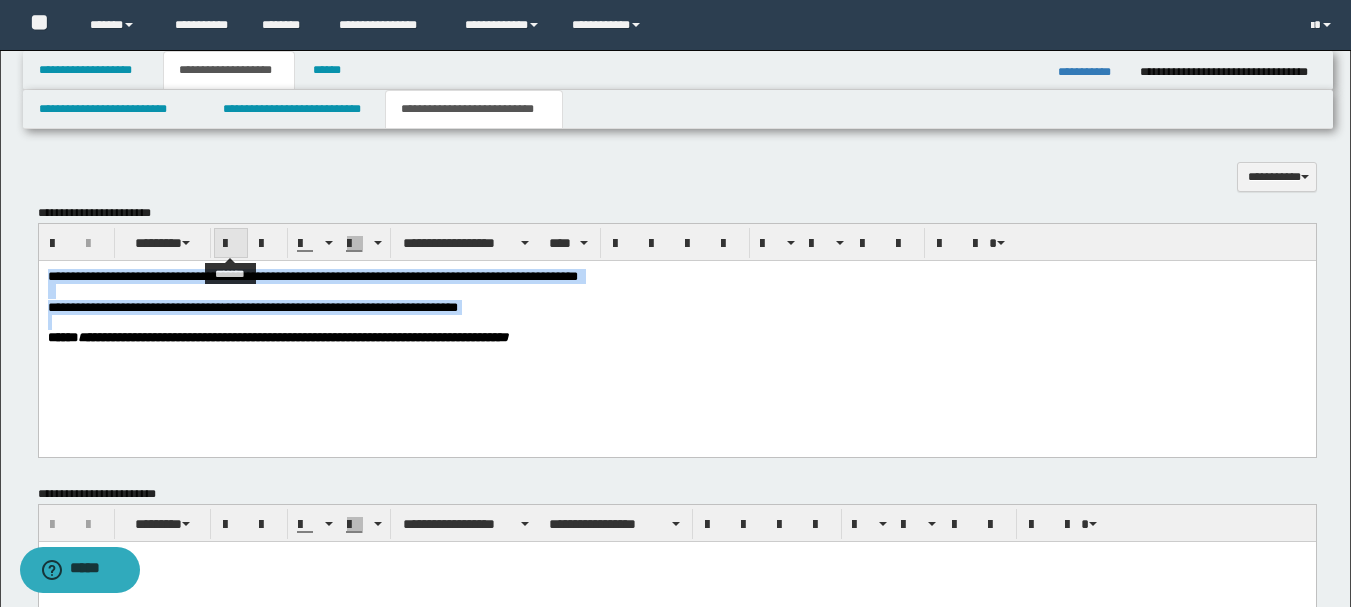 paste 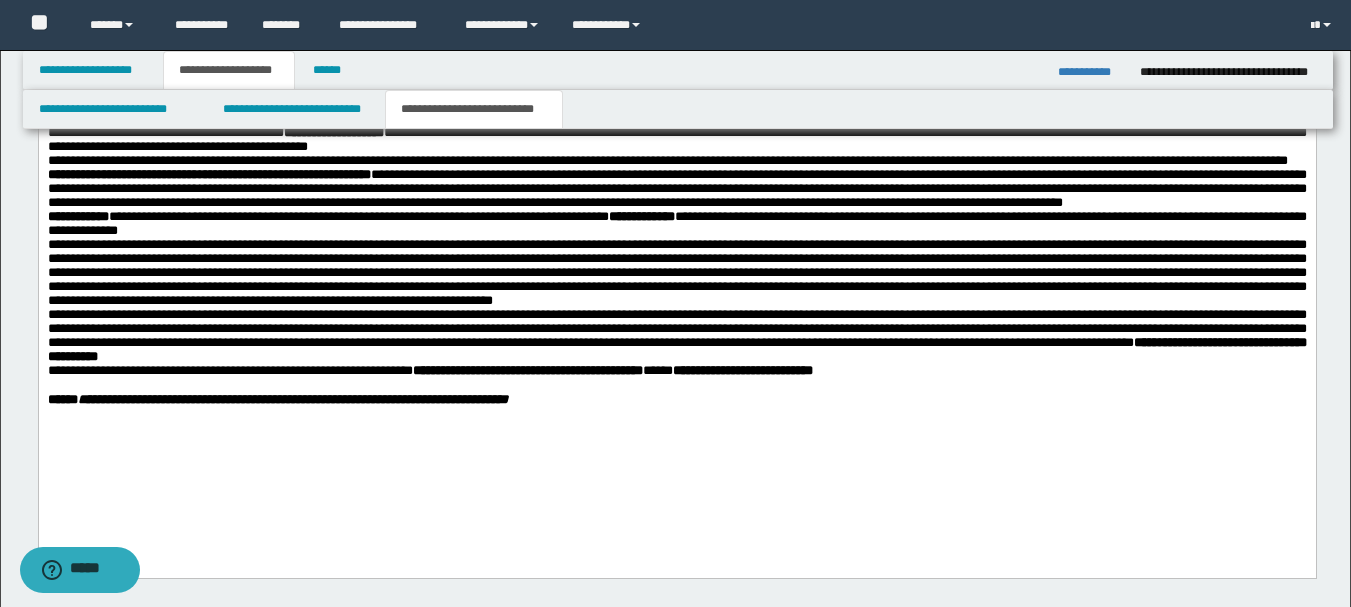 scroll, scrollTop: 701, scrollLeft: 0, axis: vertical 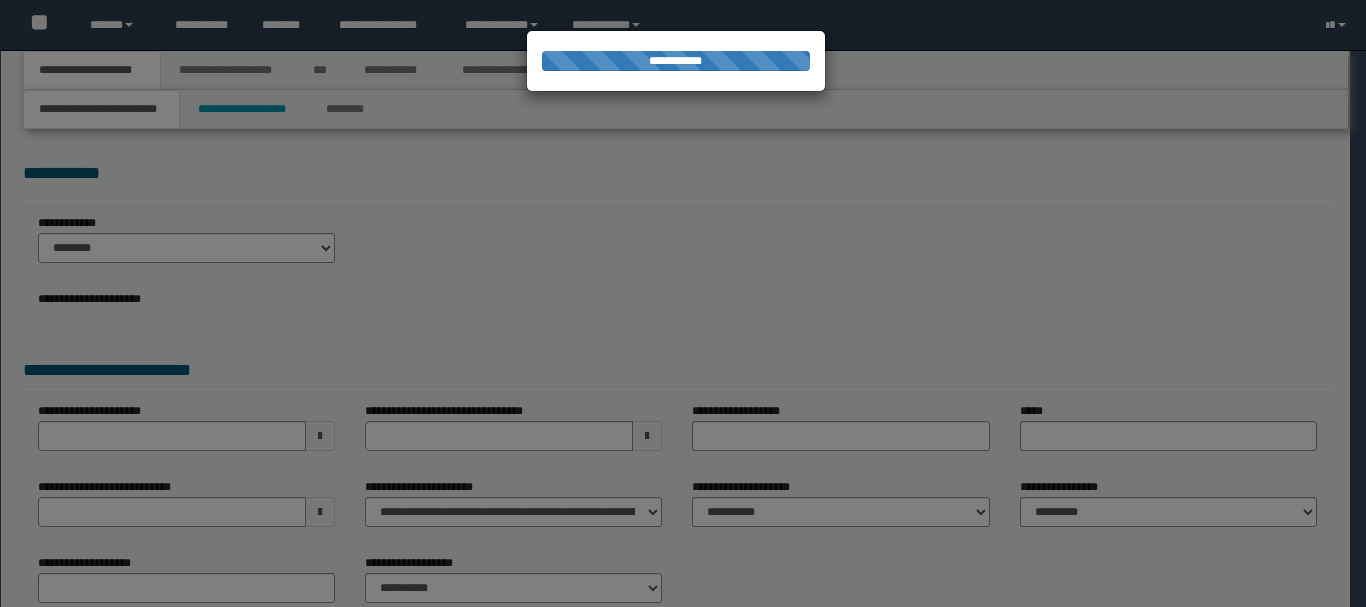 type on "**********" 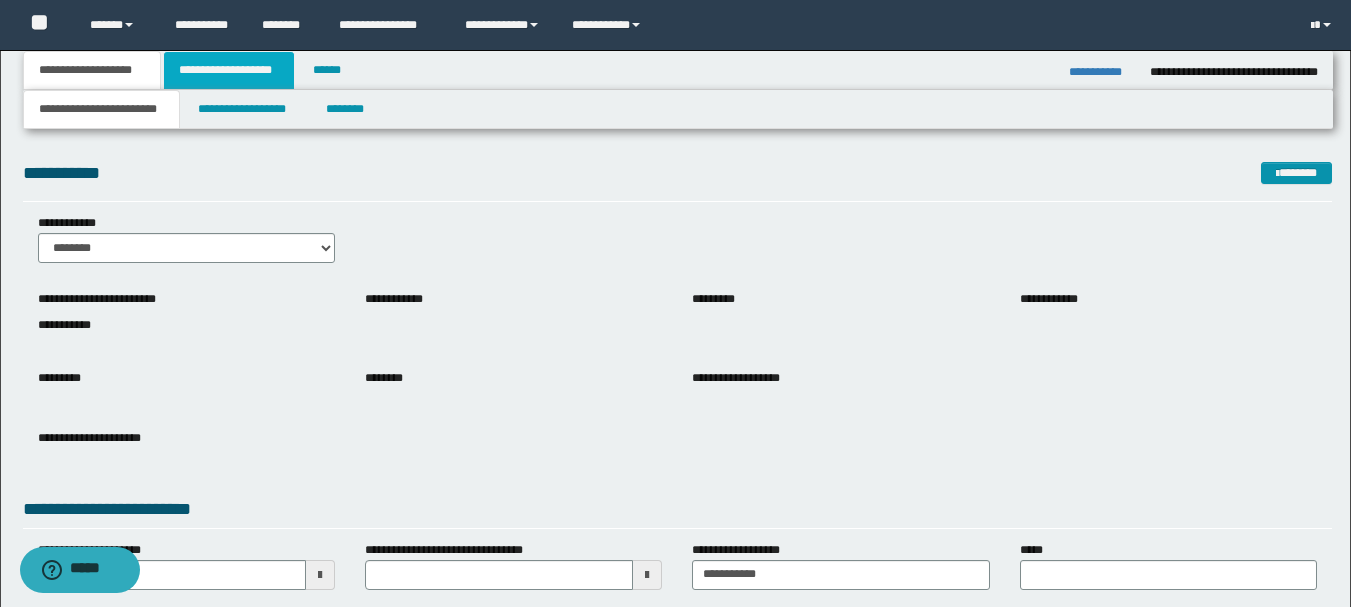 click on "**********" at bounding box center [229, 70] 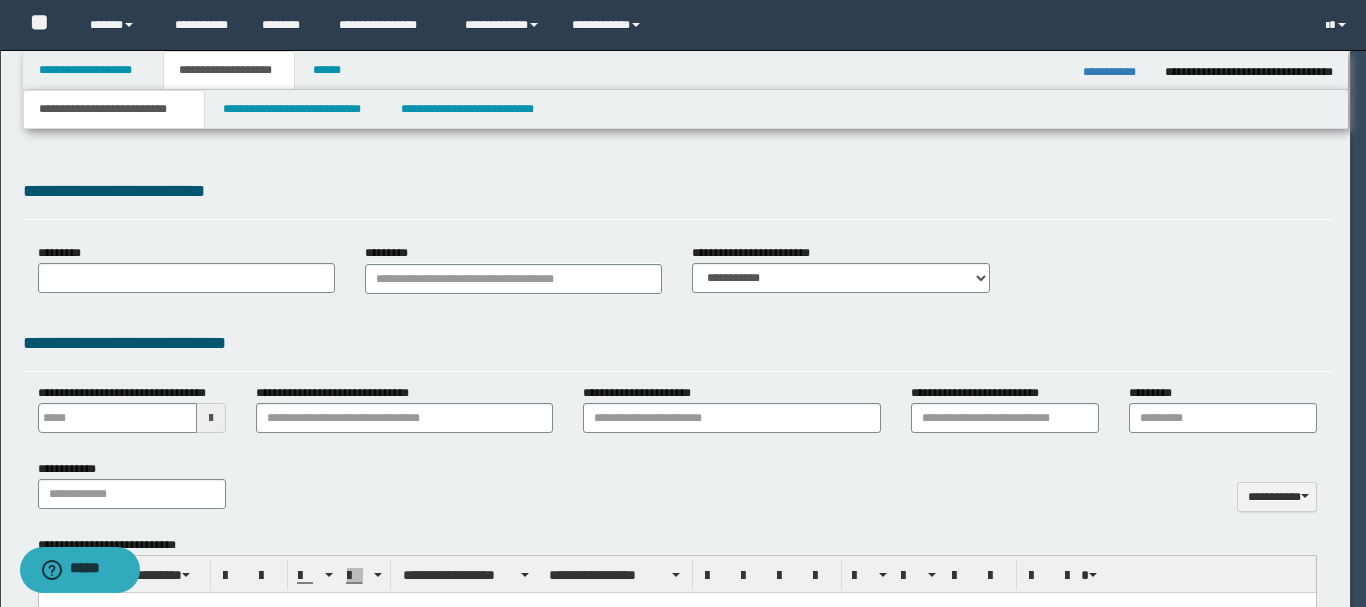scroll, scrollTop: 0, scrollLeft: 0, axis: both 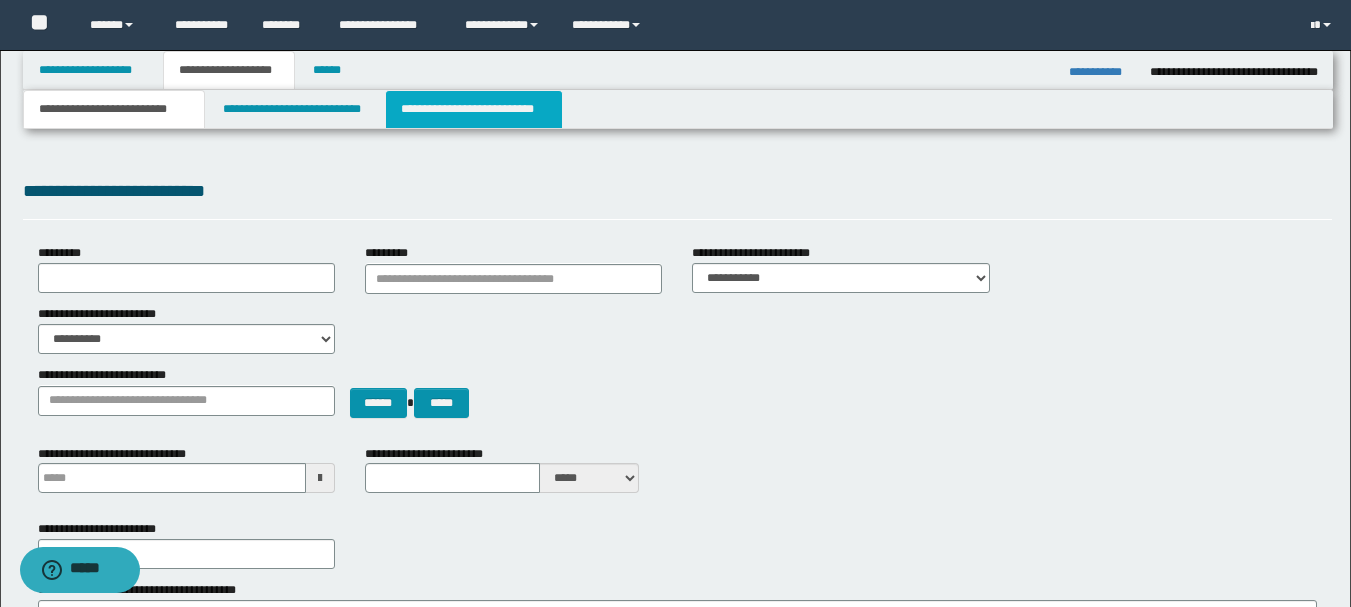 click on "**********" at bounding box center [474, 109] 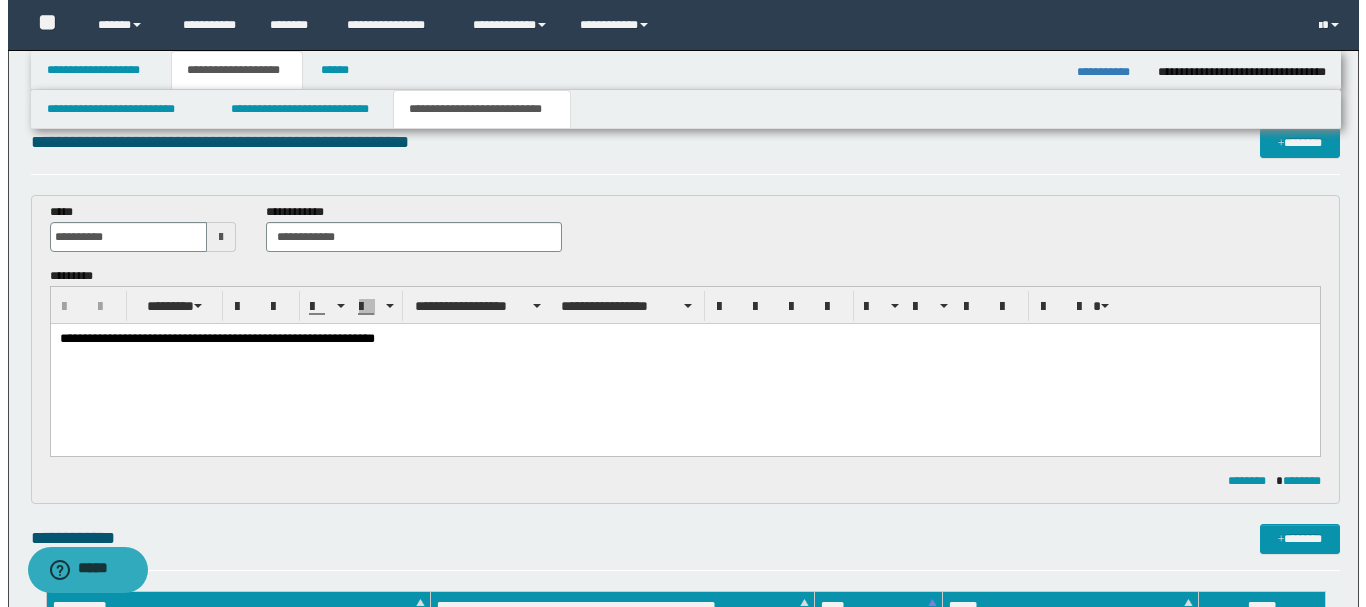scroll, scrollTop: 0, scrollLeft: 0, axis: both 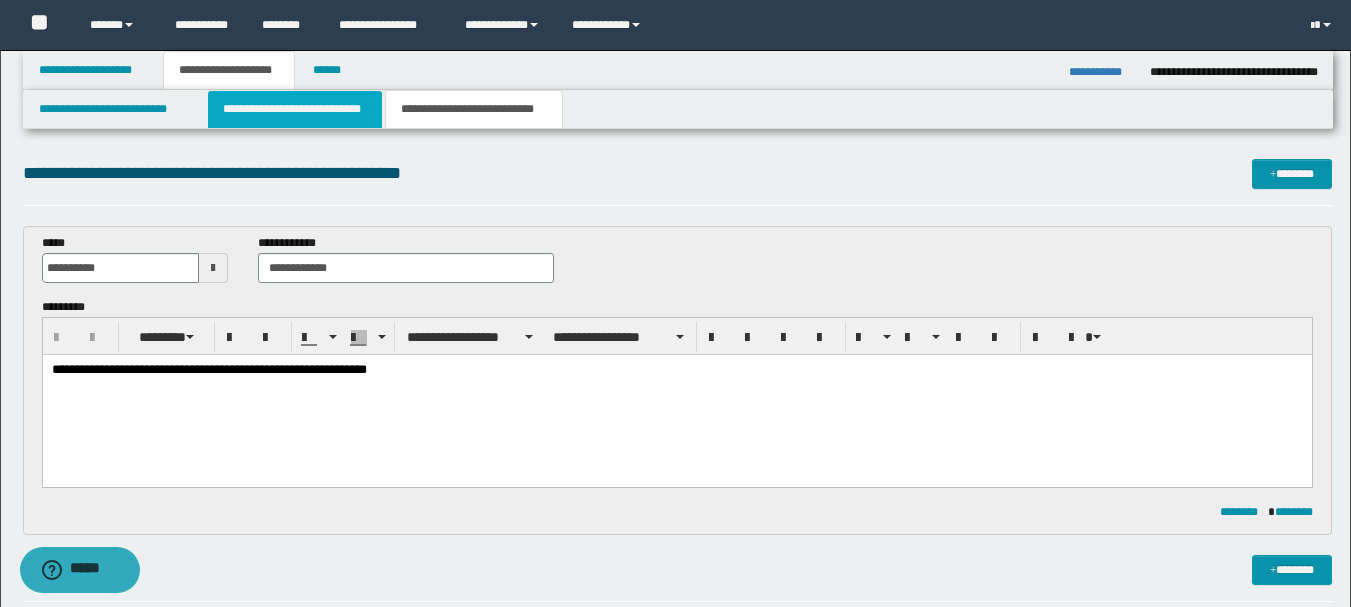 click on "**********" at bounding box center (295, 109) 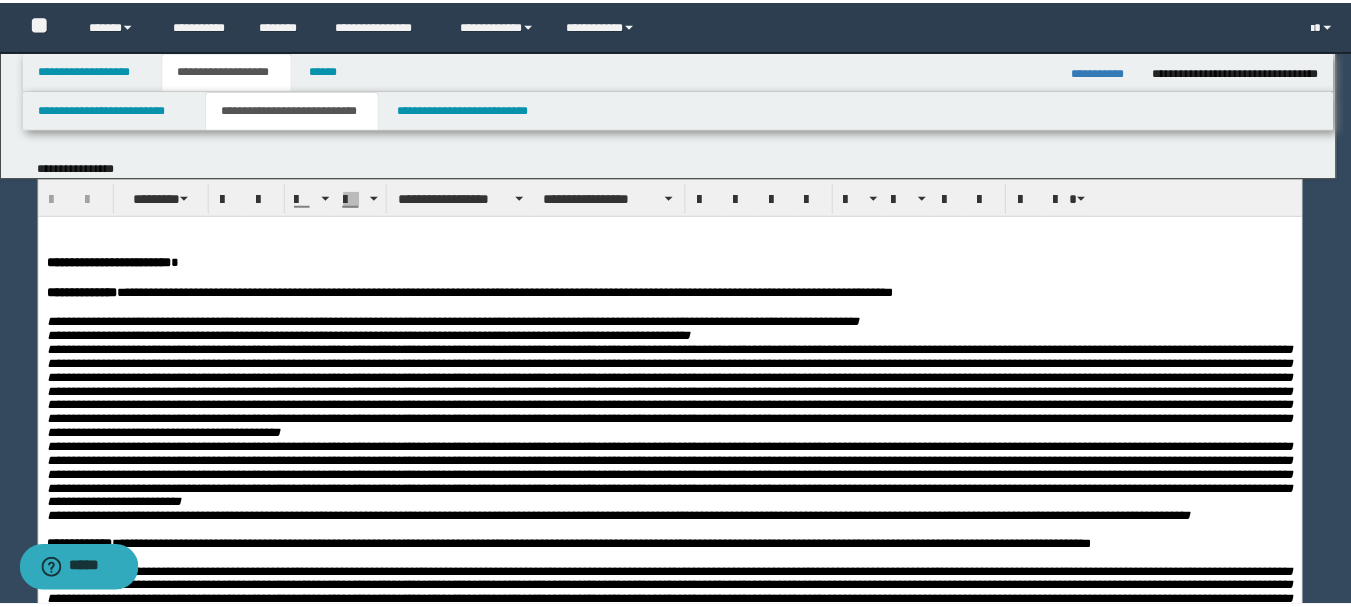 scroll, scrollTop: 0, scrollLeft: 0, axis: both 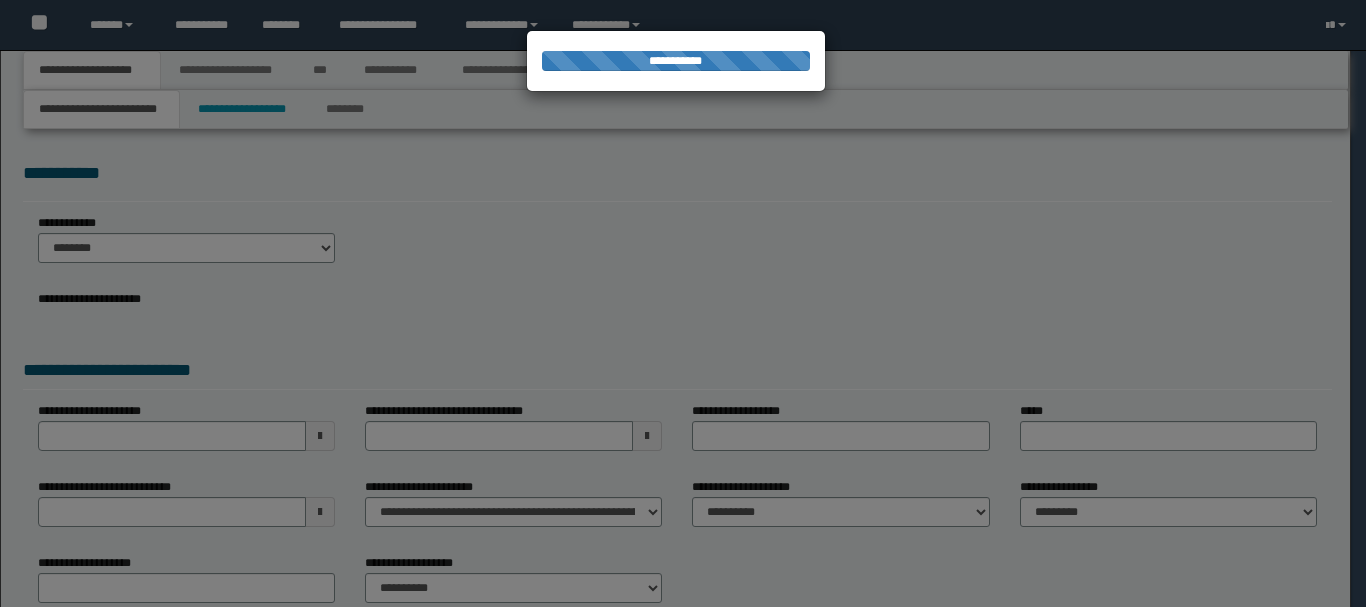 type on "**********" 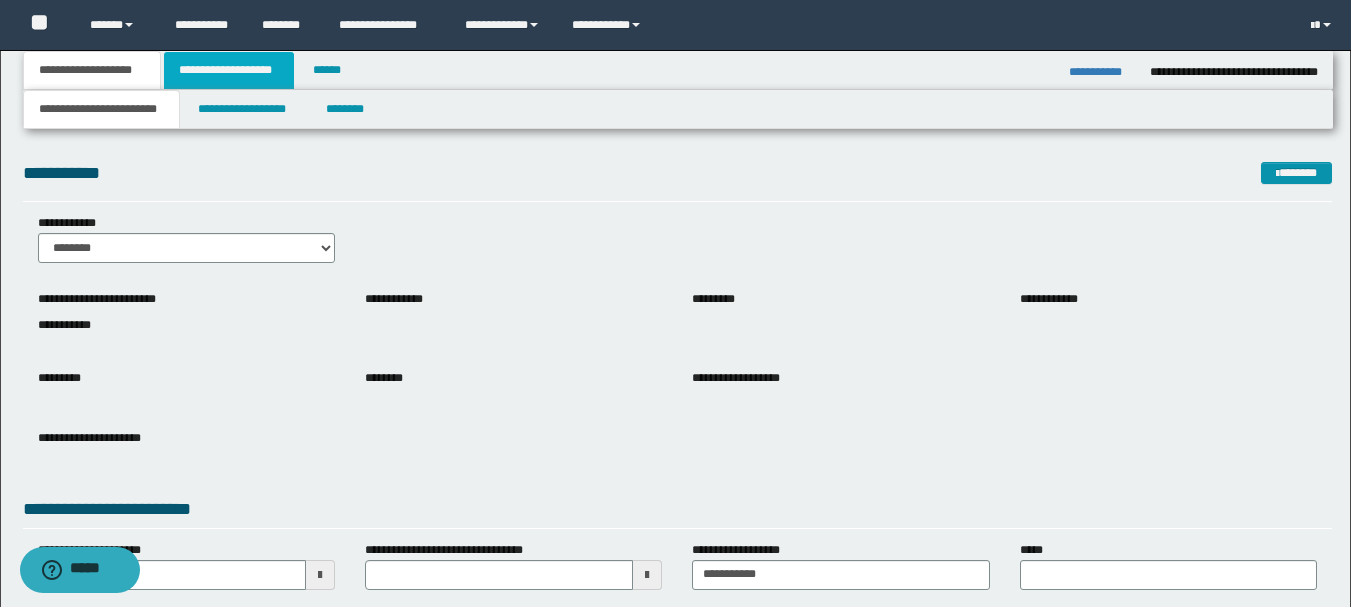 click on "**********" at bounding box center [229, 70] 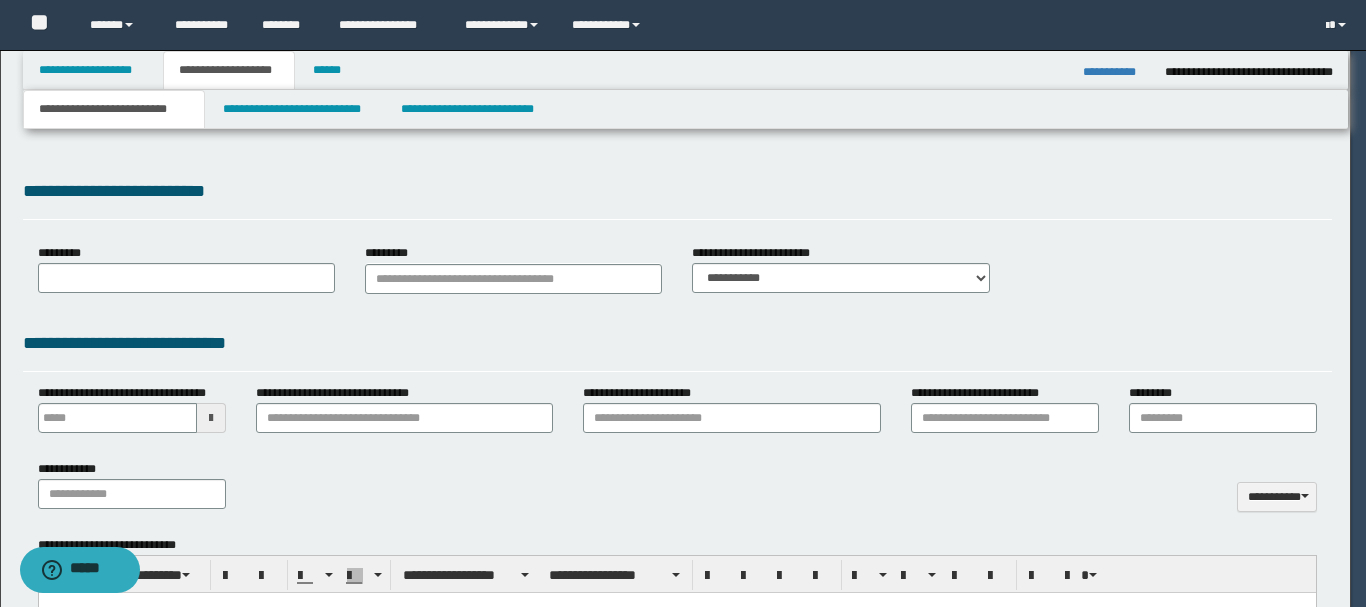 type 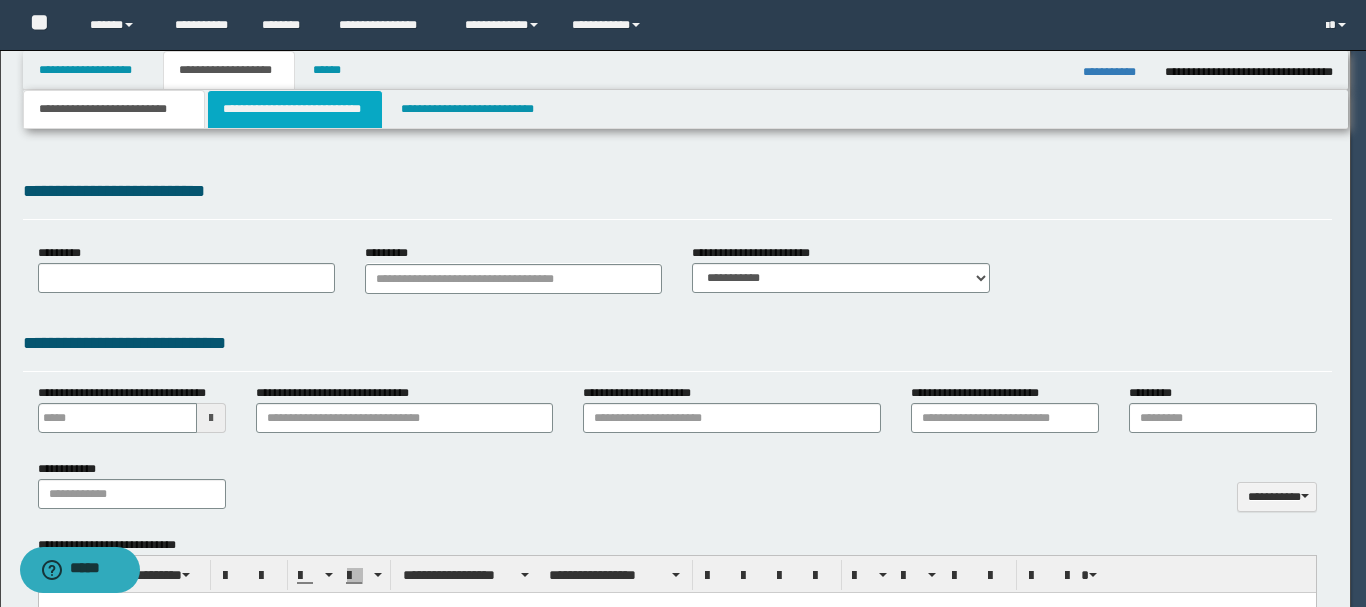 select on "*" 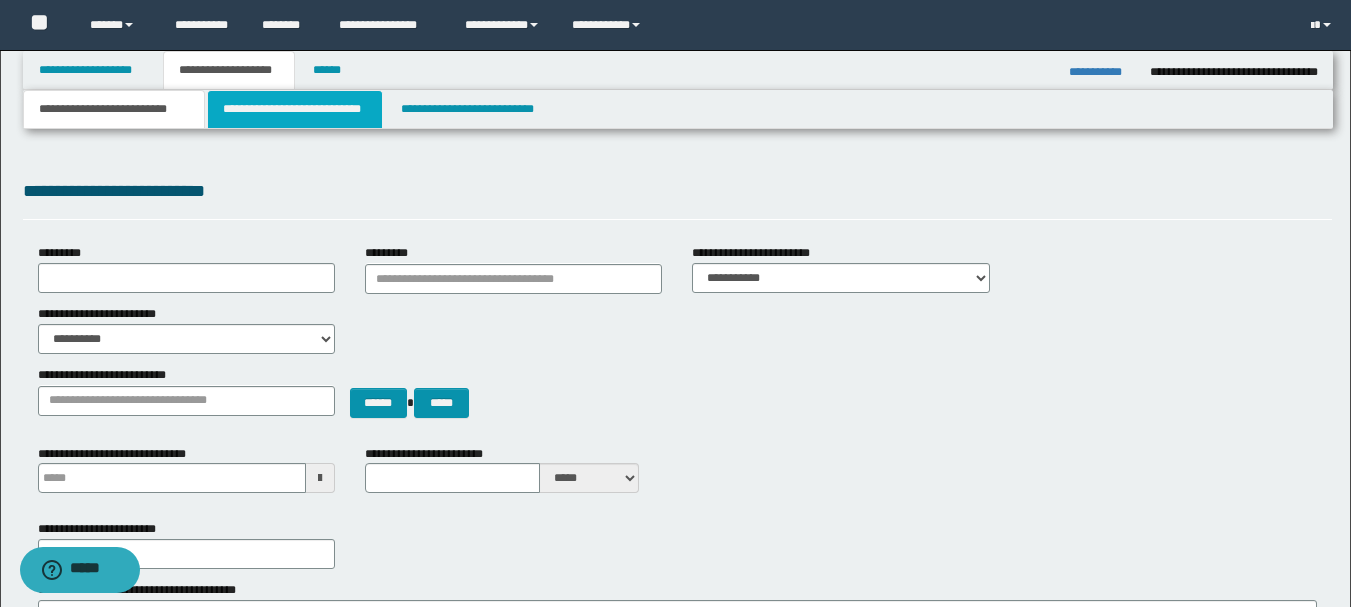 click on "**********" at bounding box center [295, 109] 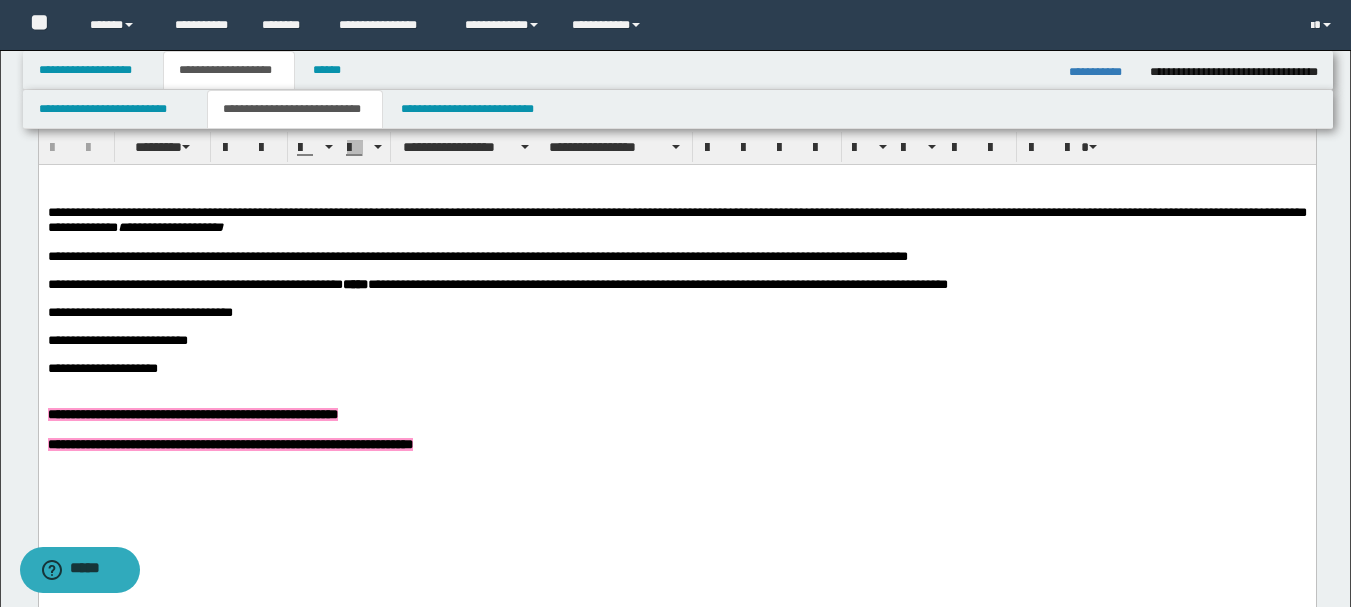 scroll, scrollTop: 900, scrollLeft: 0, axis: vertical 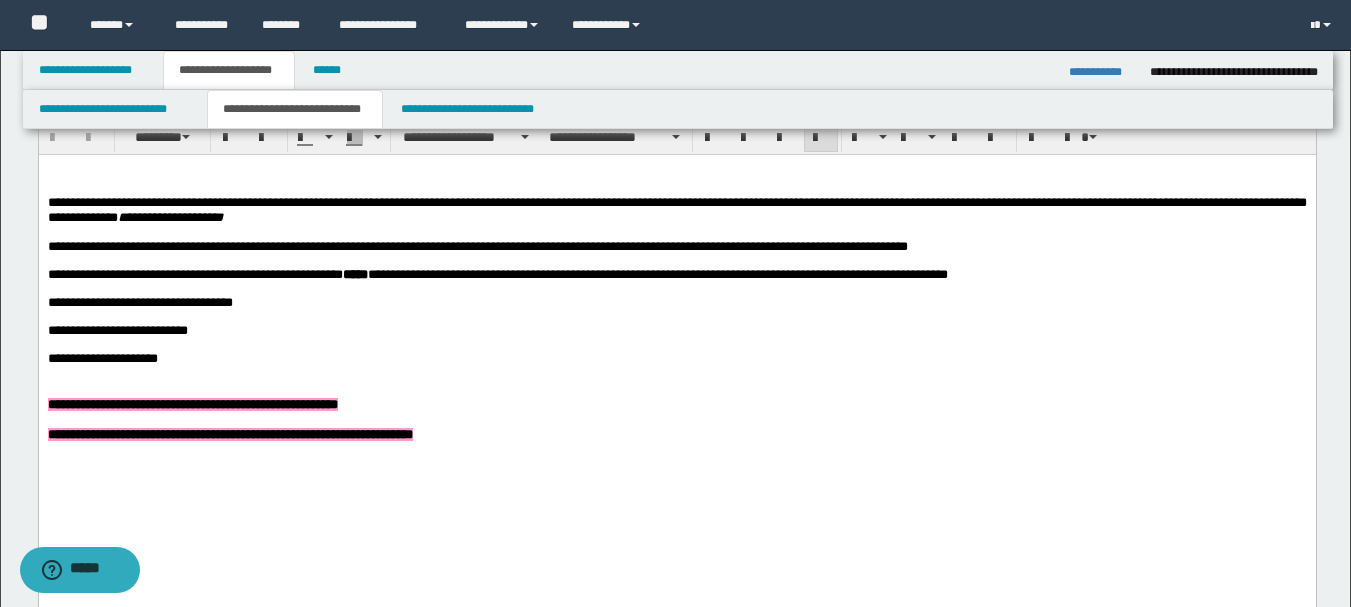 click at bounding box center [676, 170] 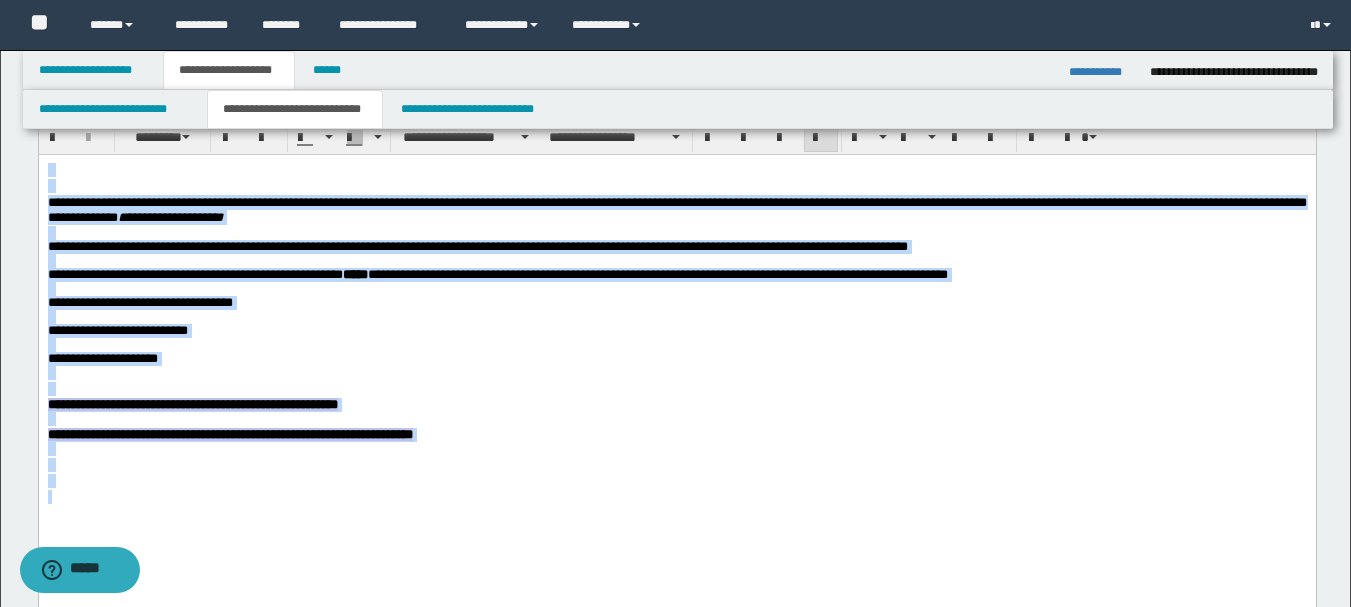 copy on "**********" 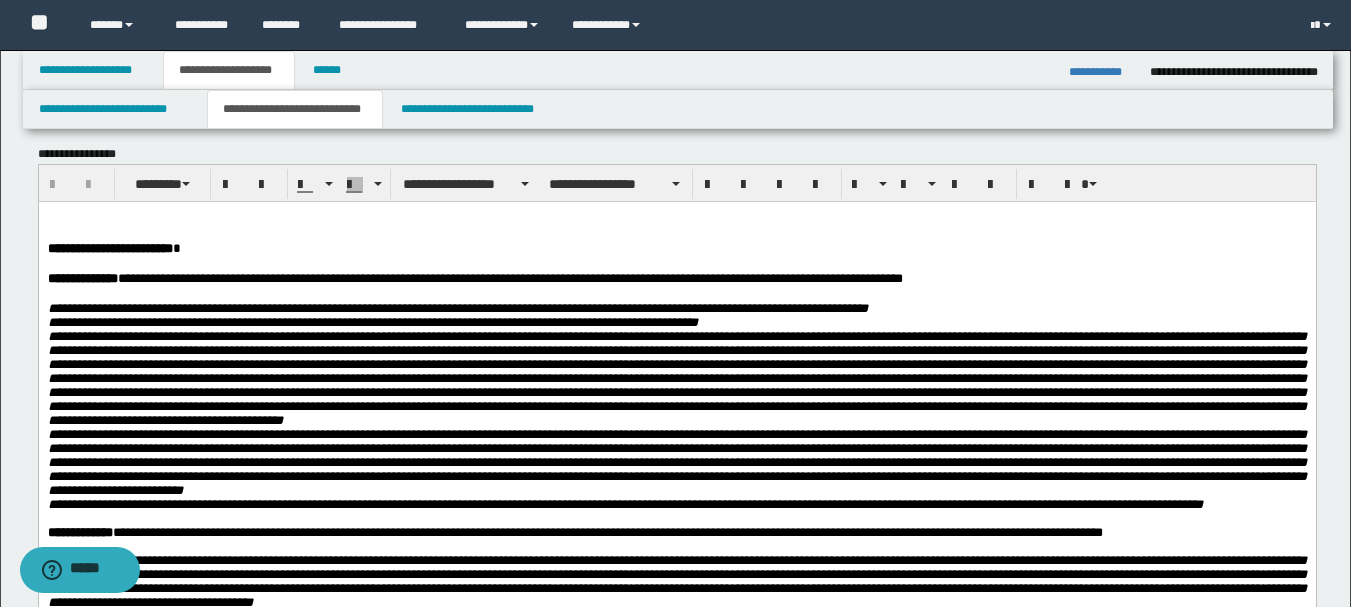 scroll, scrollTop: 0, scrollLeft: 0, axis: both 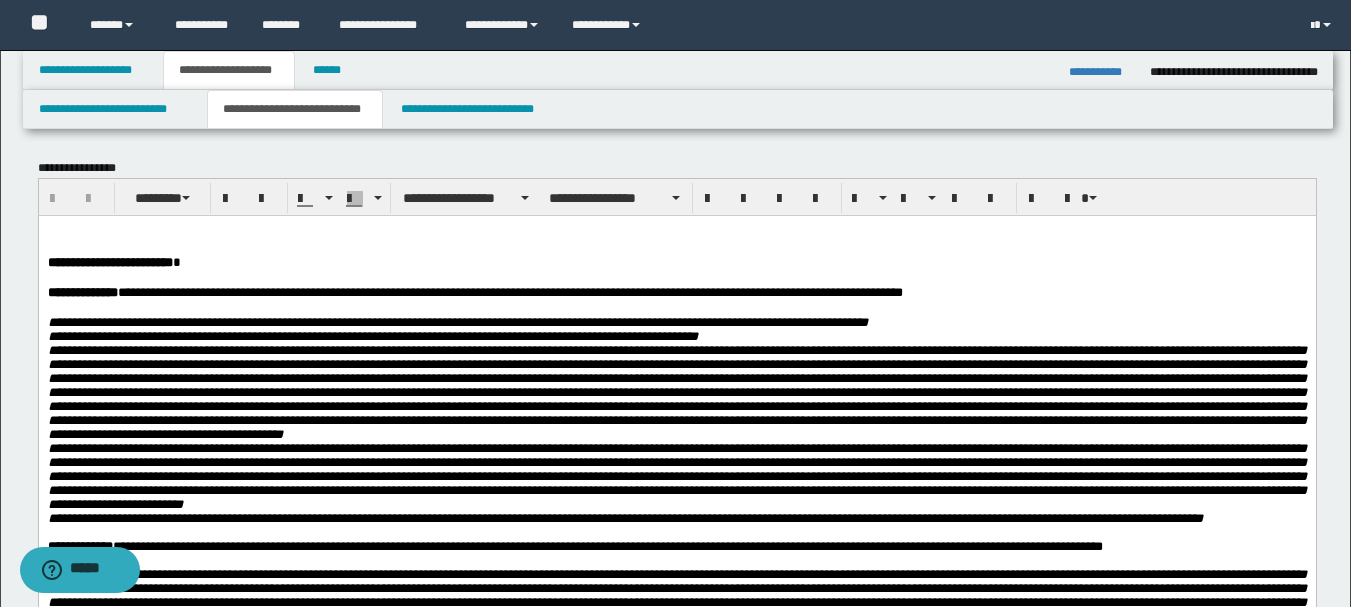 click on "**********" at bounding box center [109, 261] 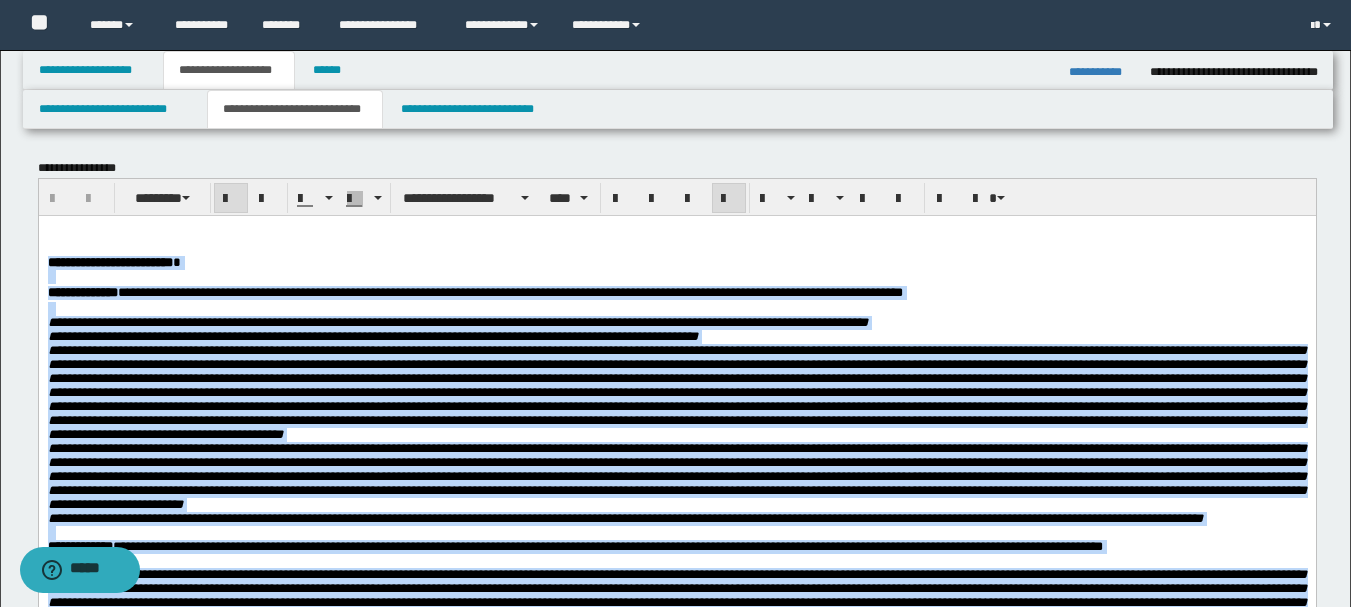 scroll, scrollTop: 255, scrollLeft: 0, axis: vertical 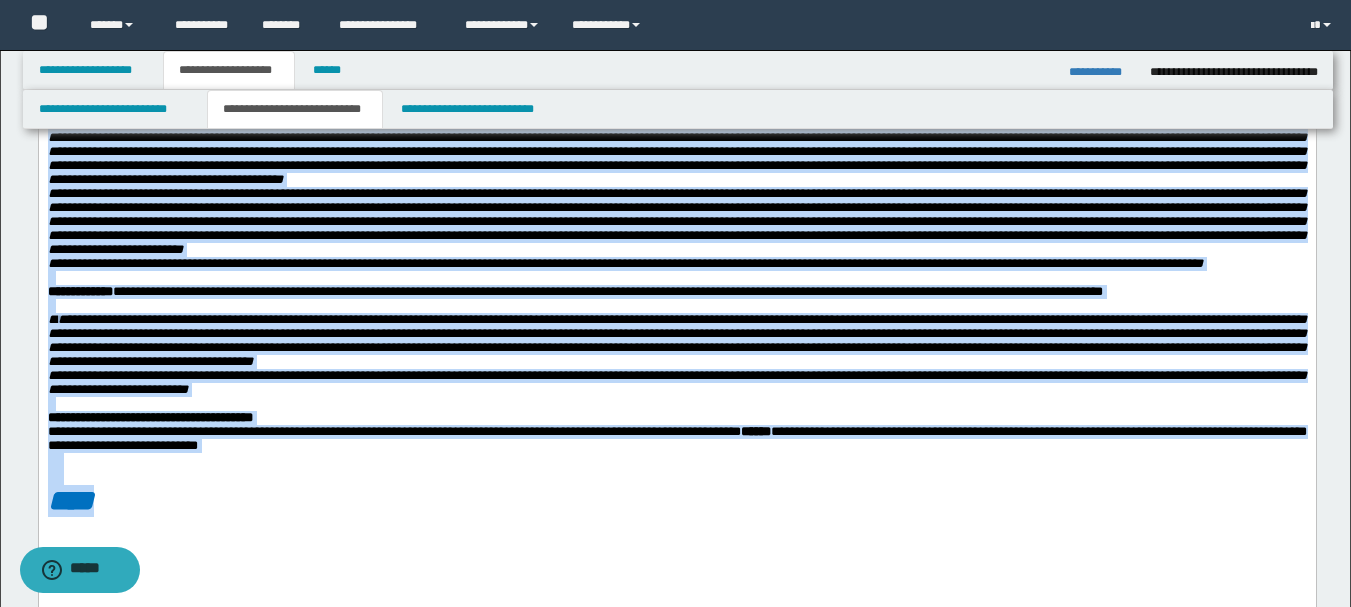 copy on "**********" 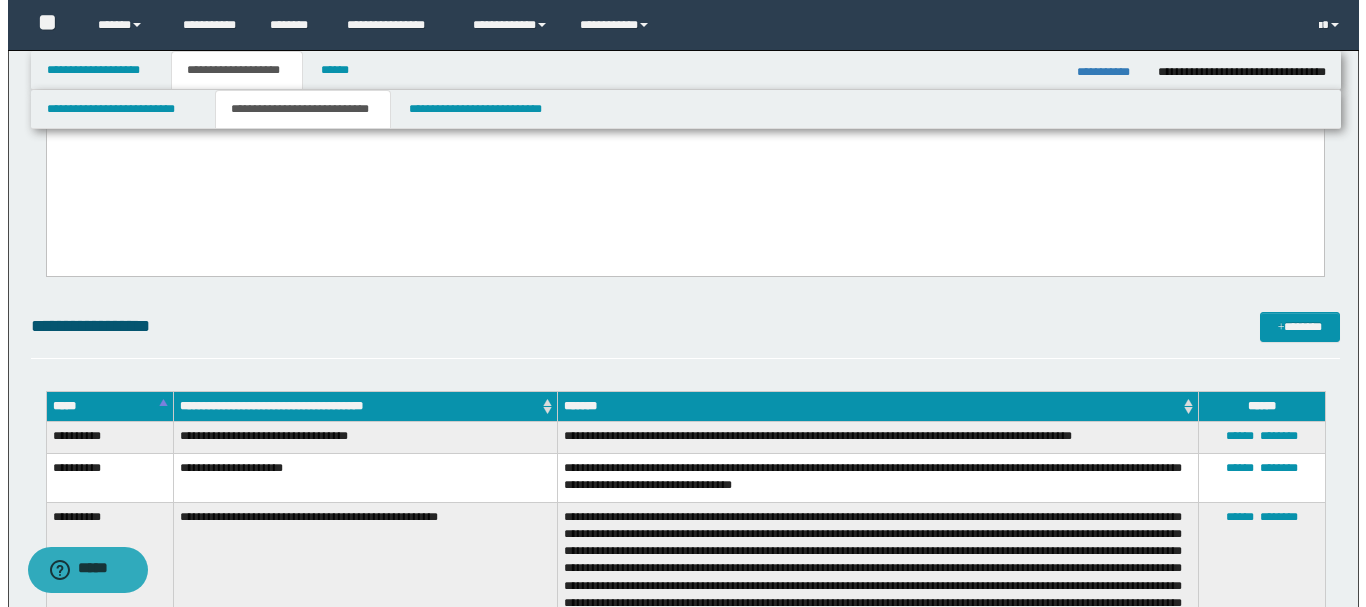 scroll, scrollTop: 1255, scrollLeft: 0, axis: vertical 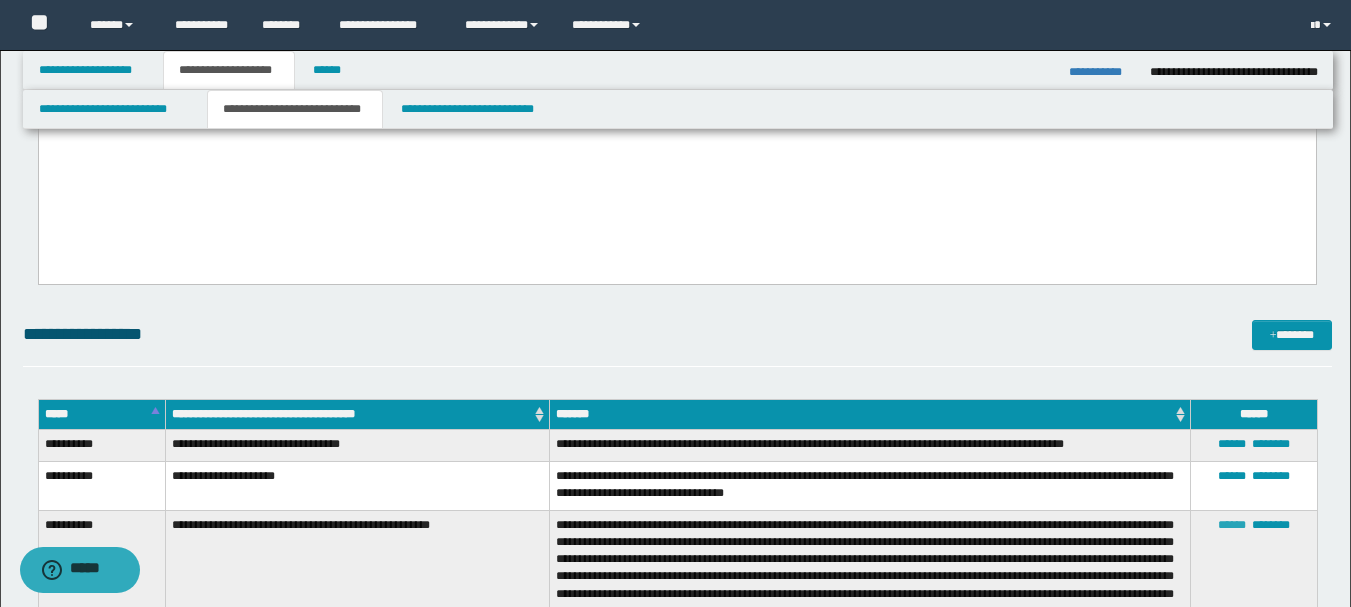 click on "******" at bounding box center [1232, 525] 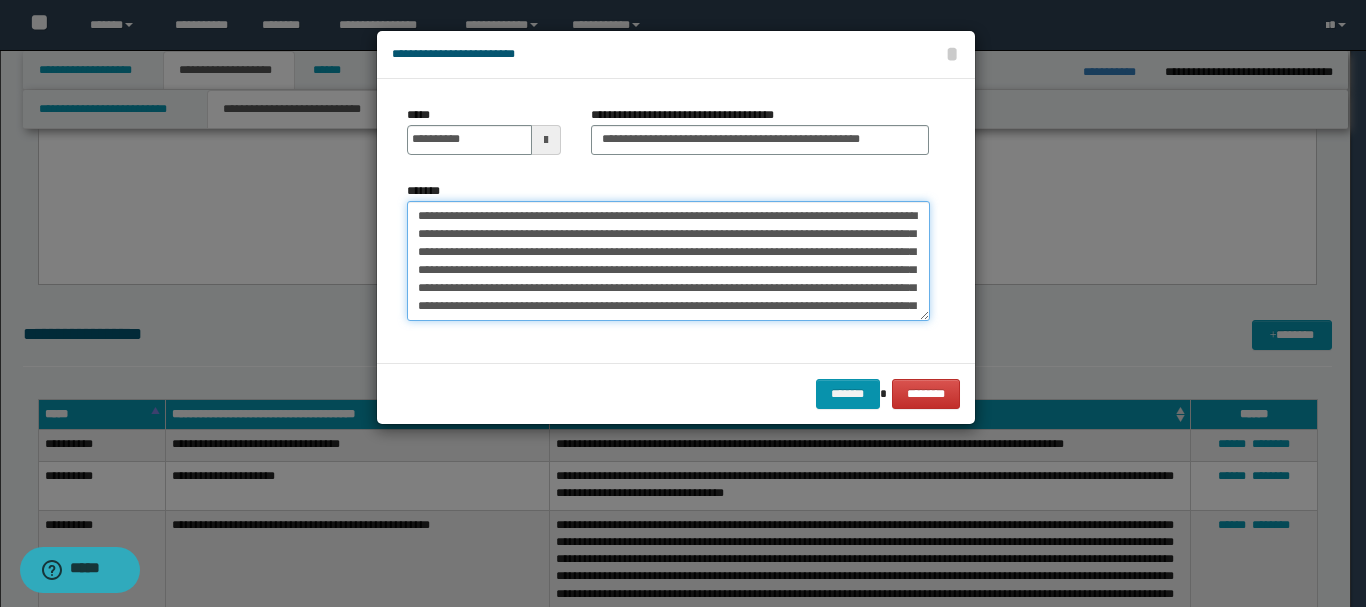 click on "*******" at bounding box center (668, 261) 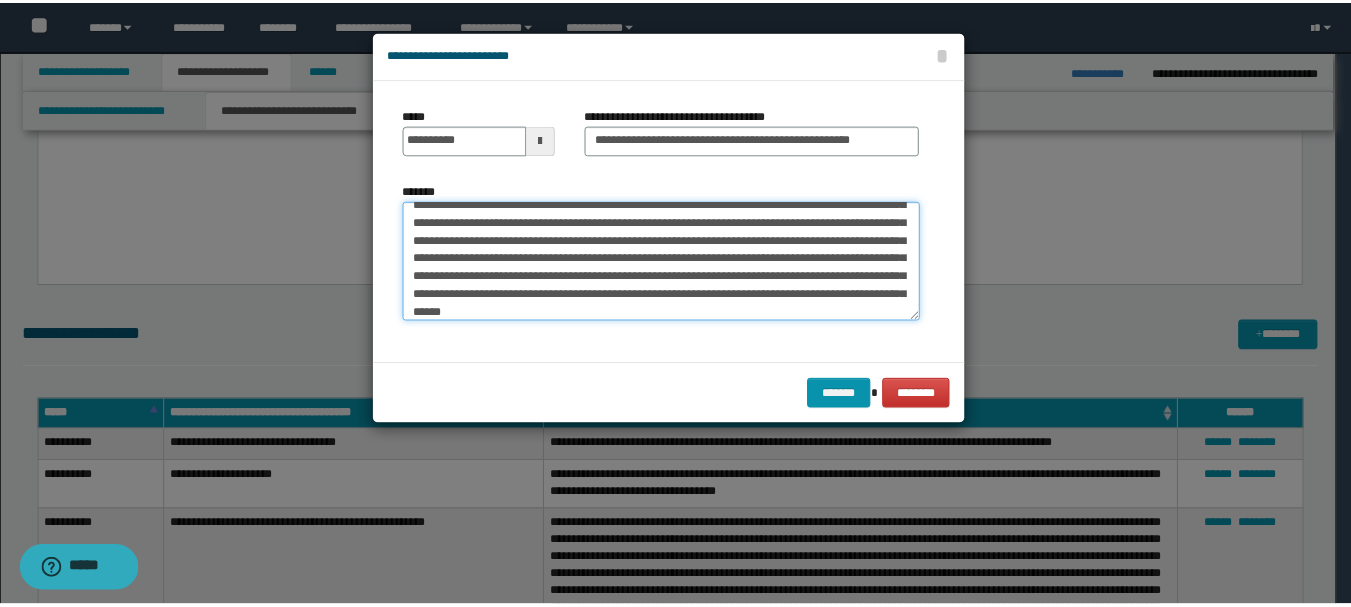 scroll, scrollTop: 300, scrollLeft: 0, axis: vertical 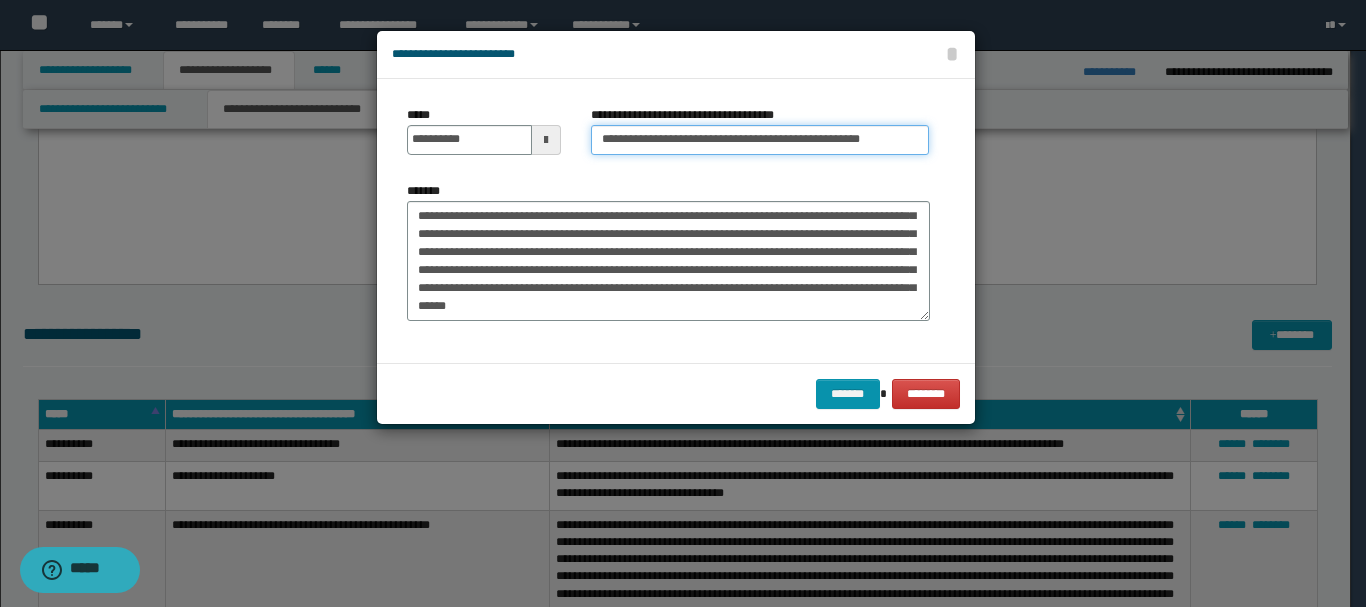 drag, startPoint x: 601, startPoint y: 140, endPoint x: 892, endPoint y: 141, distance: 291.0017 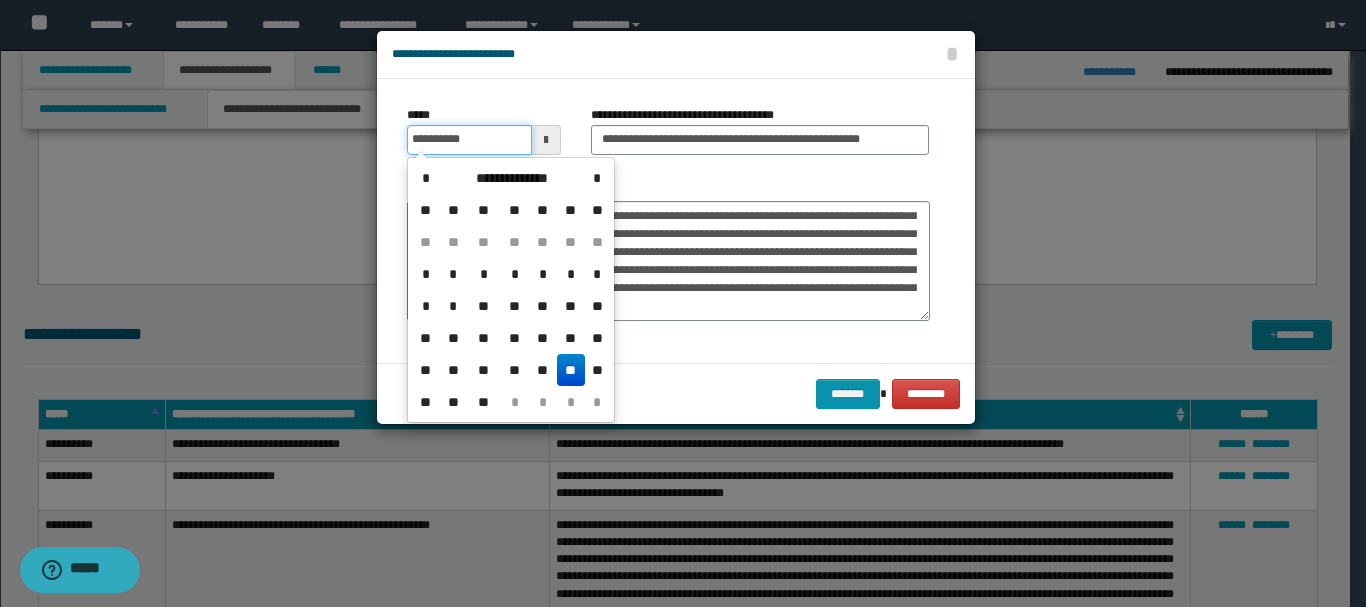 drag, startPoint x: 486, startPoint y: 136, endPoint x: 400, endPoint y: 146, distance: 86.579445 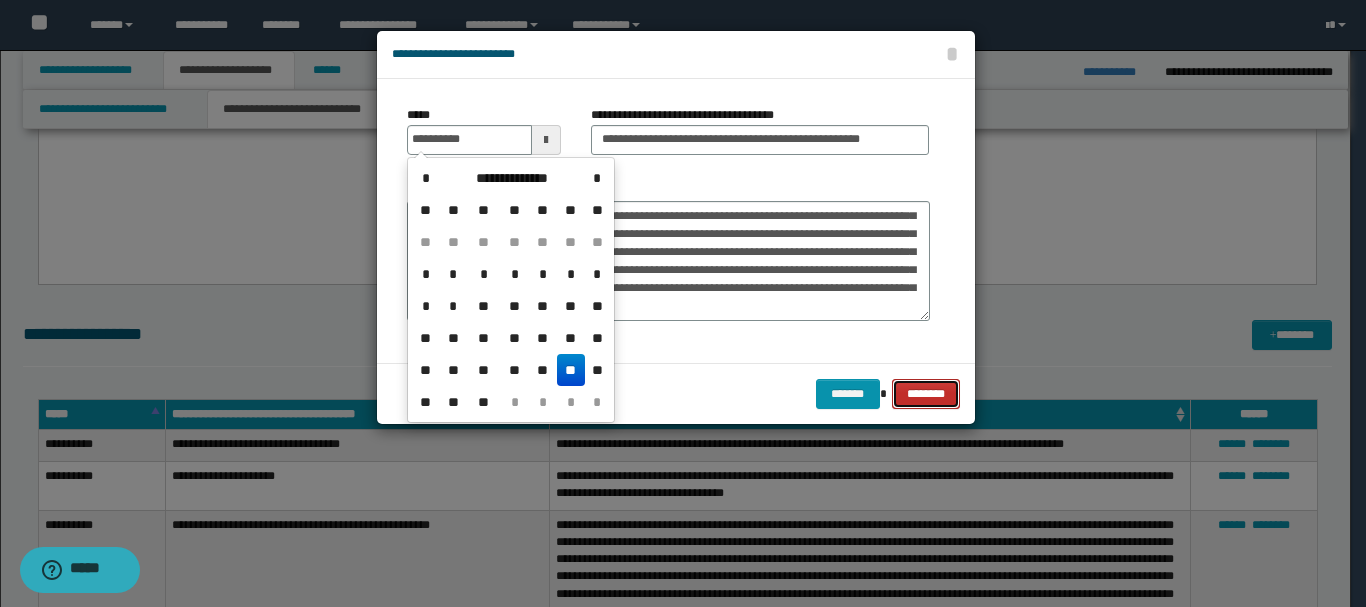 type on "**********" 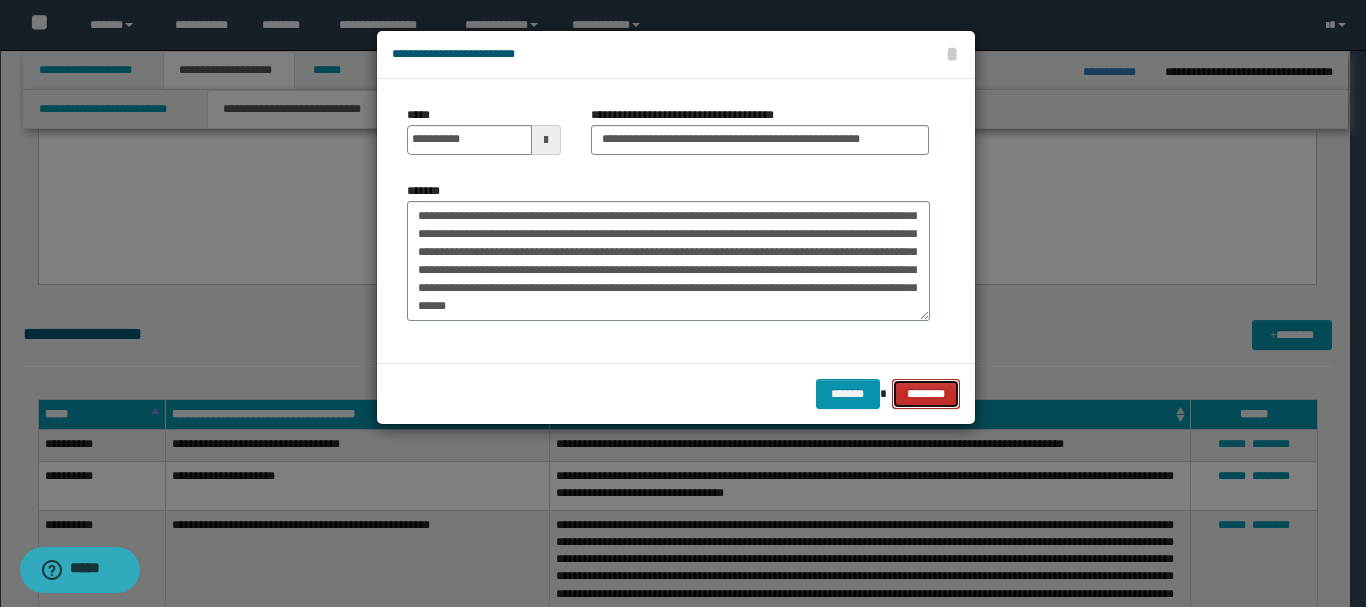 click on "********" at bounding box center [925, 394] 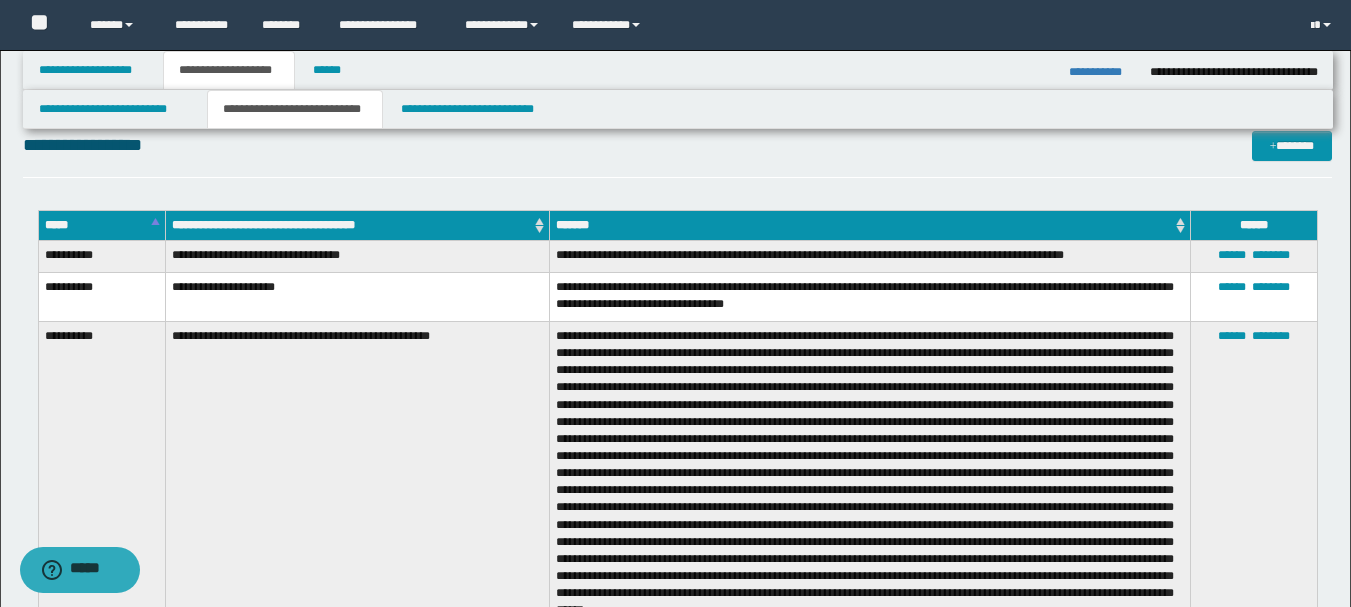 scroll, scrollTop: 1455, scrollLeft: 0, axis: vertical 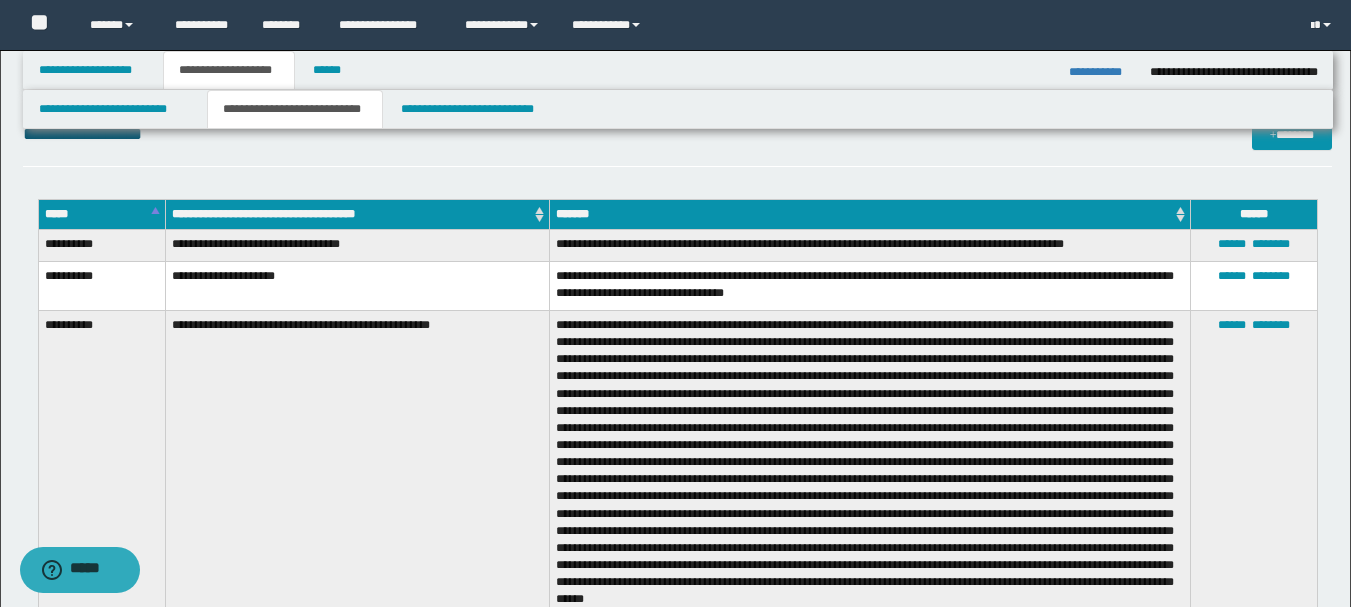 click on "**********" at bounding box center (1102, 72) 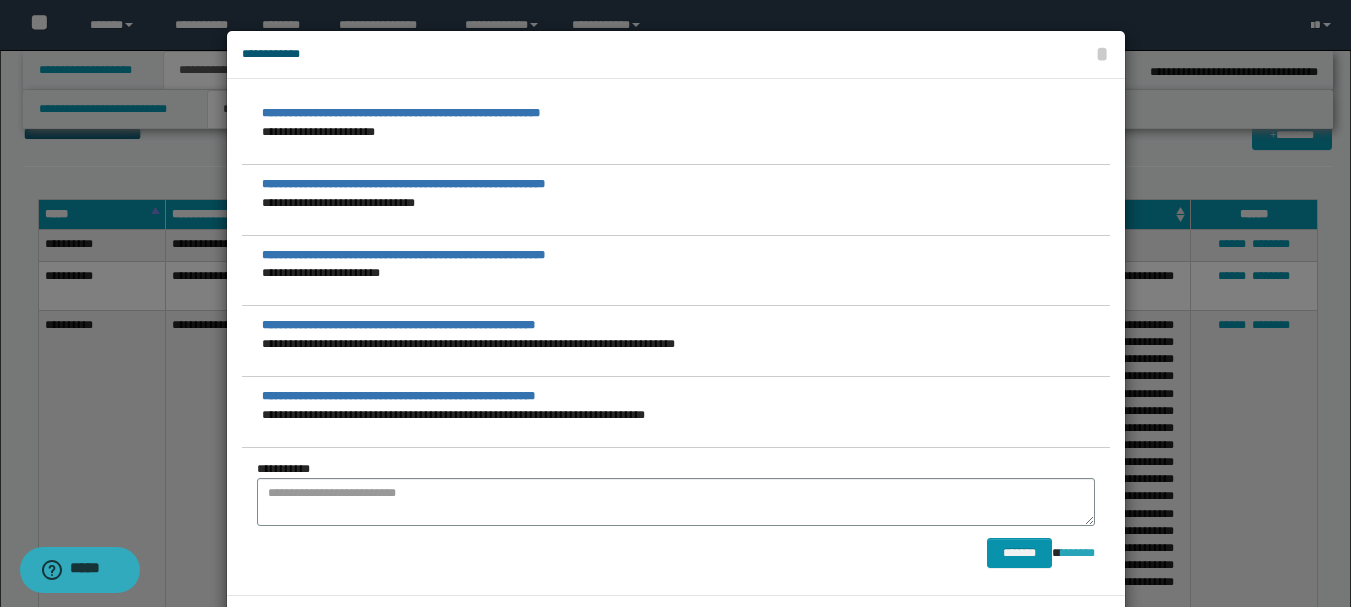 click on "********" at bounding box center (1078, 554) 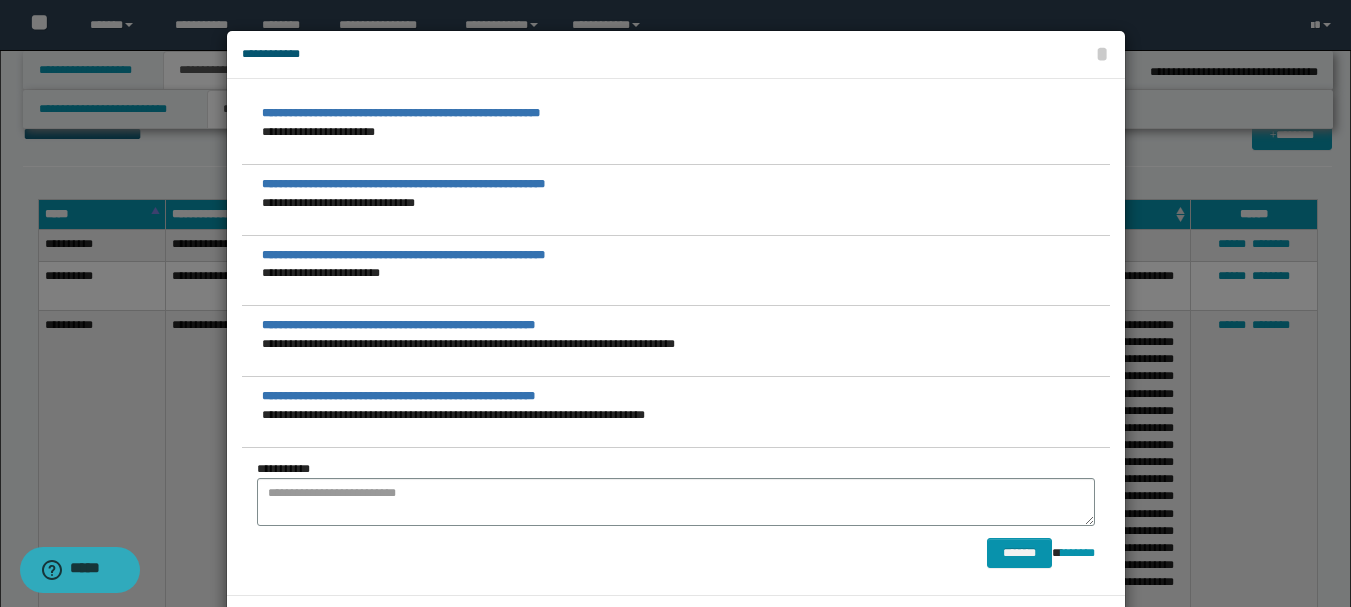 click at bounding box center (683, 303) 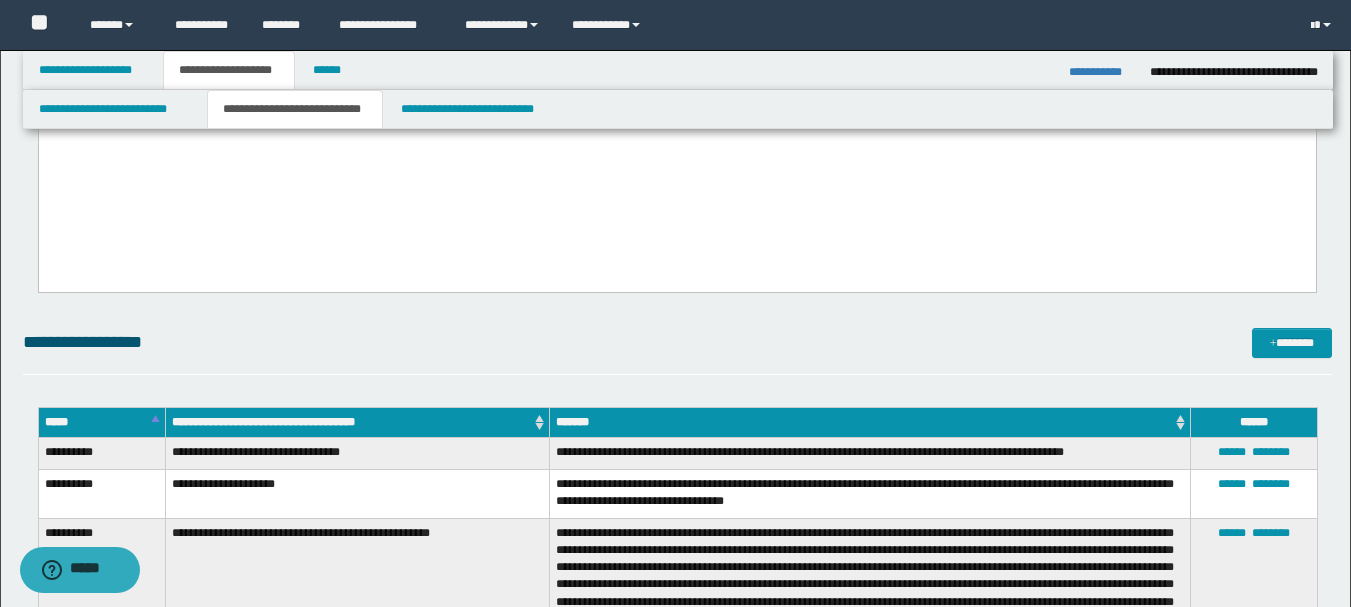 scroll, scrollTop: 1300, scrollLeft: 0, axis: vertical 